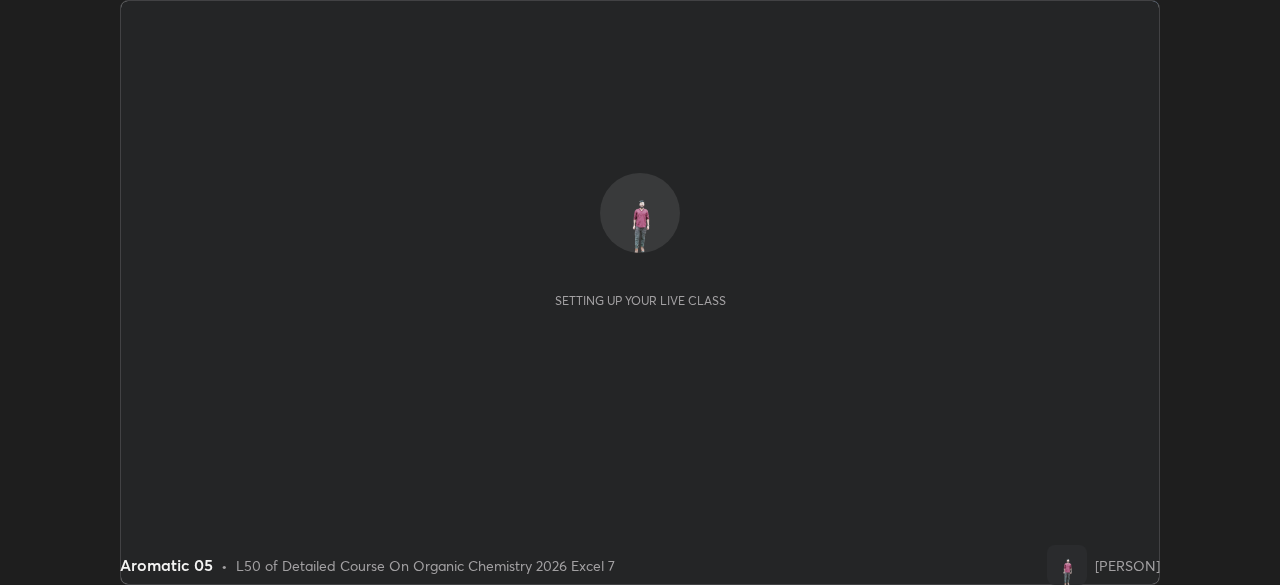 scroll, scrollTop: 0, scrollLeft: 0, axis: both 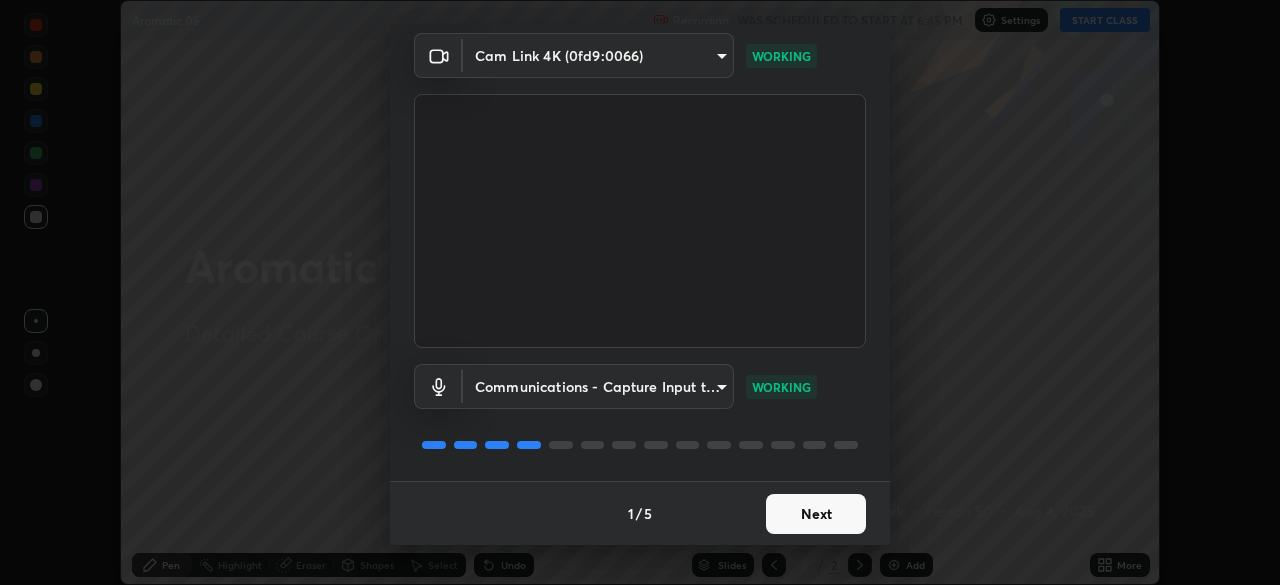 click on "Next" at bounding box center [816, 514] 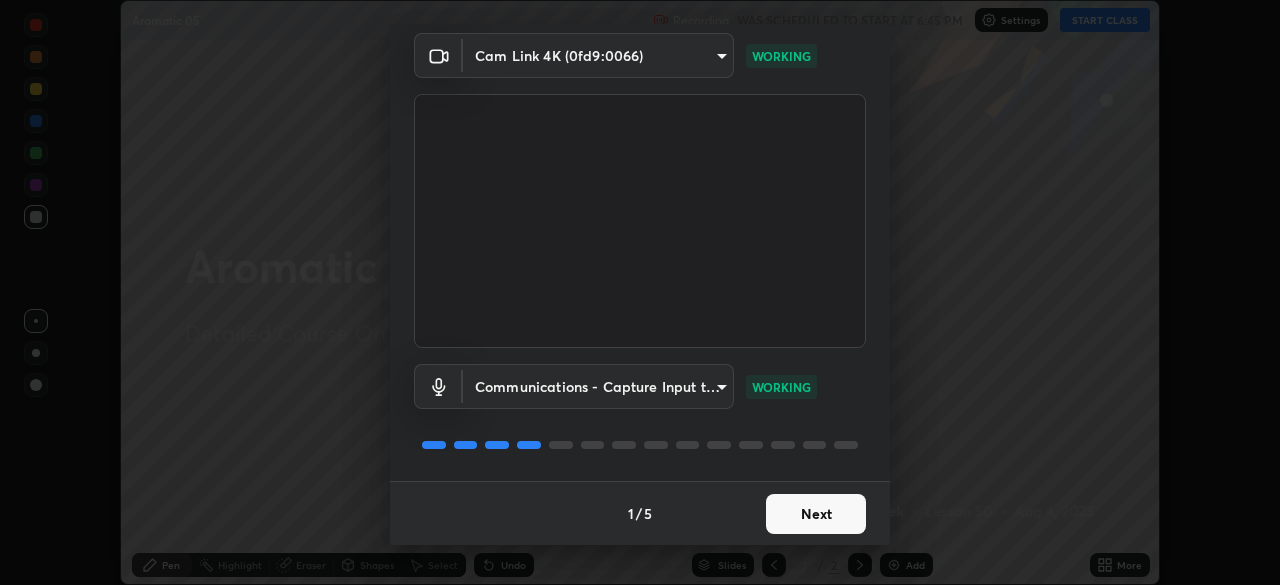 scroll, scrollTop: 0, scrollLeft: 0, axis: both 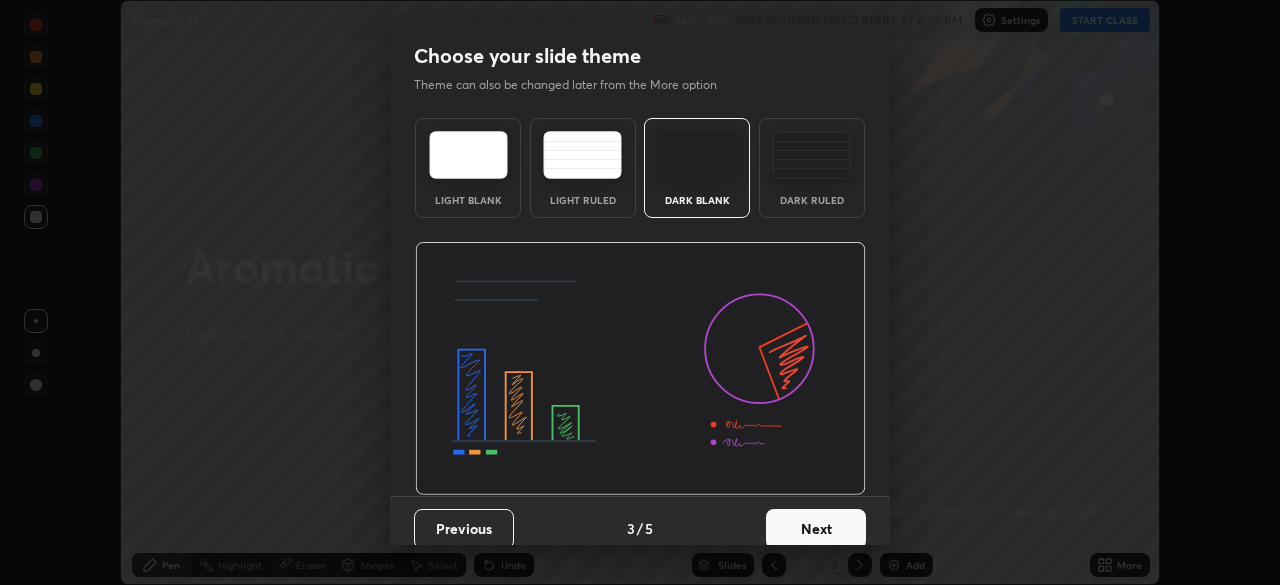 click on "Next" at bounding box center (816, 529) 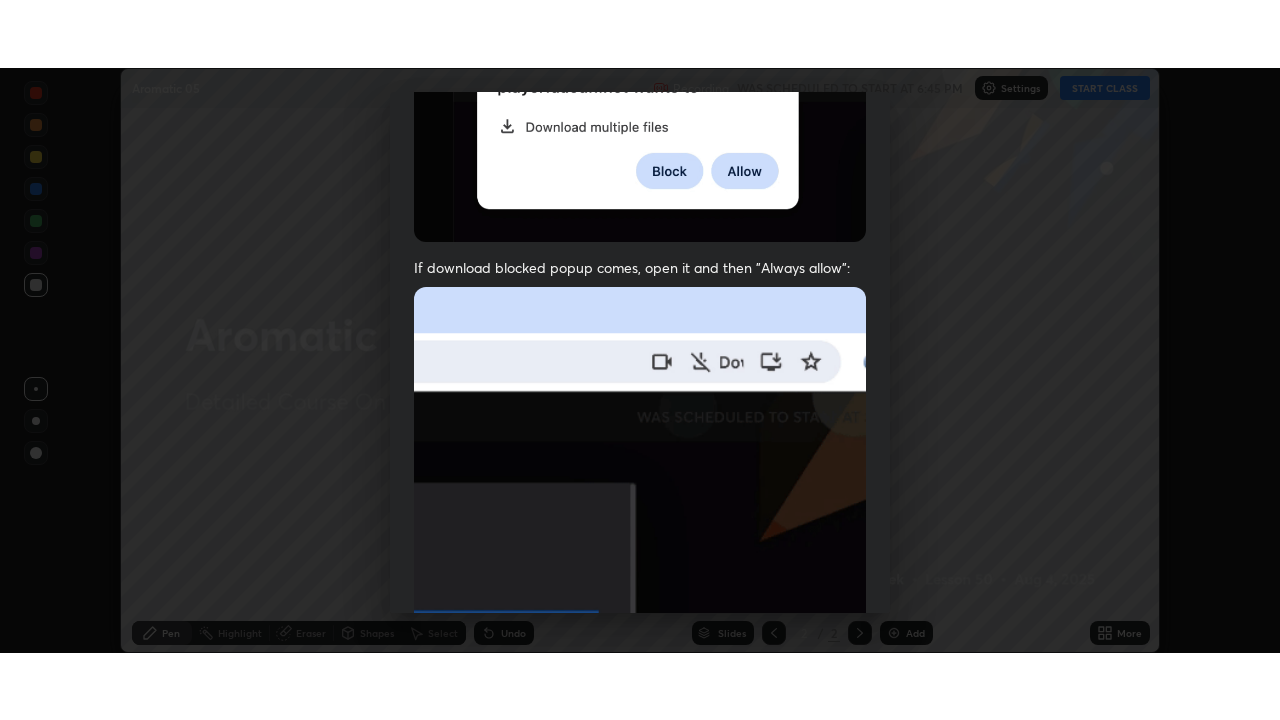 scroll, scrollTop: 479, scrollLeft: 0, axis: vertical 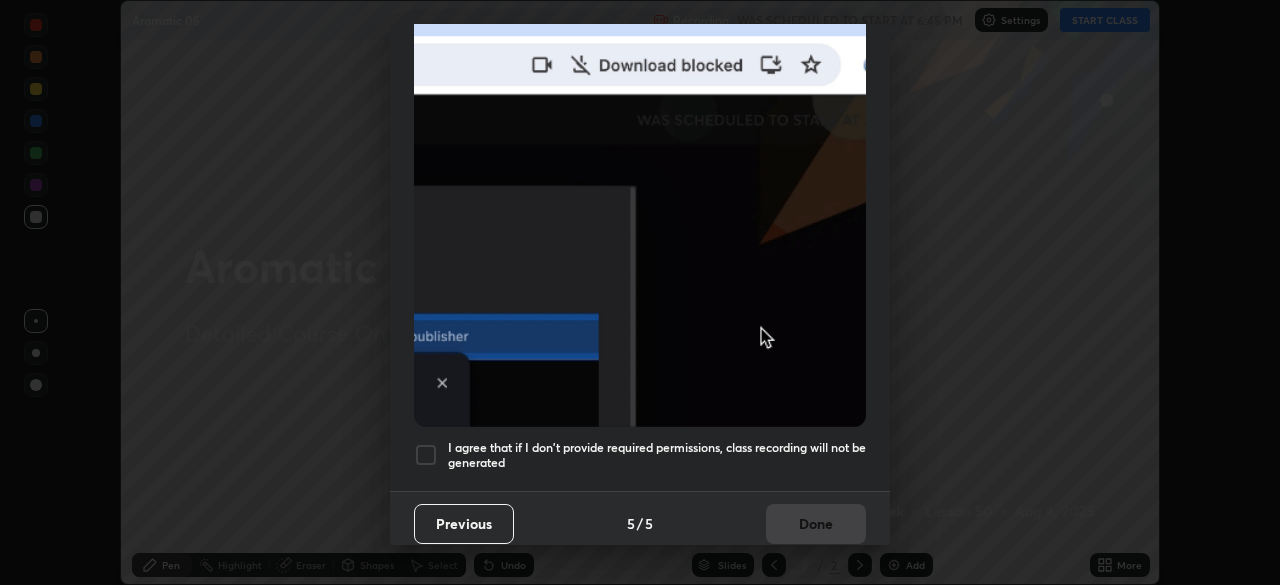 click on "I agree that if I don't provide required permissions, class recording will not be generated" at bounding box center [657, 455] 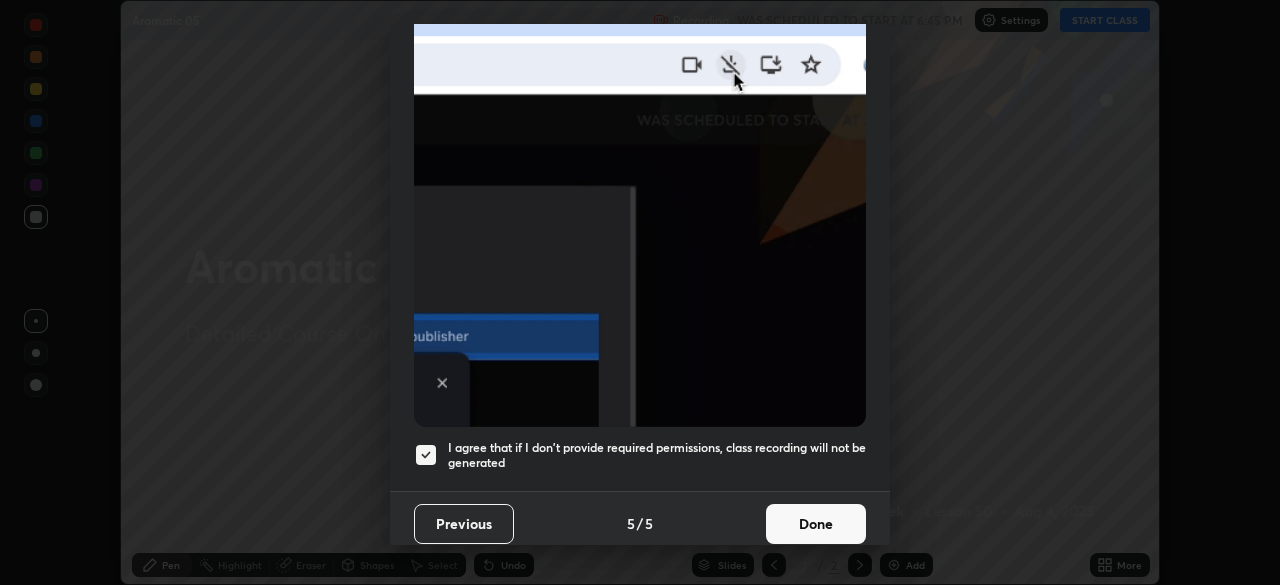 click on "Done" at bounding box center [816, 524] 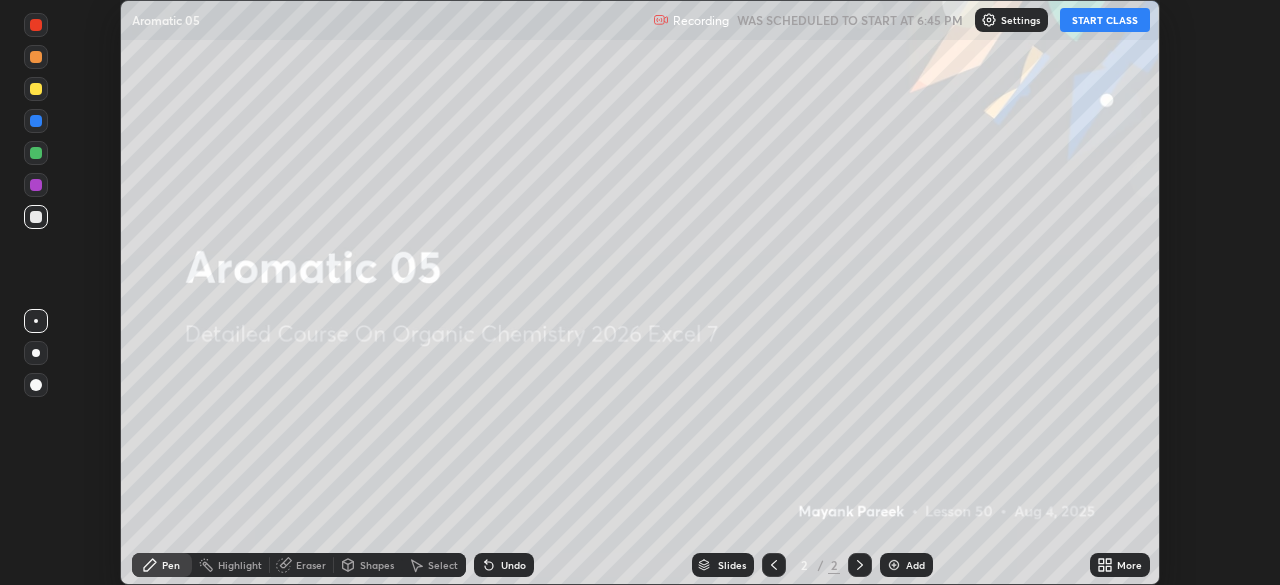 click on "Add" at bounding box center (915, 565) 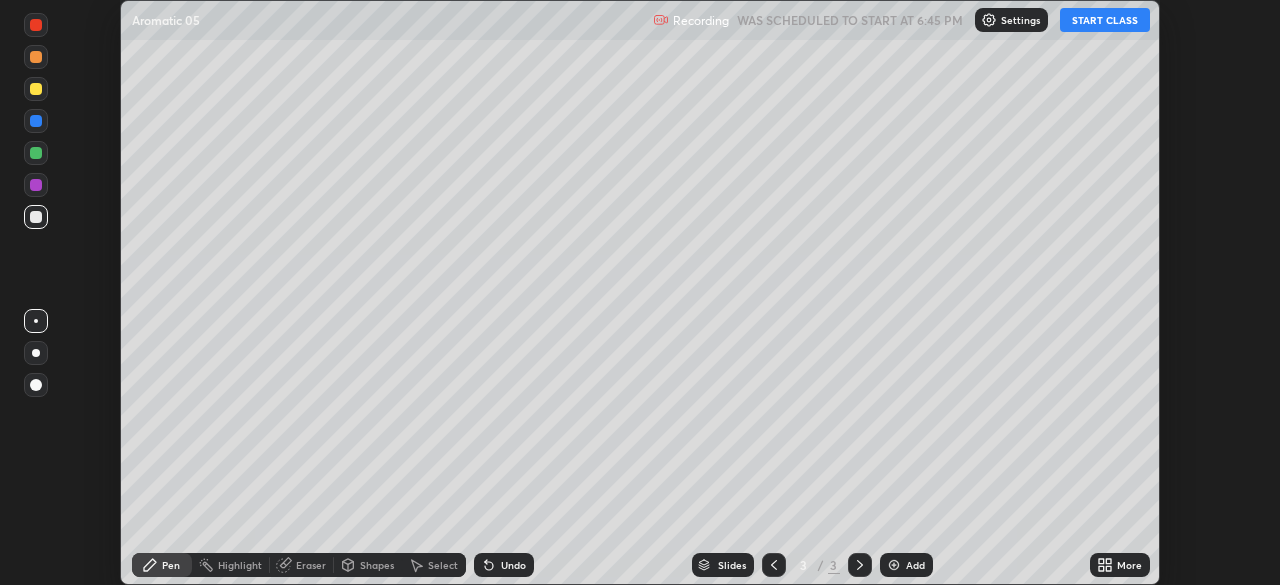 click 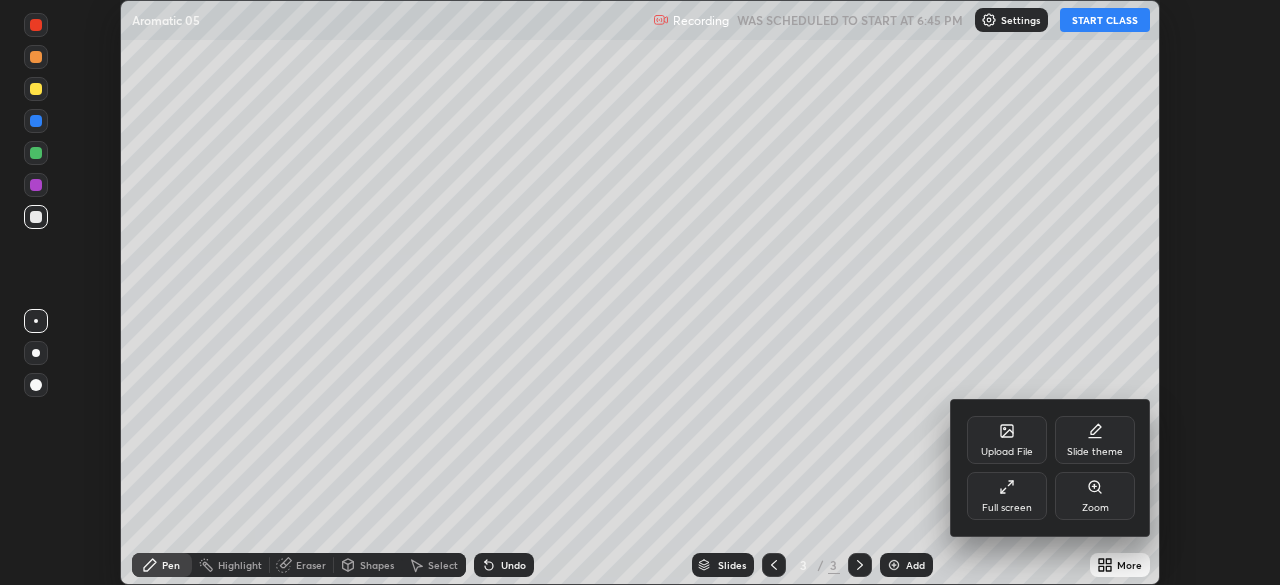 click on "Full screen" at bounding box center [1007, 496] 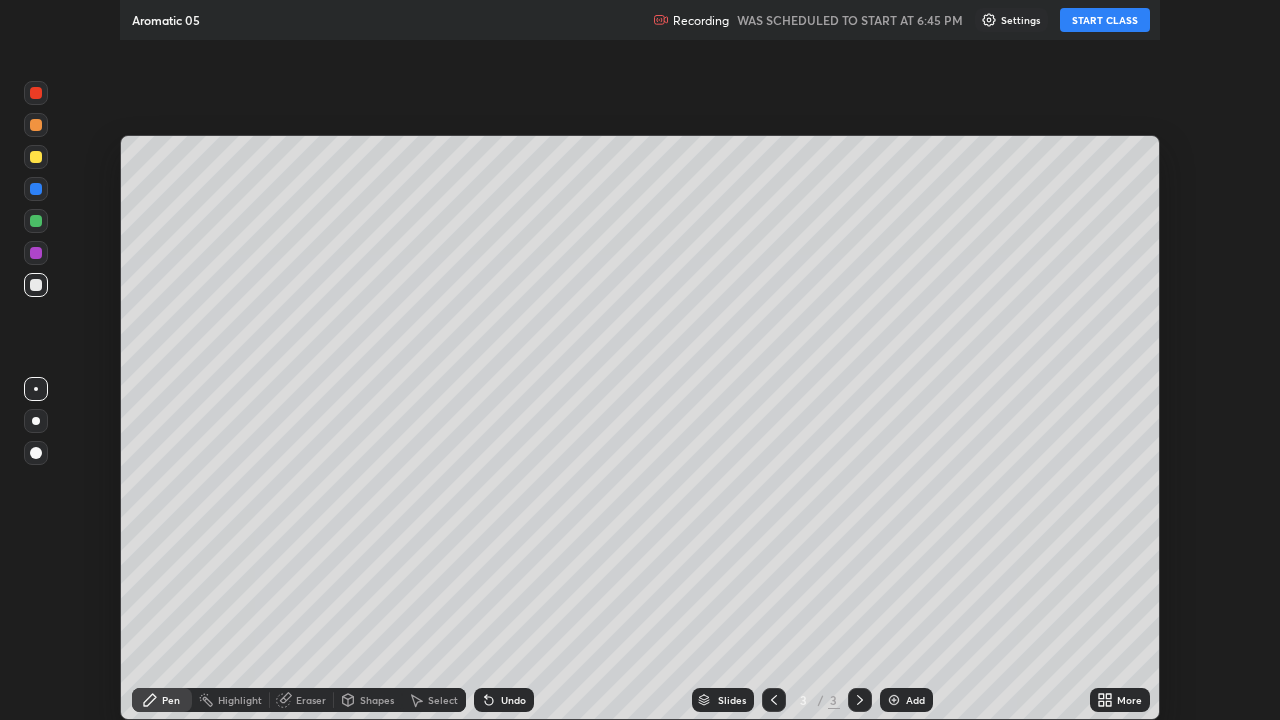 scroll, scrollTop: 99280, scrollLeft: 98720, axis: both 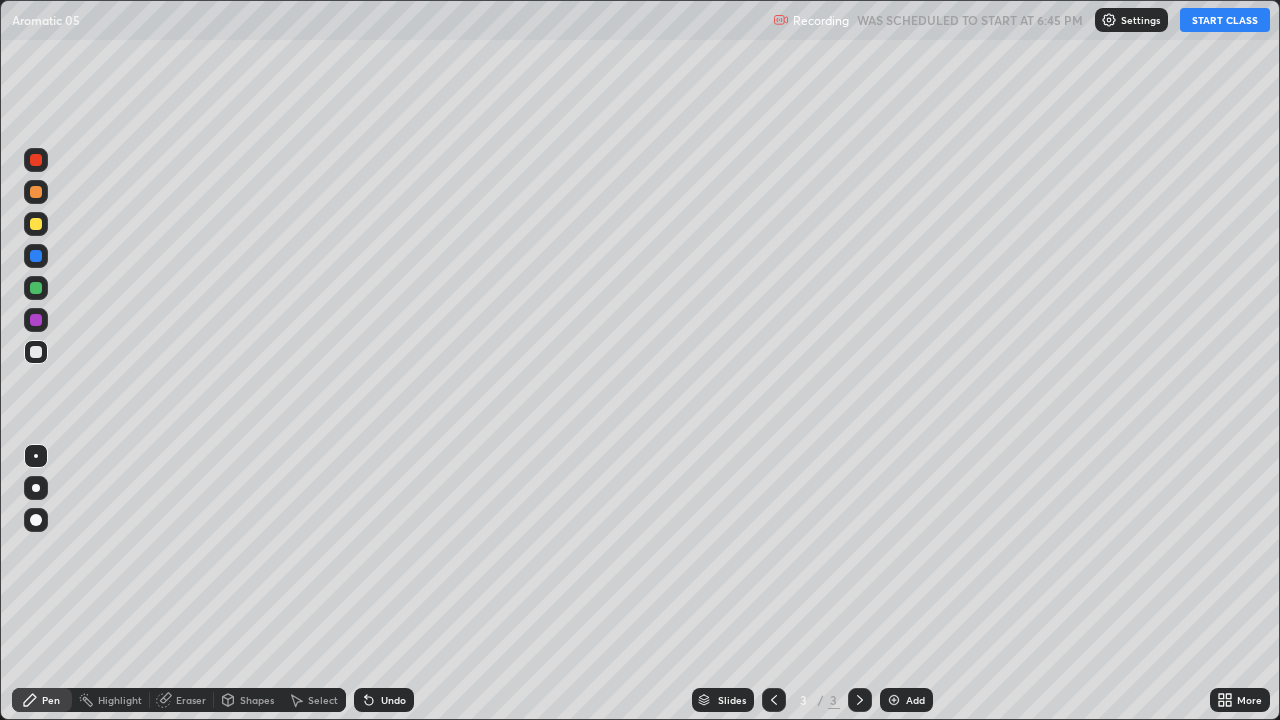 click on "START CLASS" at bounding box center (1225, 20) 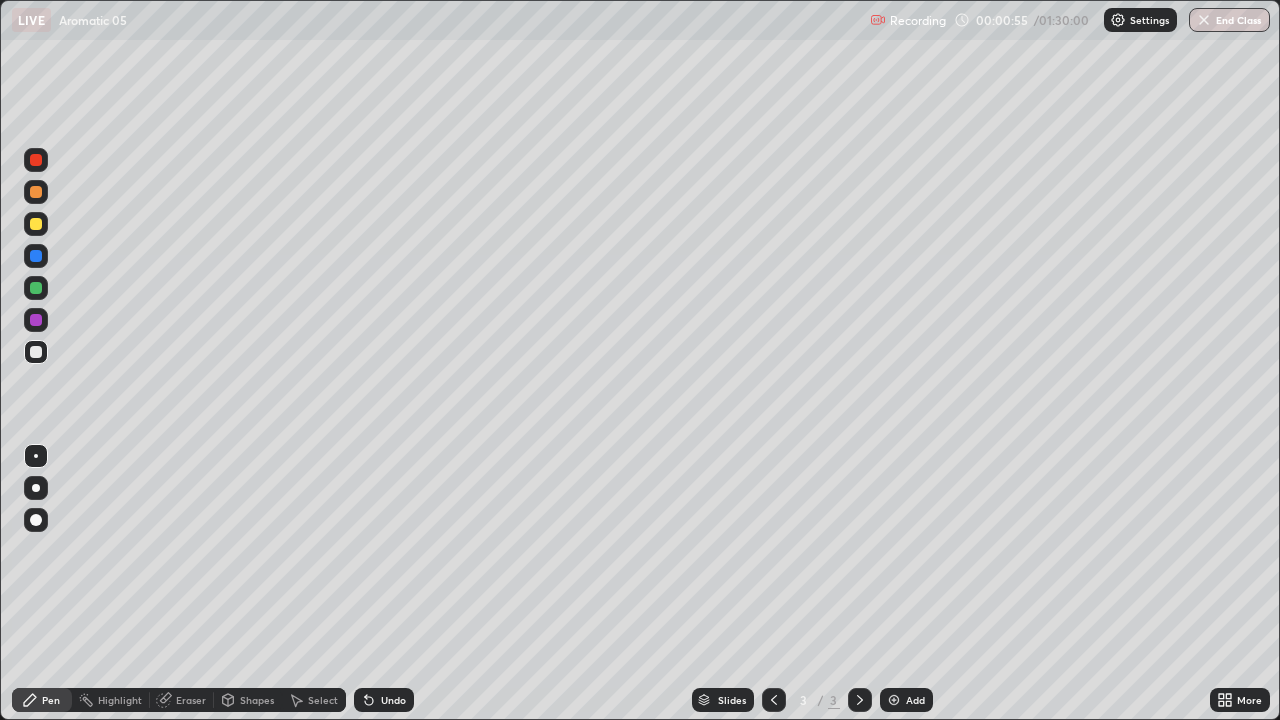click on "Undo" at bounding box center [393, 700] 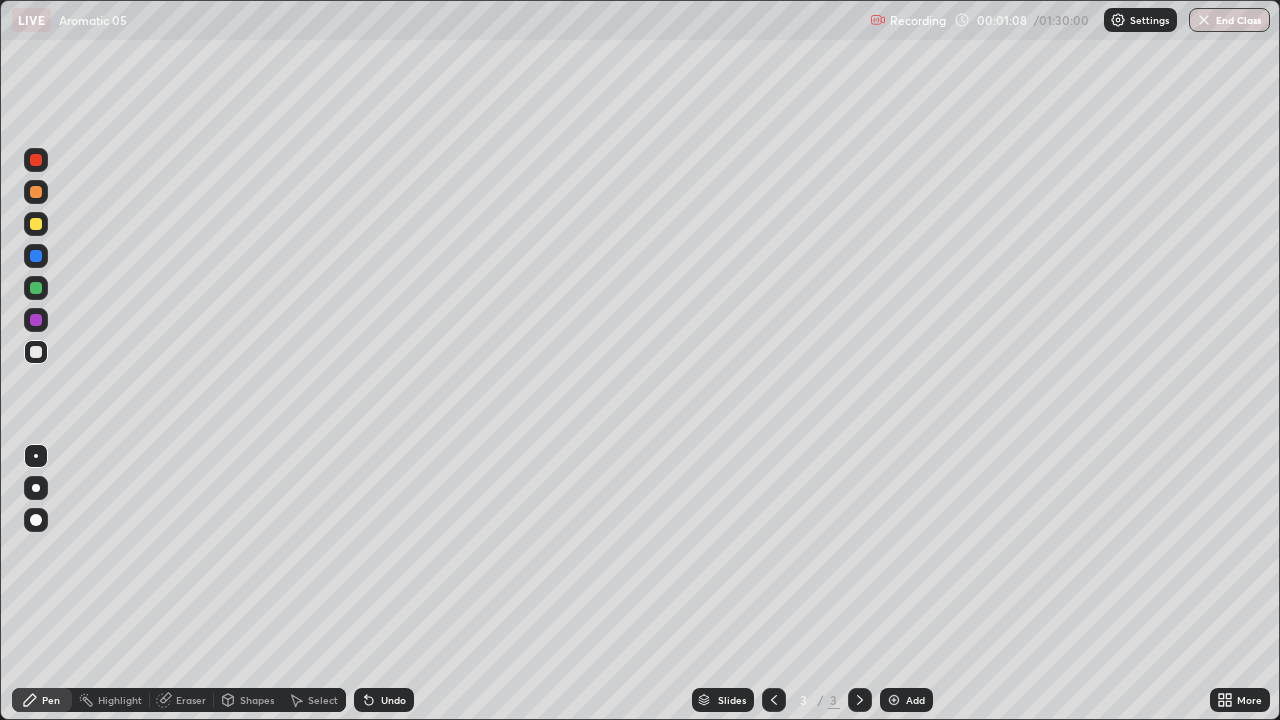 click 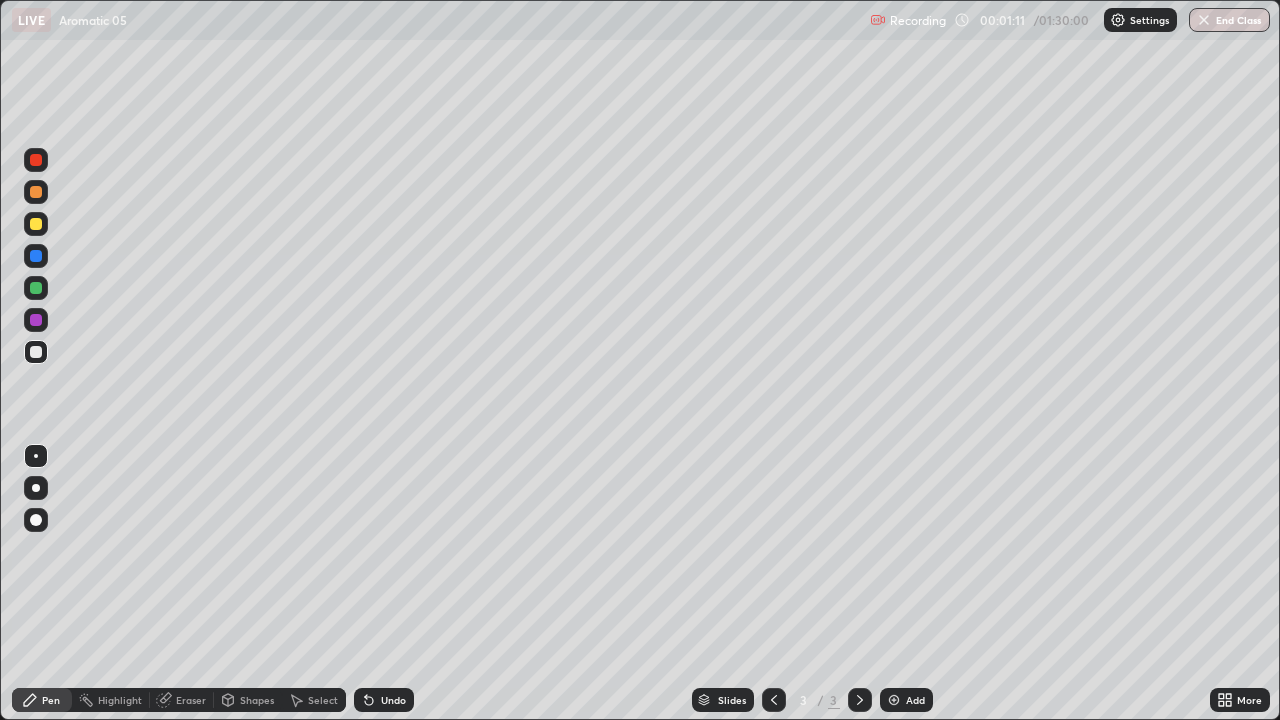 click on "Undo" at bounding box center (384, 700) 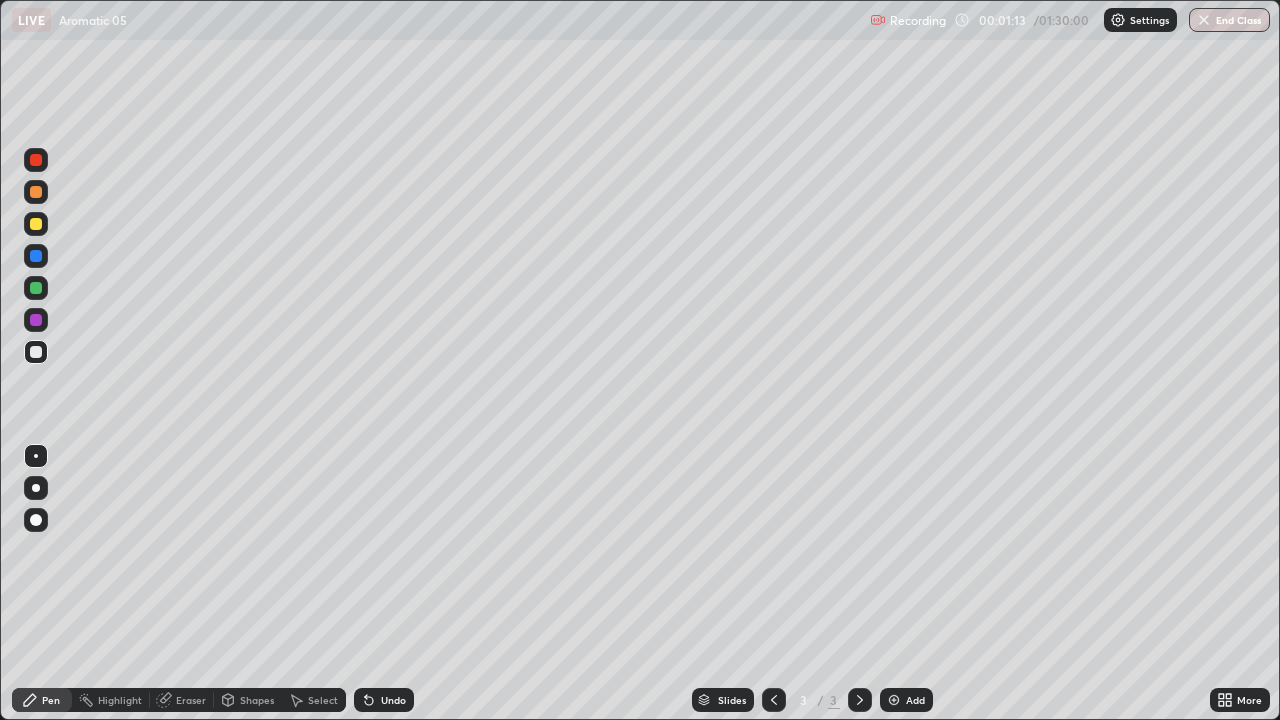 click on "Undo" at bounding box center [384, 700] 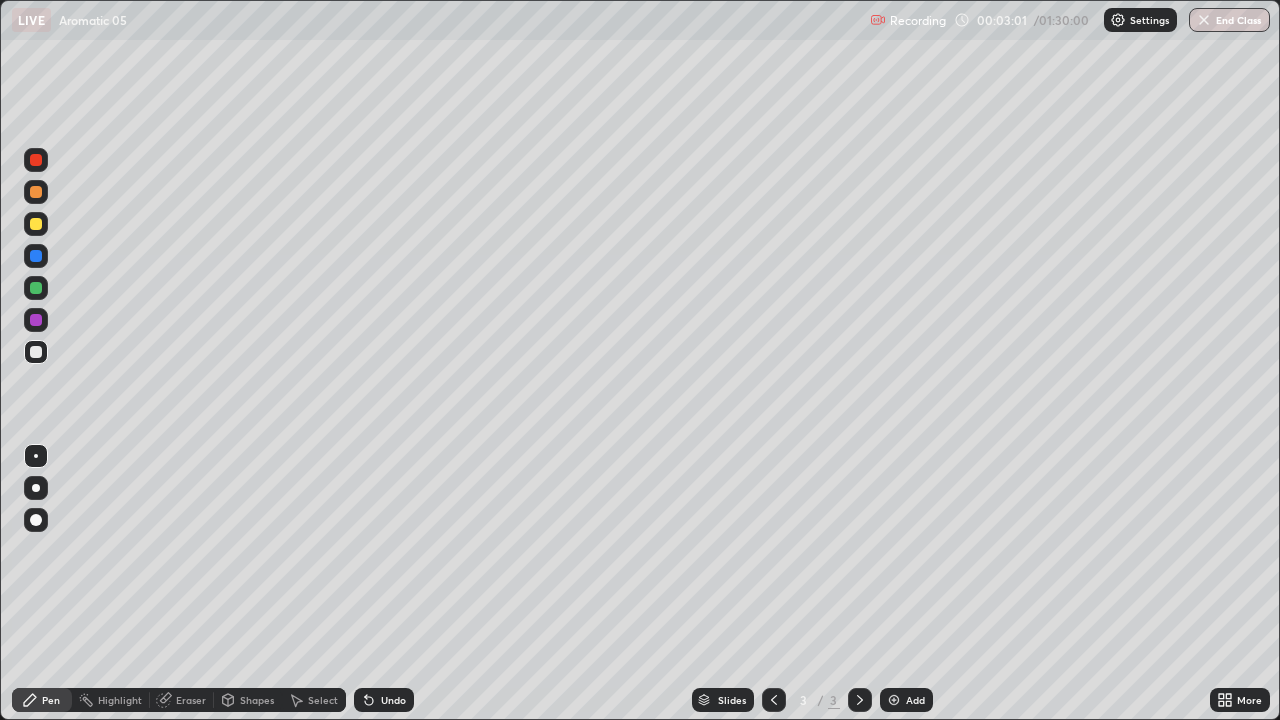 click on "Undo" at bounding box center [384, 700] 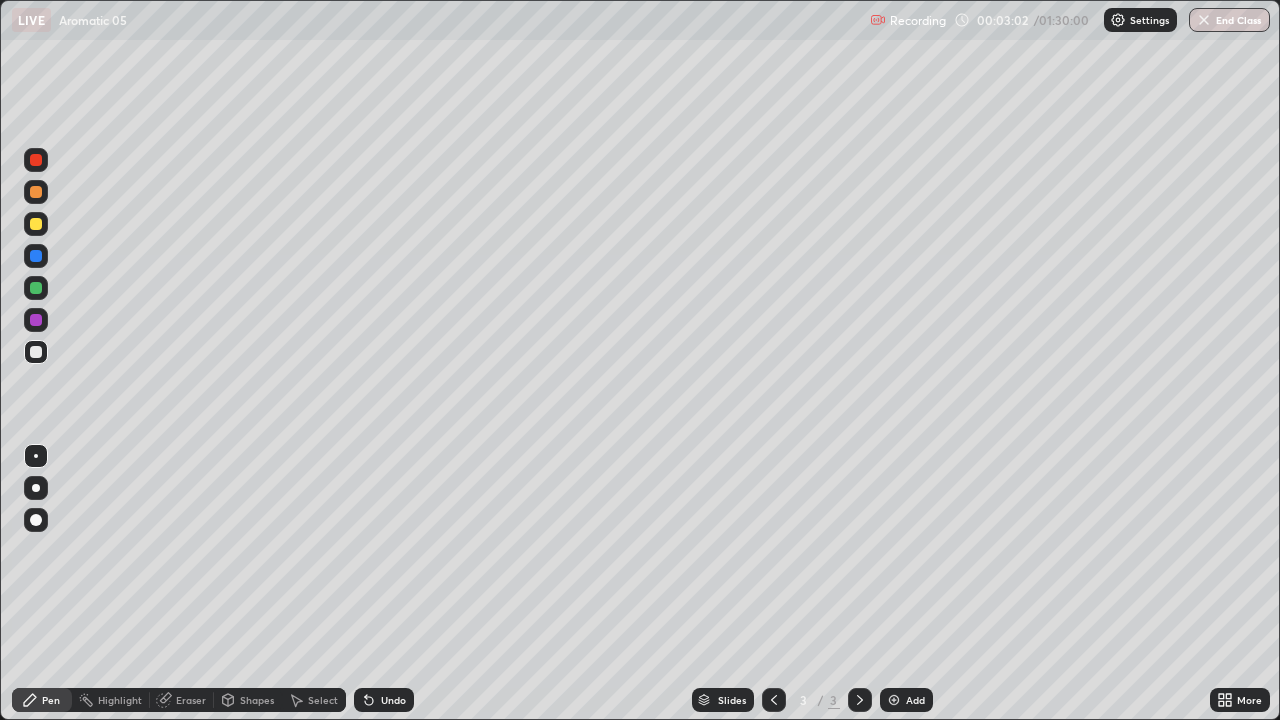 click on "Undo" at bounding box center (384, 700) 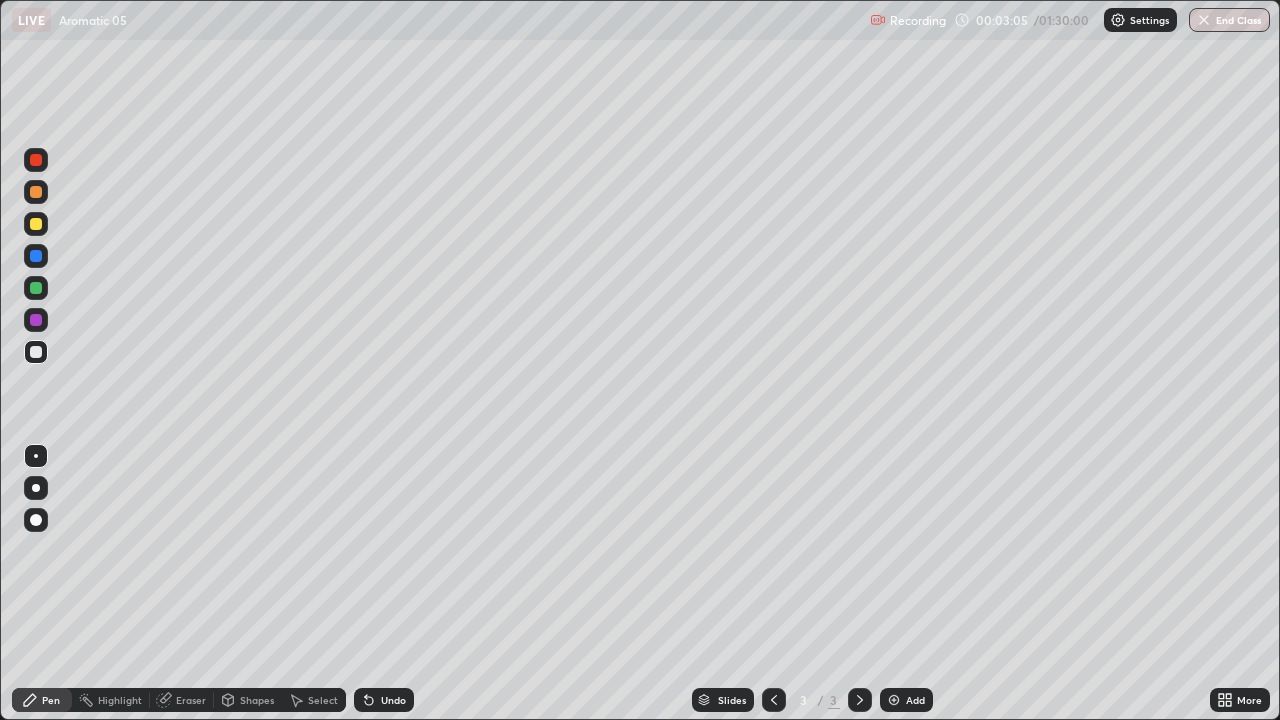 click on "Undo" at bounding box center (384, 700) 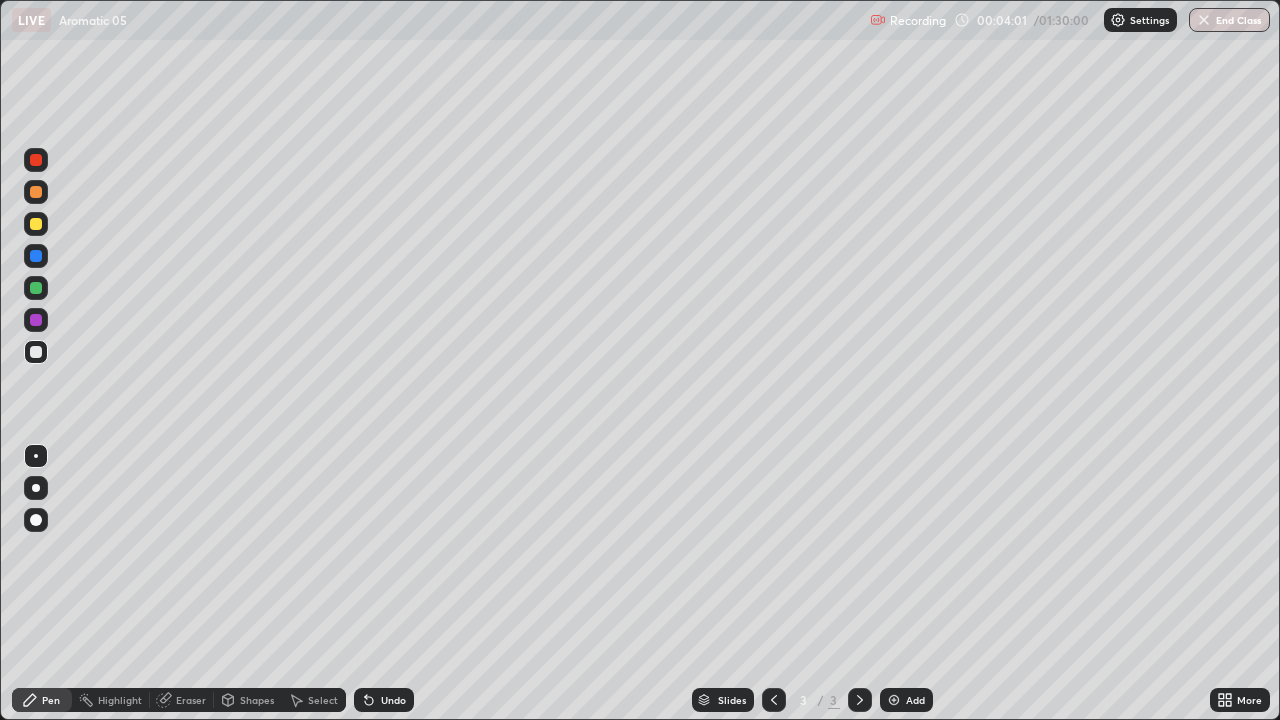 click 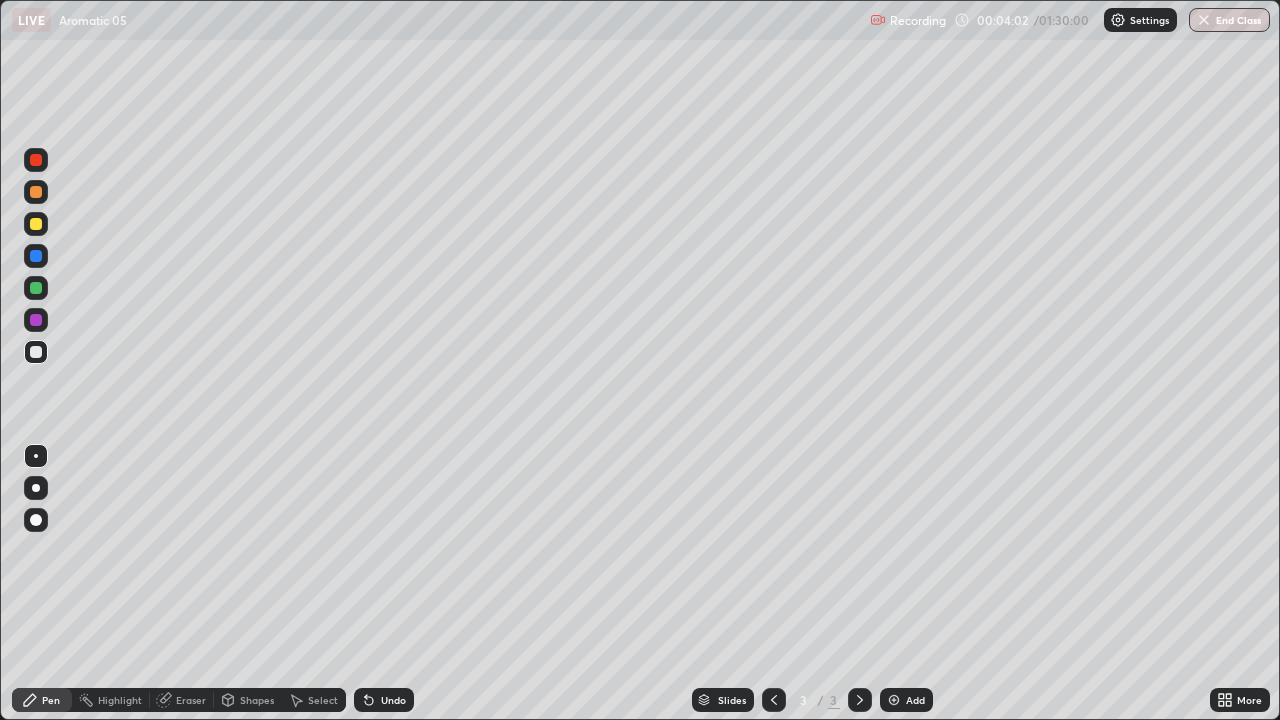 click 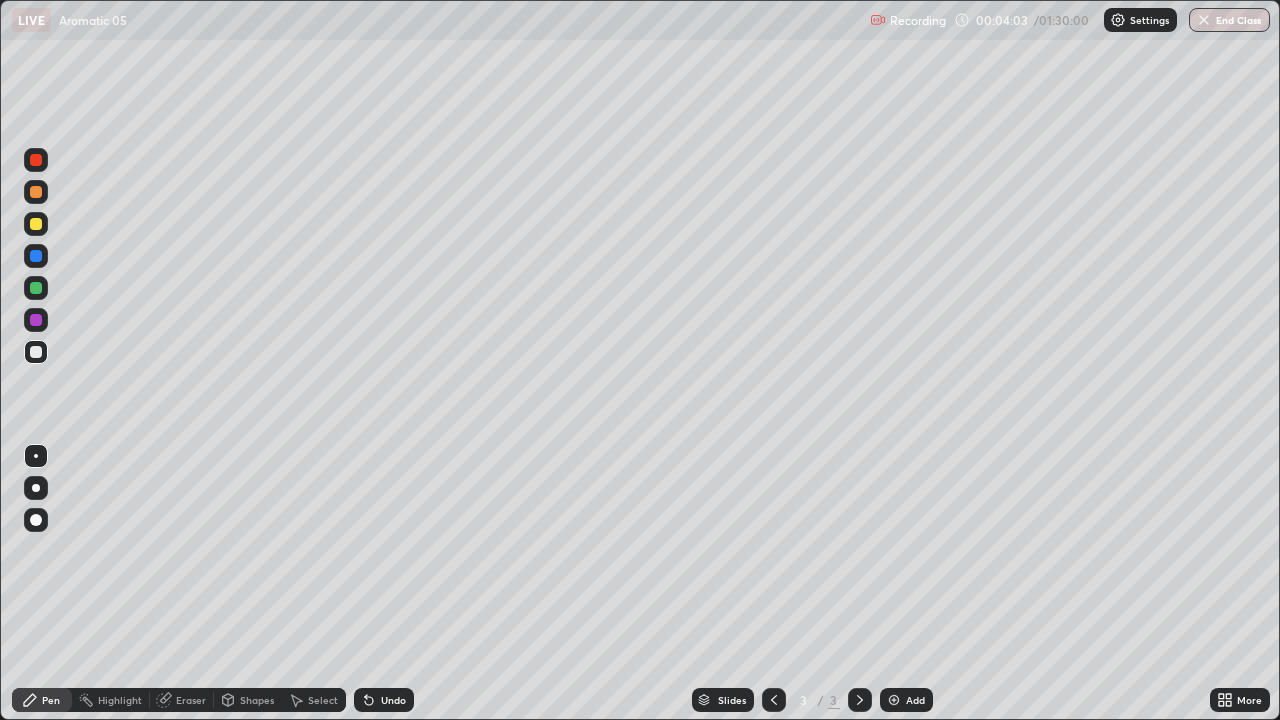 click 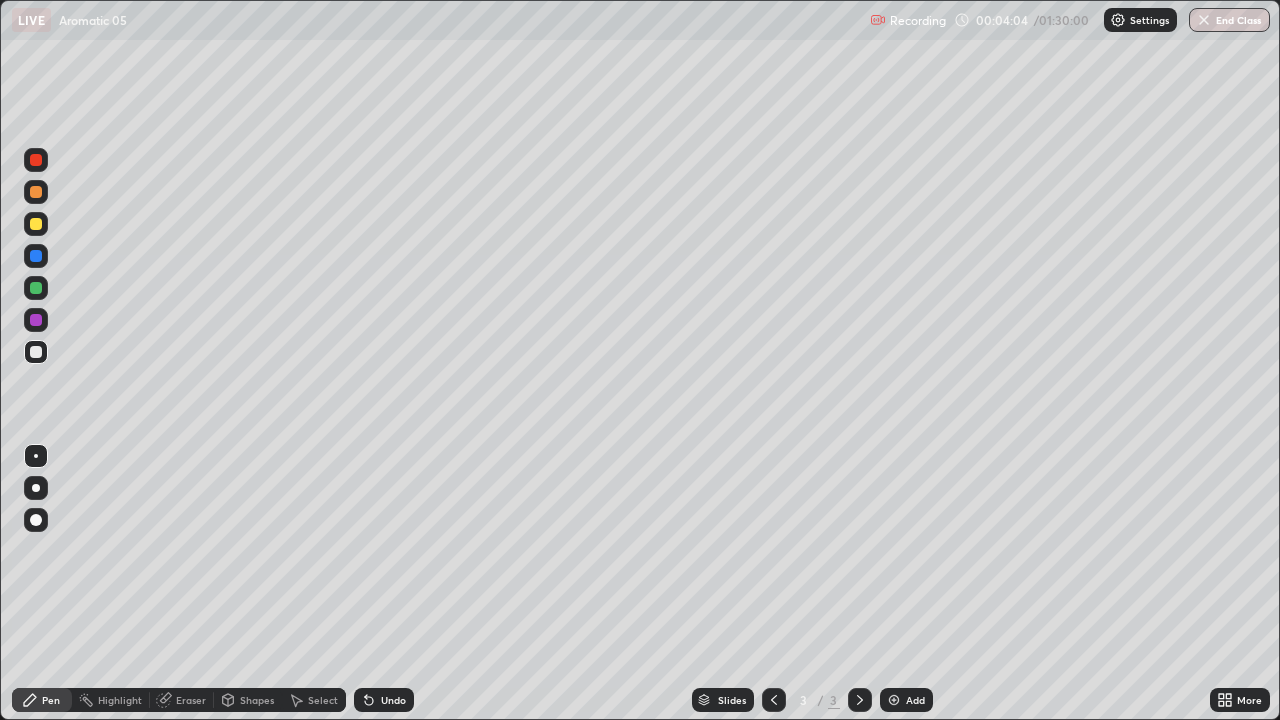 click on "Undo" at bounding box center (384, 700) 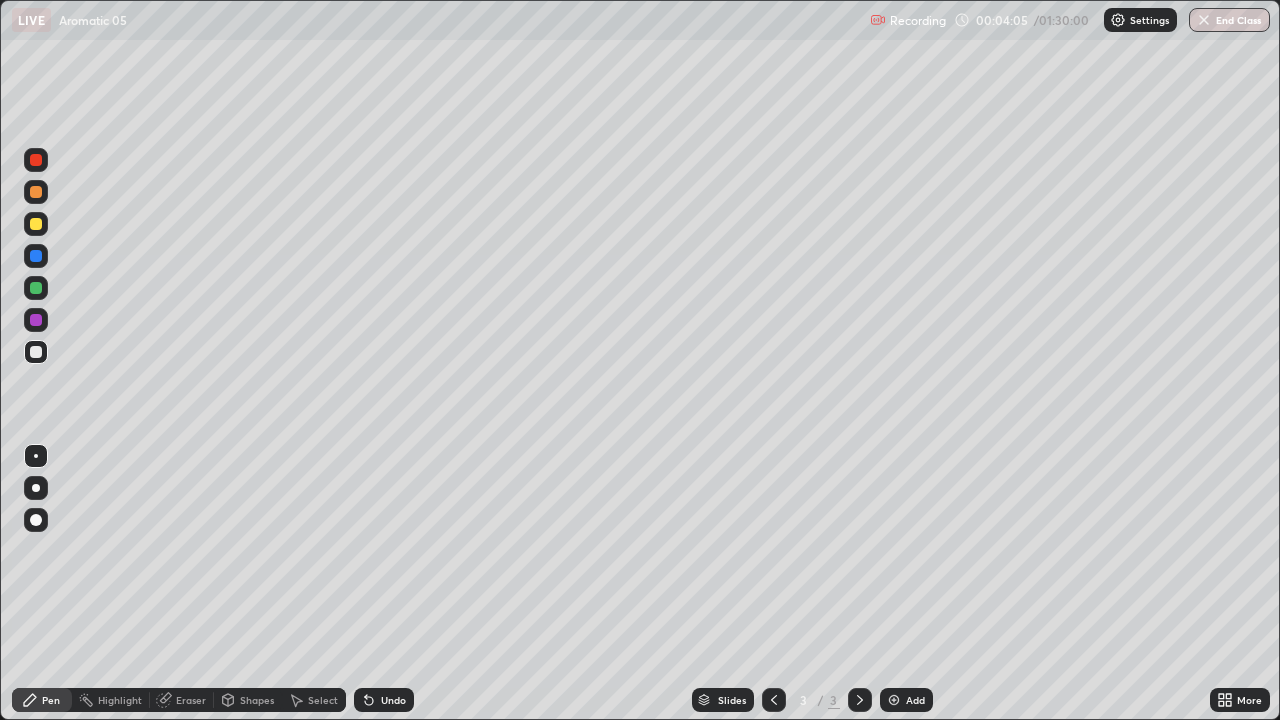 click on "Select" at bounding box center (314, 700) 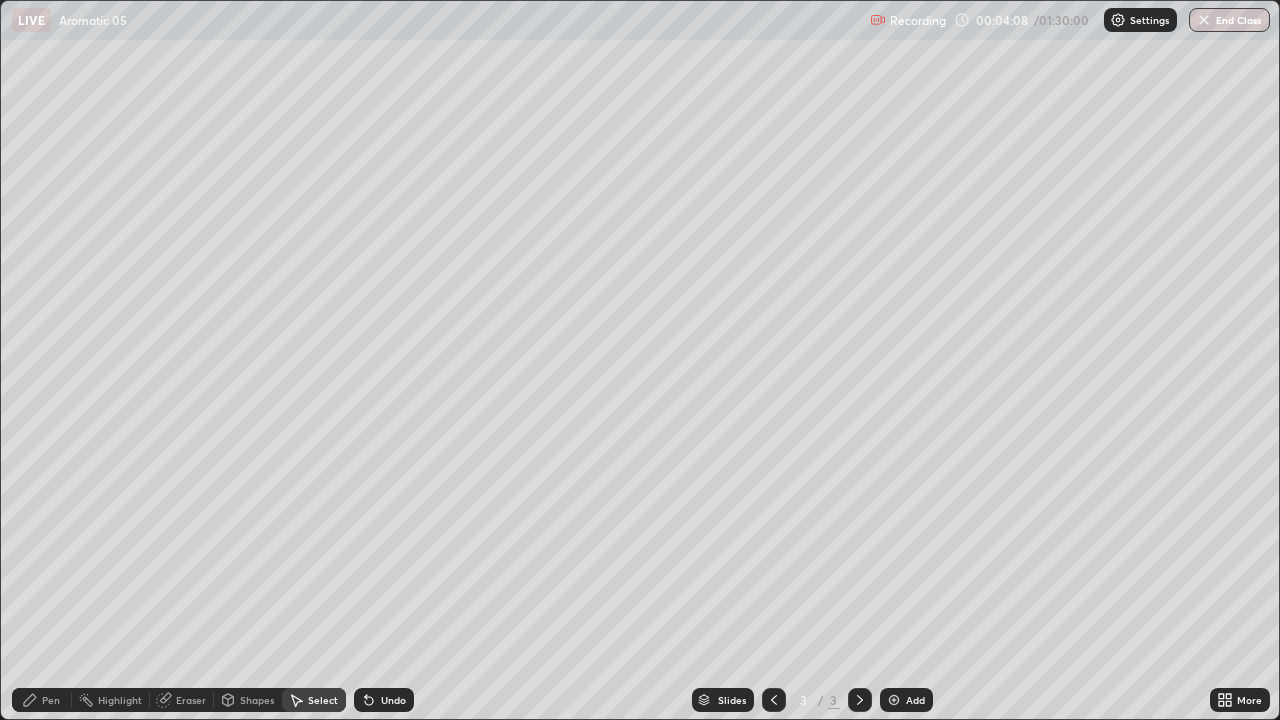 click on "Pen" at bounding box center [51, 700] 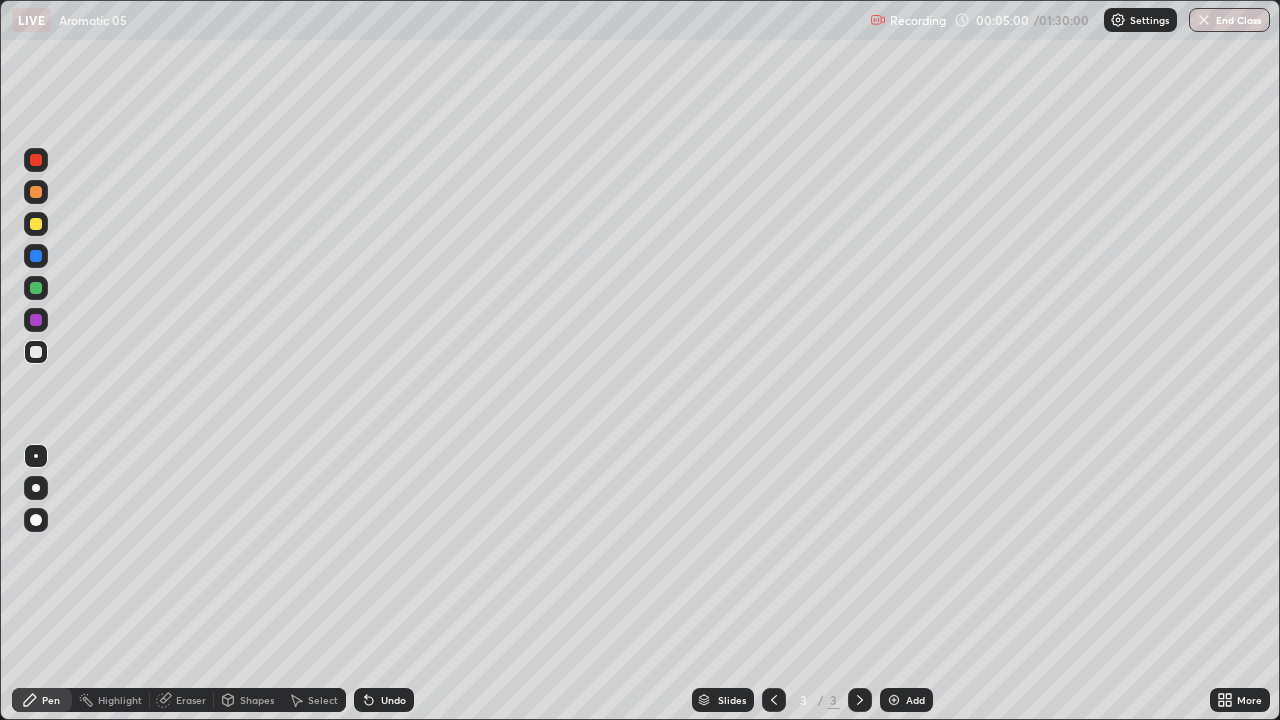 click on "Add" at bounding box center [906, 700] 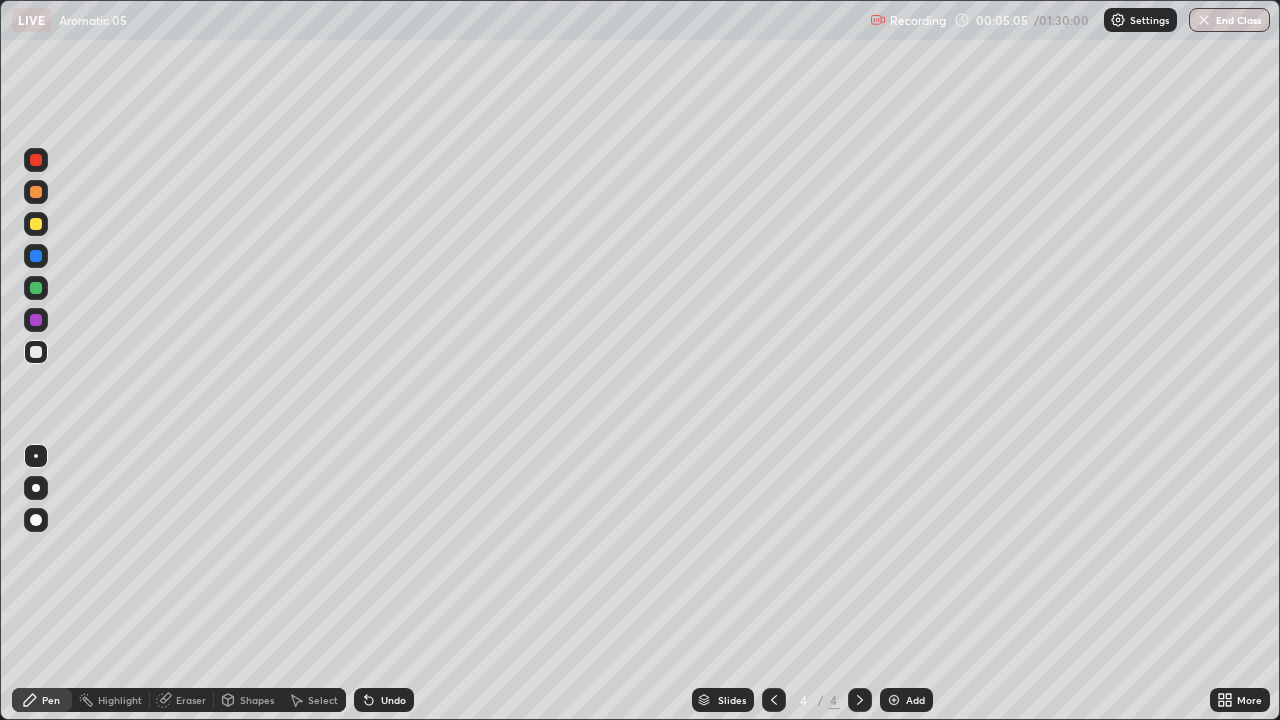click 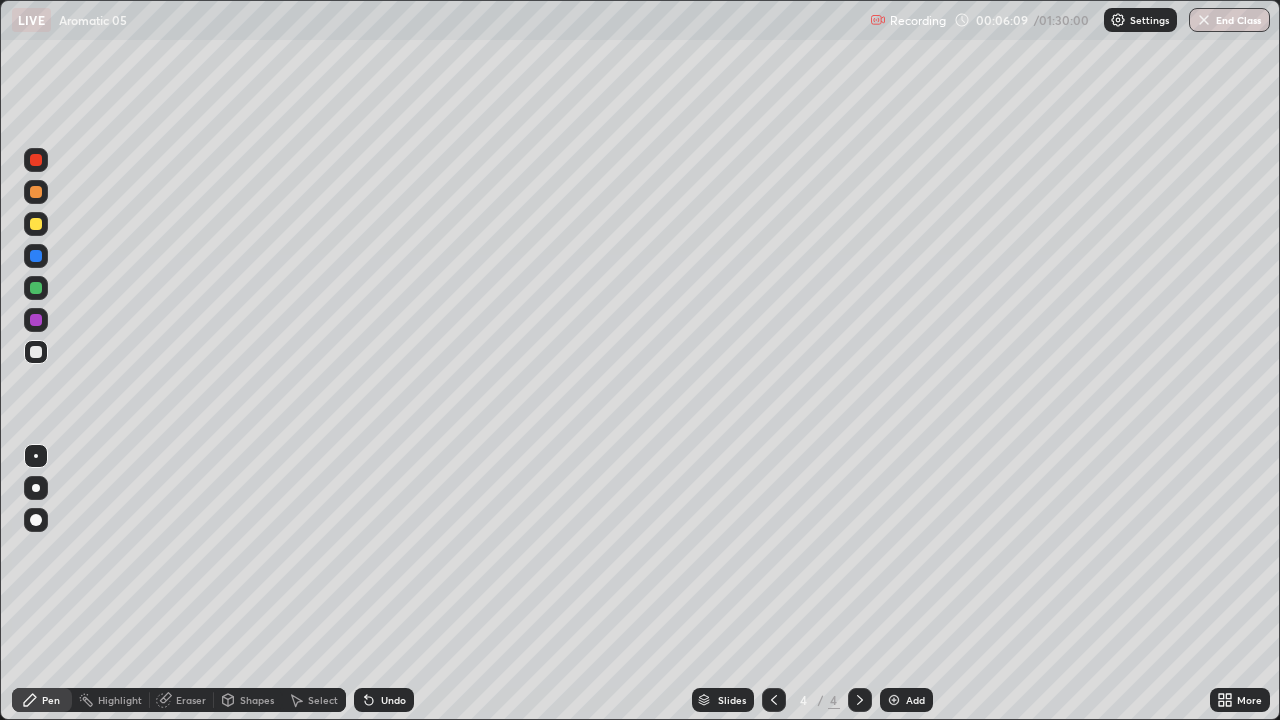 click on "Undo" at bounding box center [384, 700] 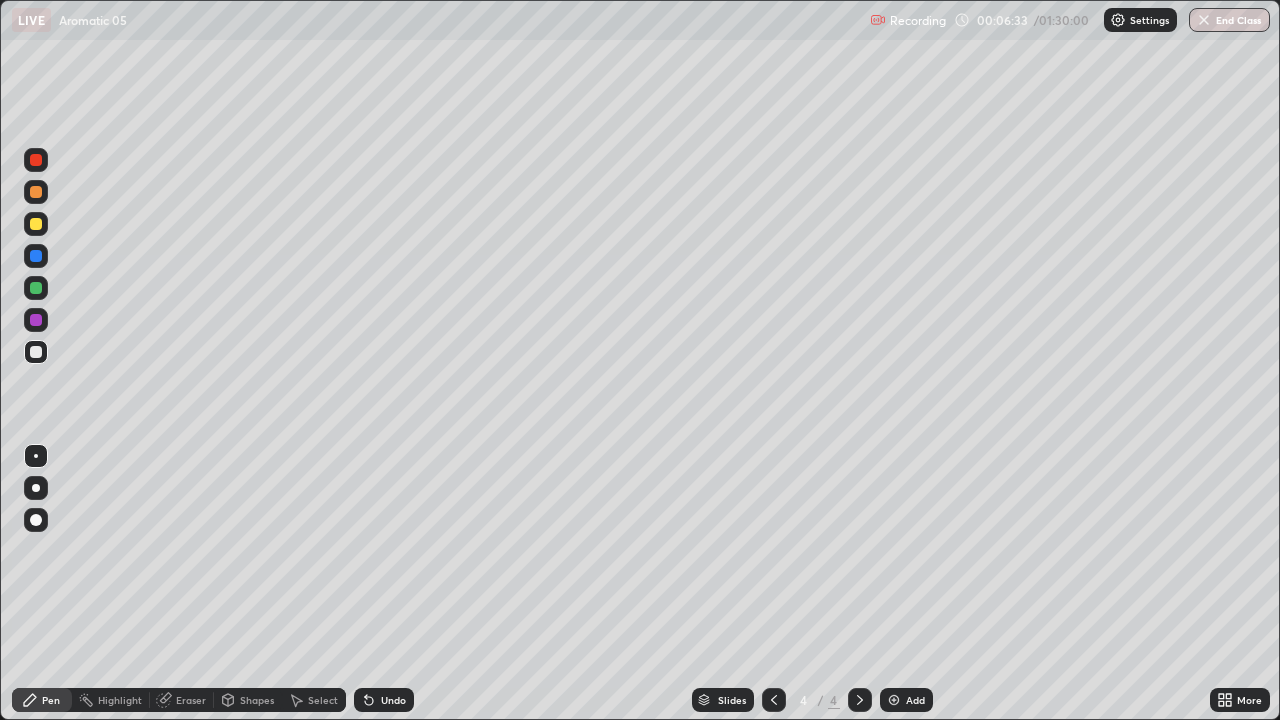 click on "Undo" at bounding box center [380, 700] 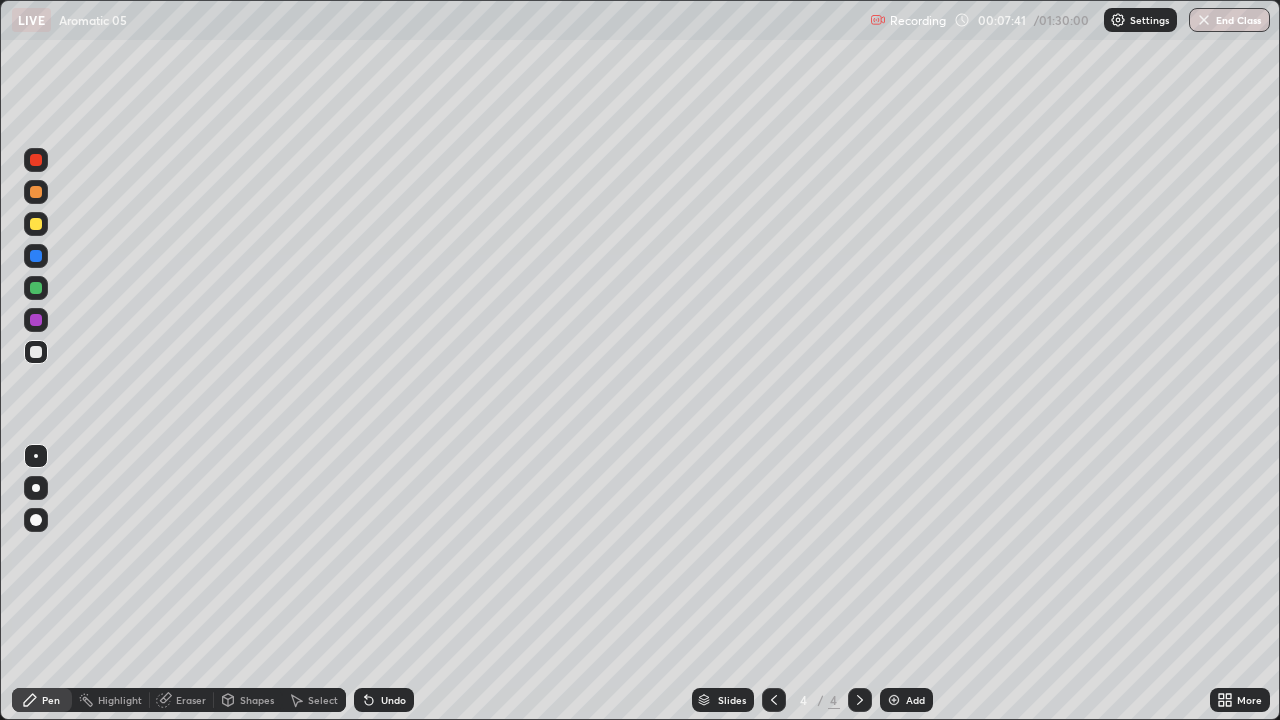 click at bounding box center [36, 288] 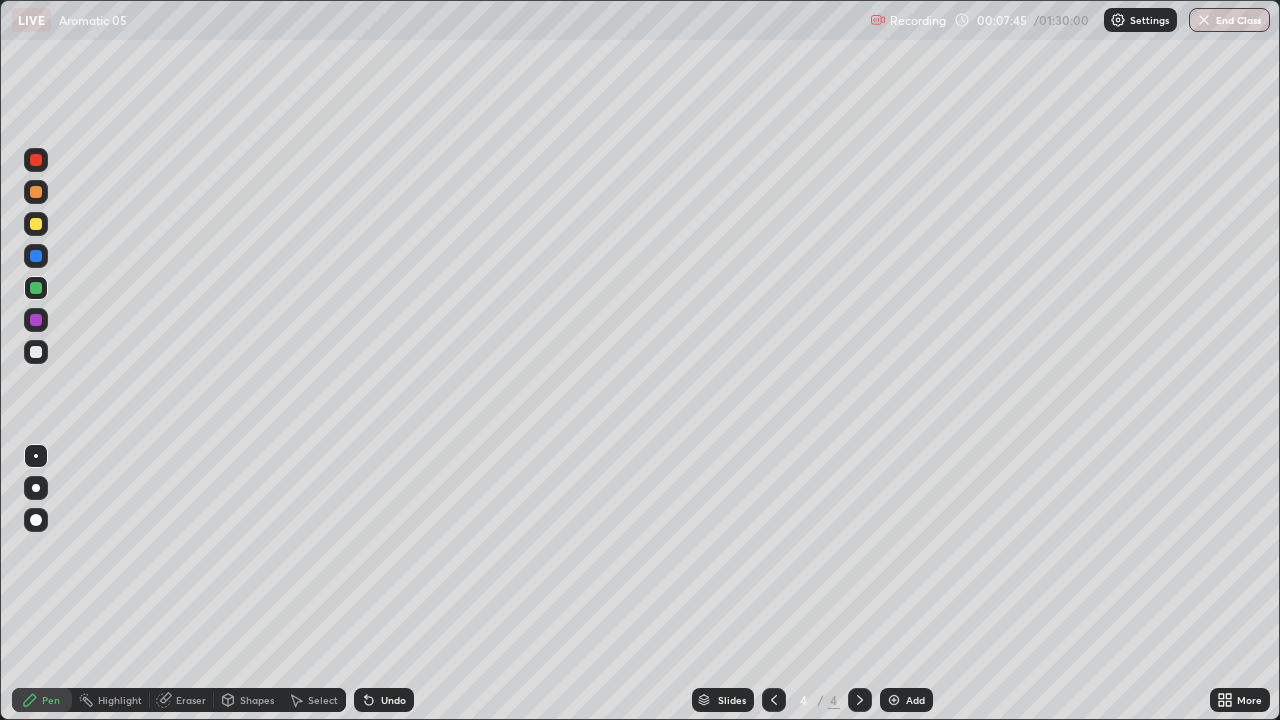 click at bounding box center [36, 352] 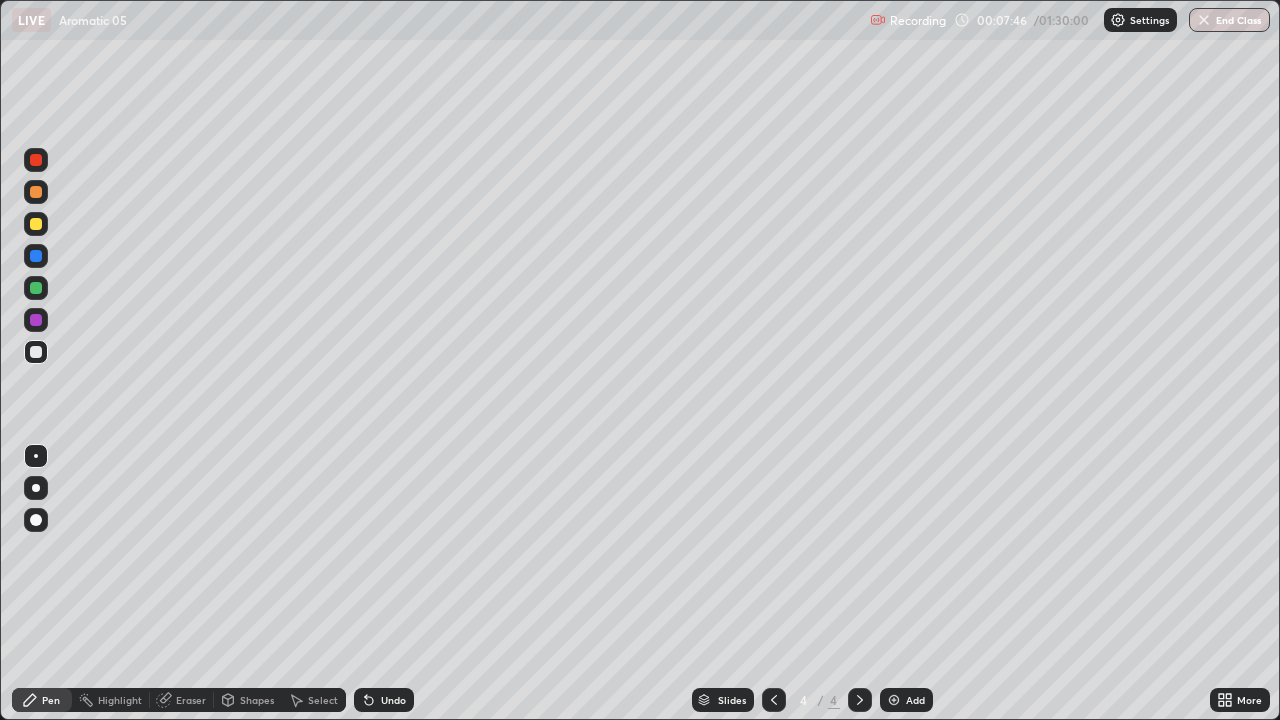 click at bounding box center [36, 352] 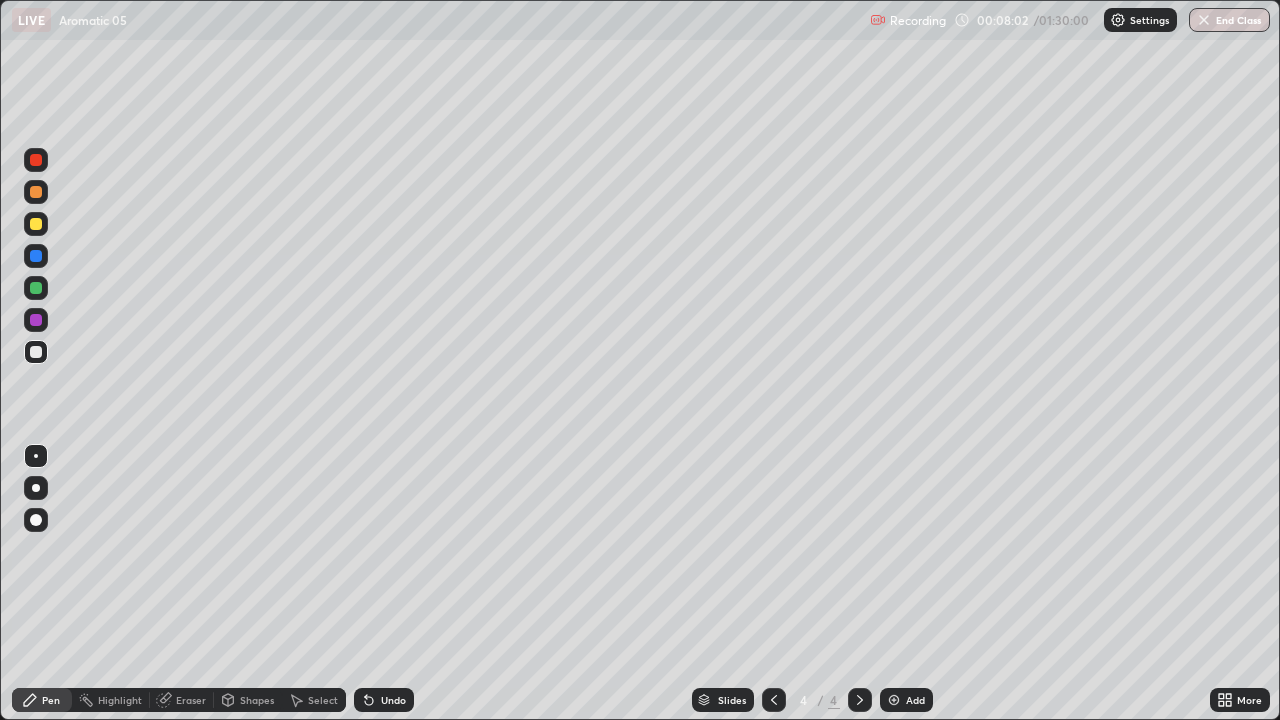 click 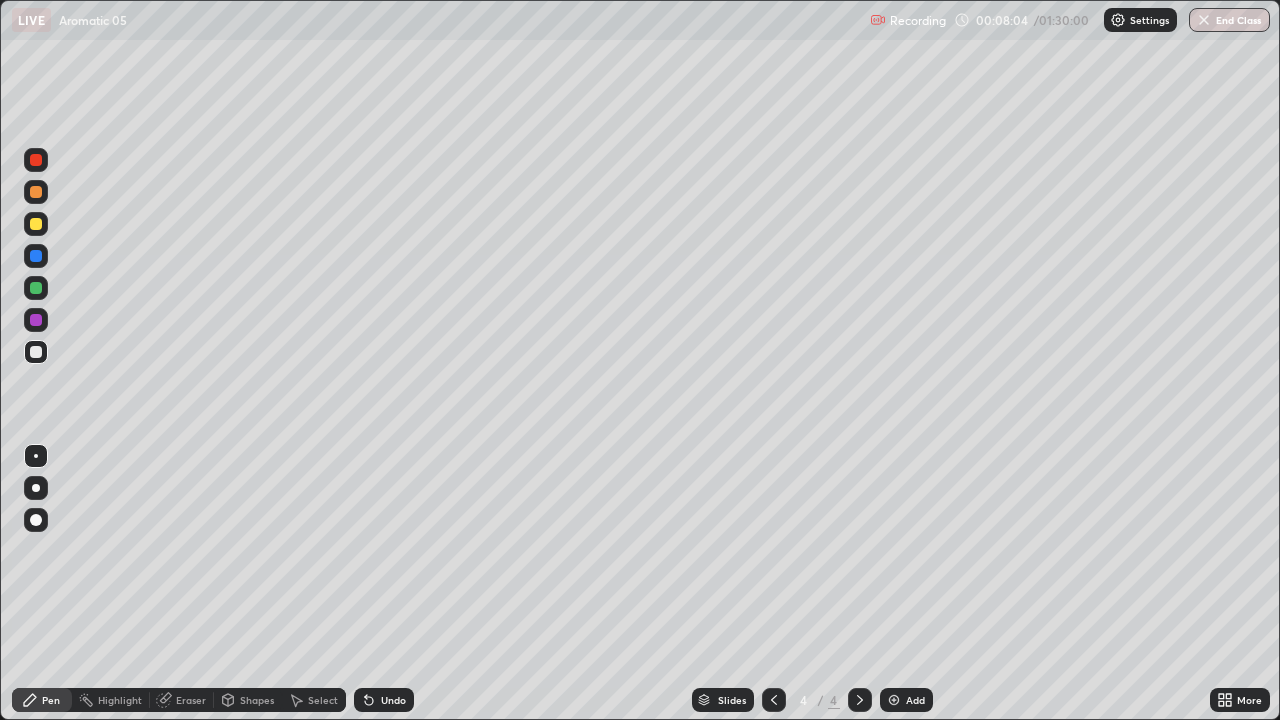 click on "Undo" at bounding box center [384, 700] 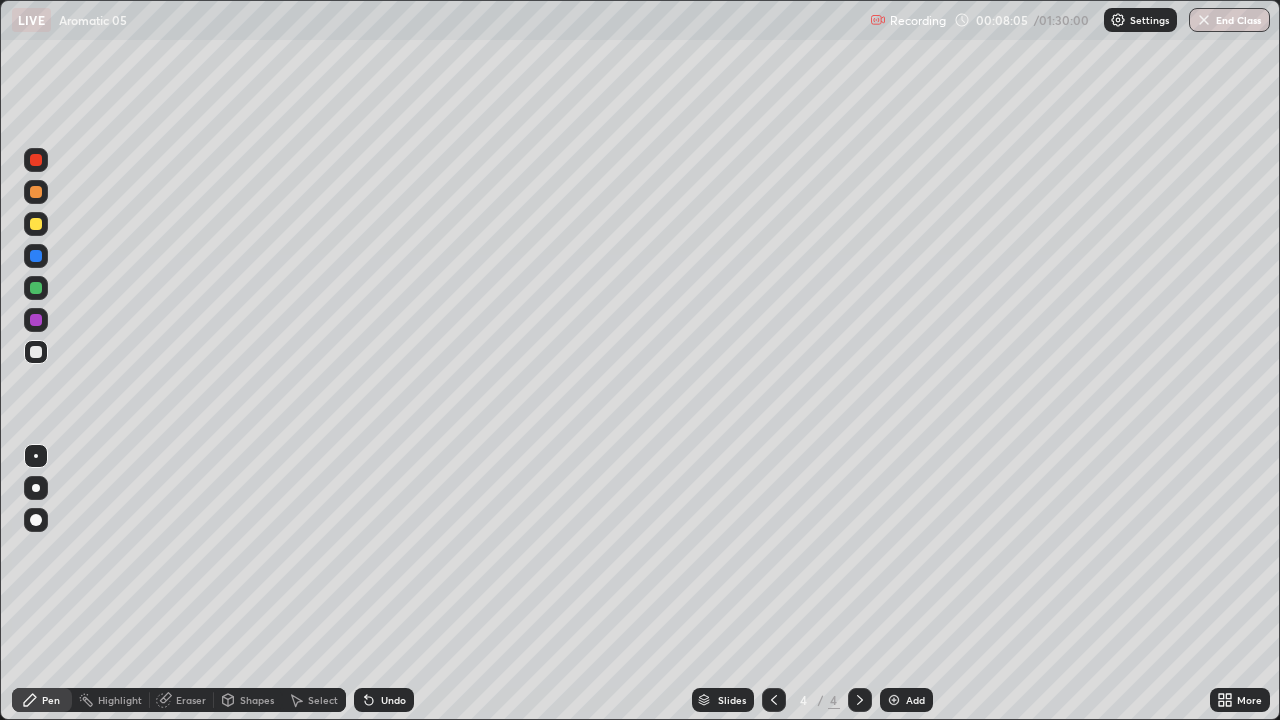 click on "Undo" at bounding box center (393, 700) 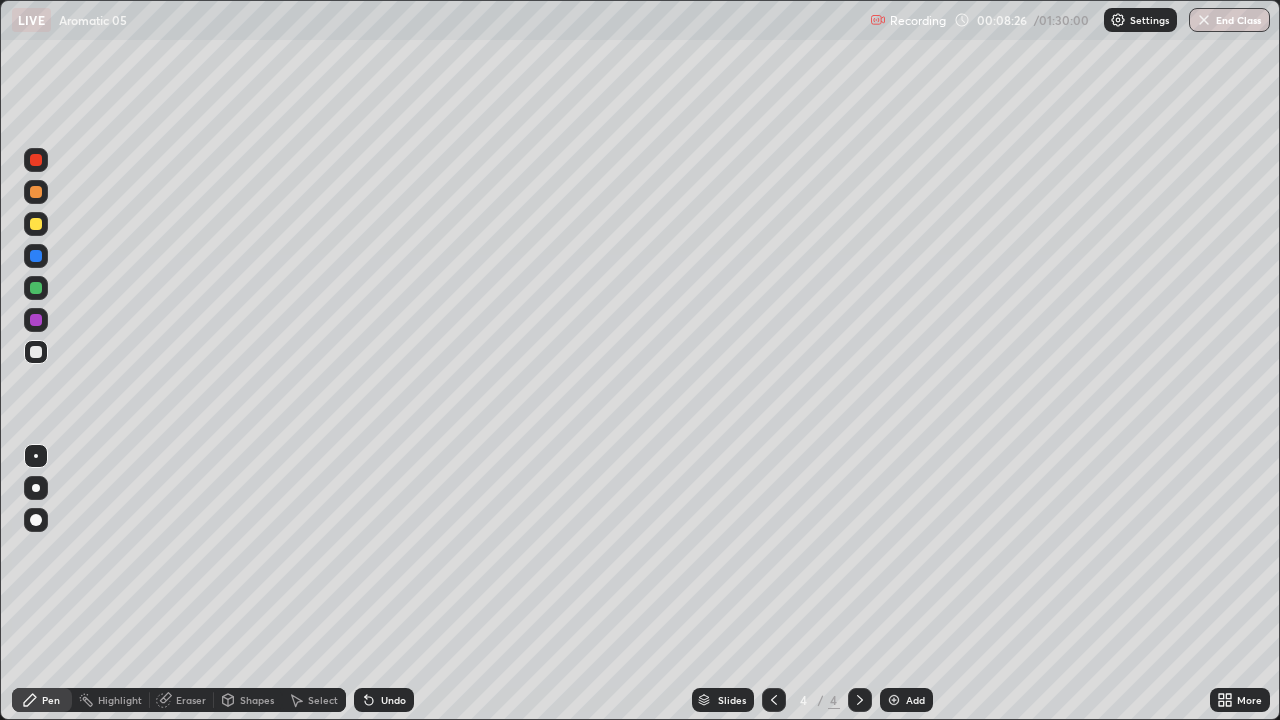 click on "Undo" at bounding box center [384, 700] 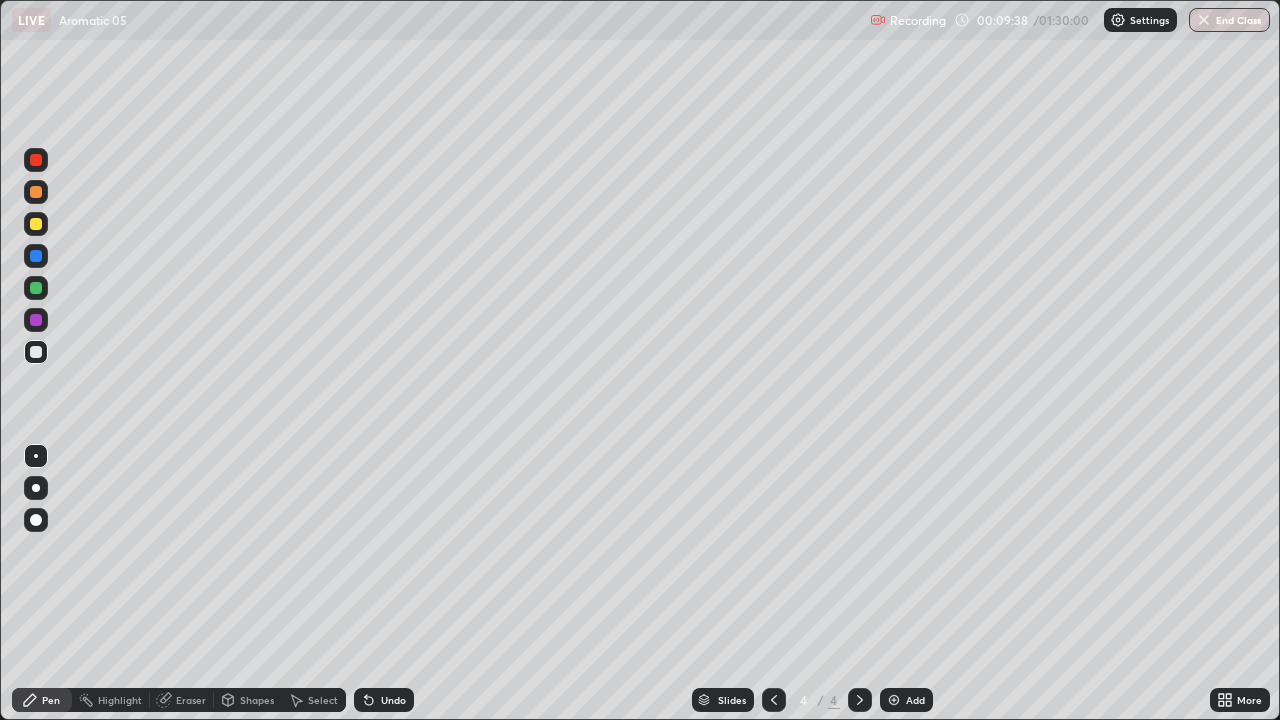 click at bounding box center (36, 288) 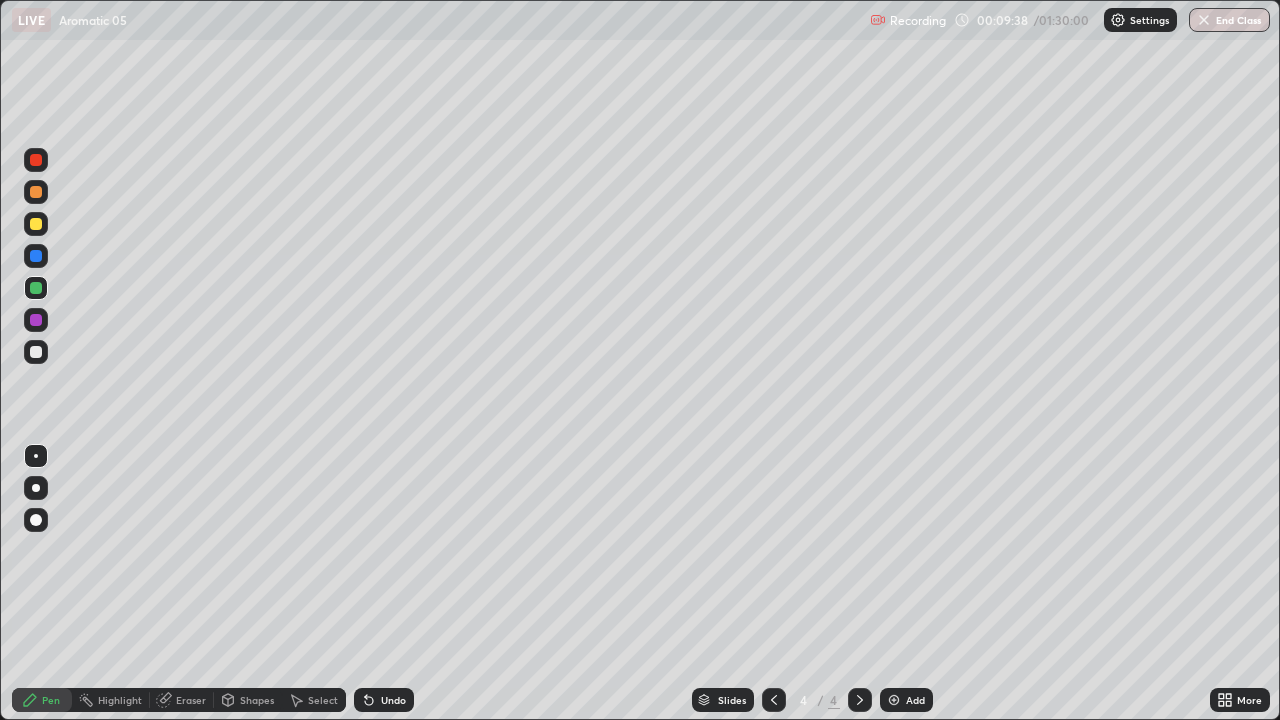 click at bounding box center (36, 288) 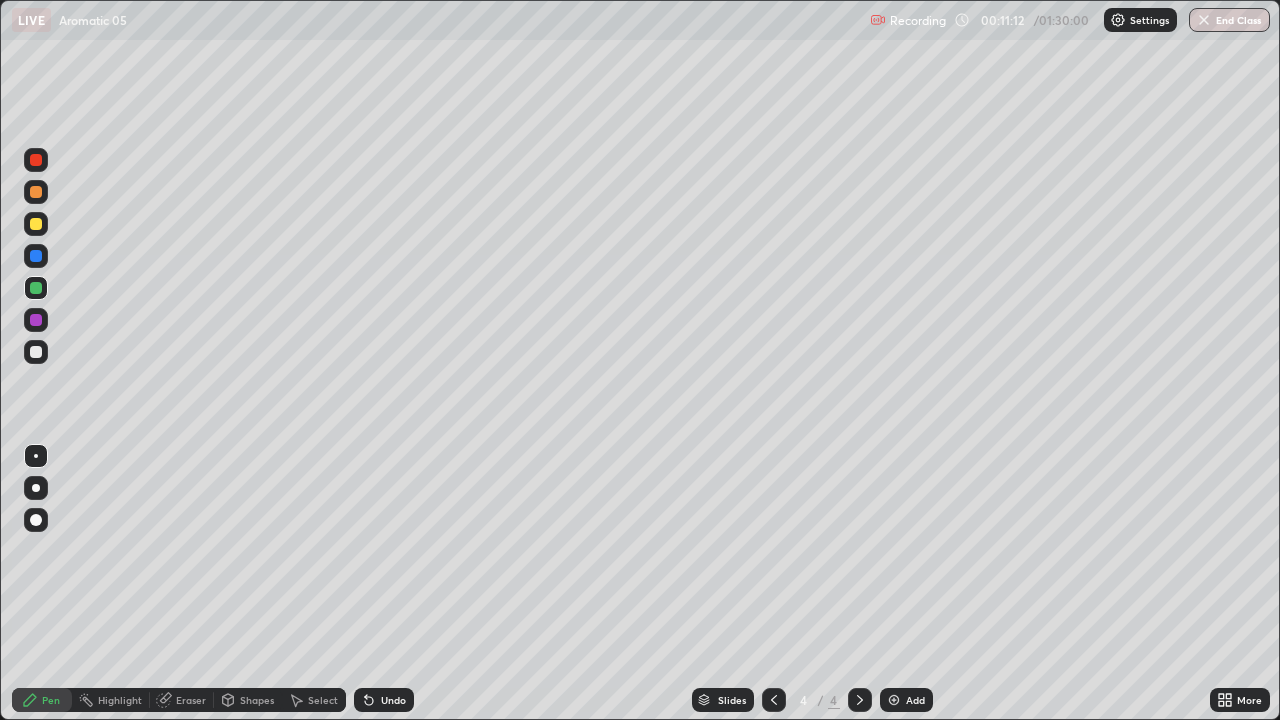 click at bounding box center [774, 700] 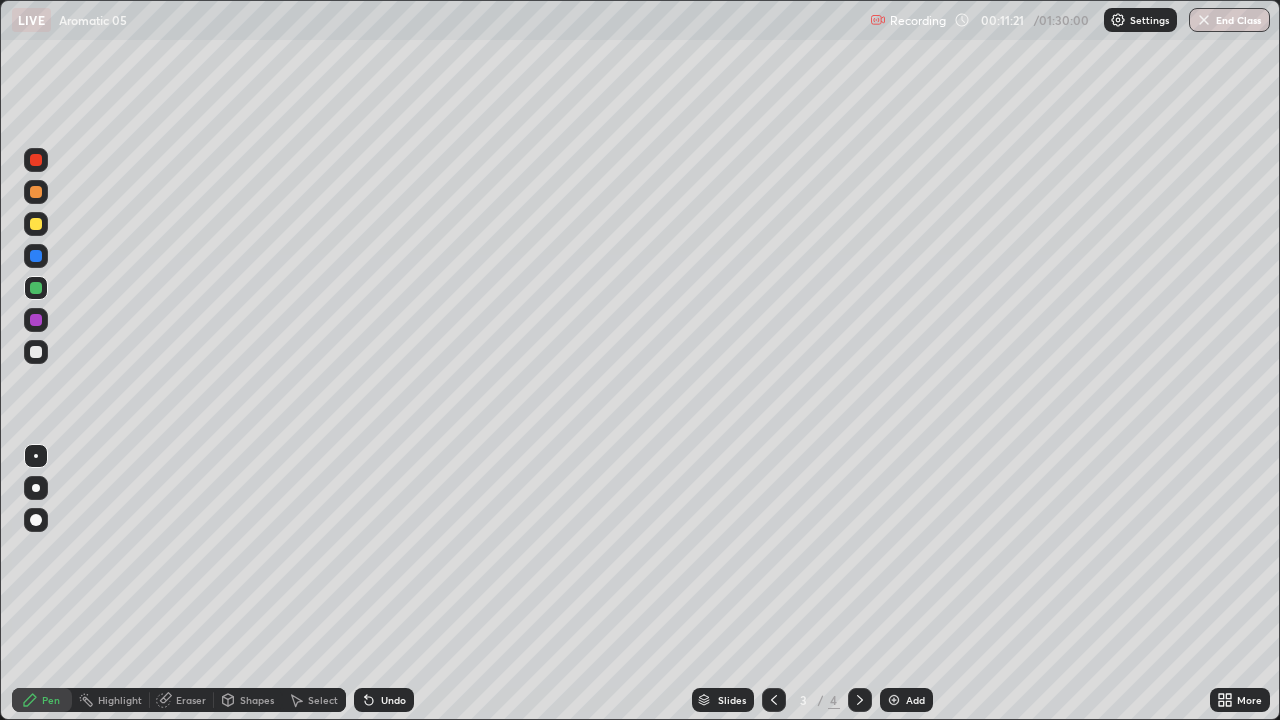 click 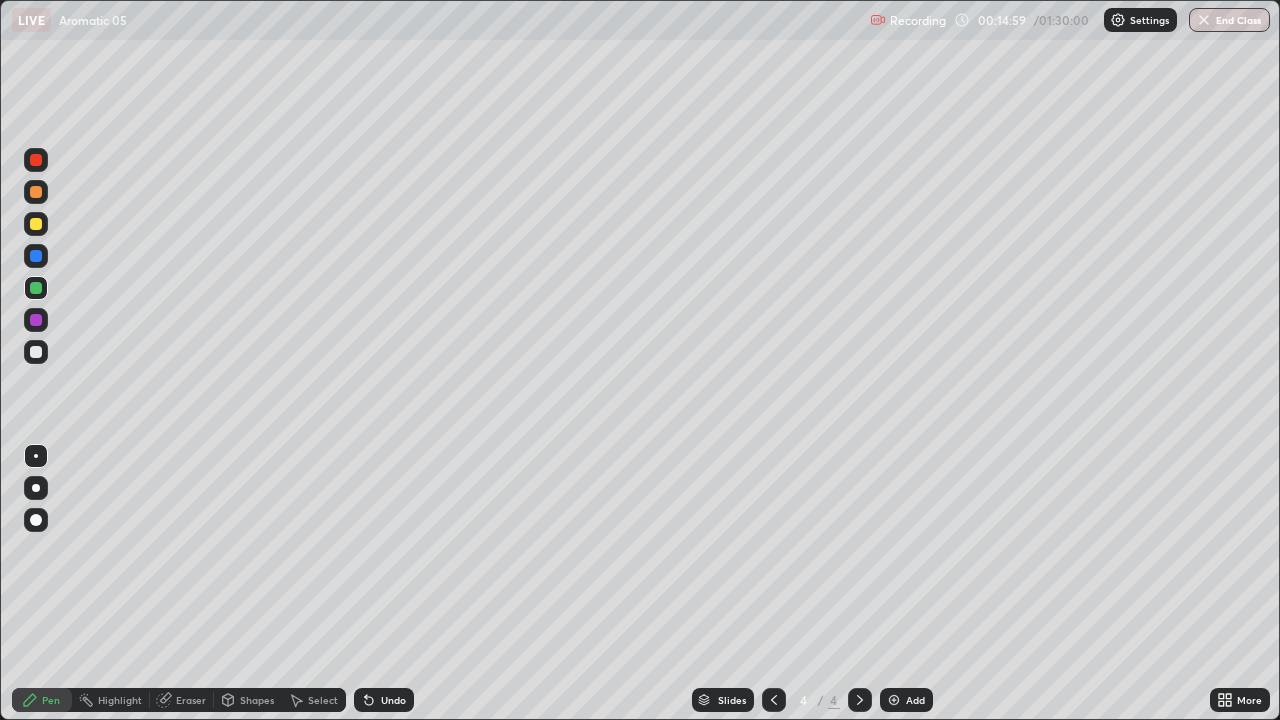 click on "Undo" at bounding box center (393, 700) 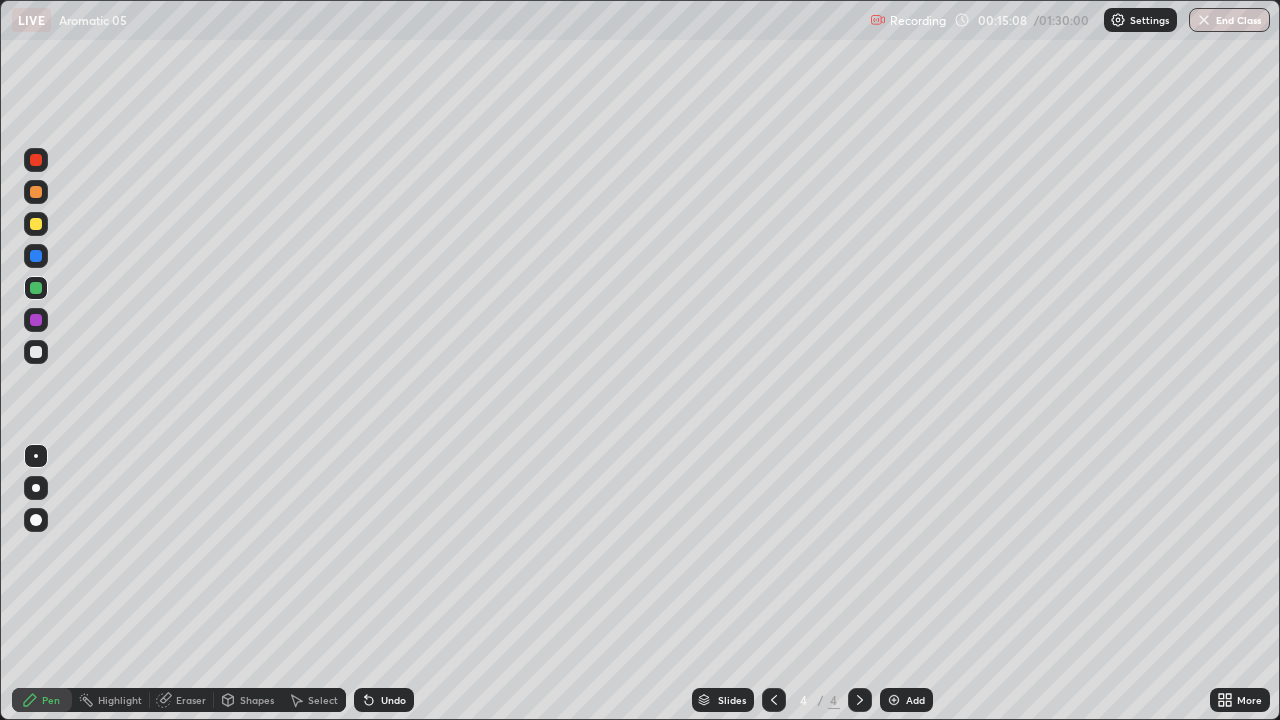 click on "Undo" at bounding box center (384, 700) 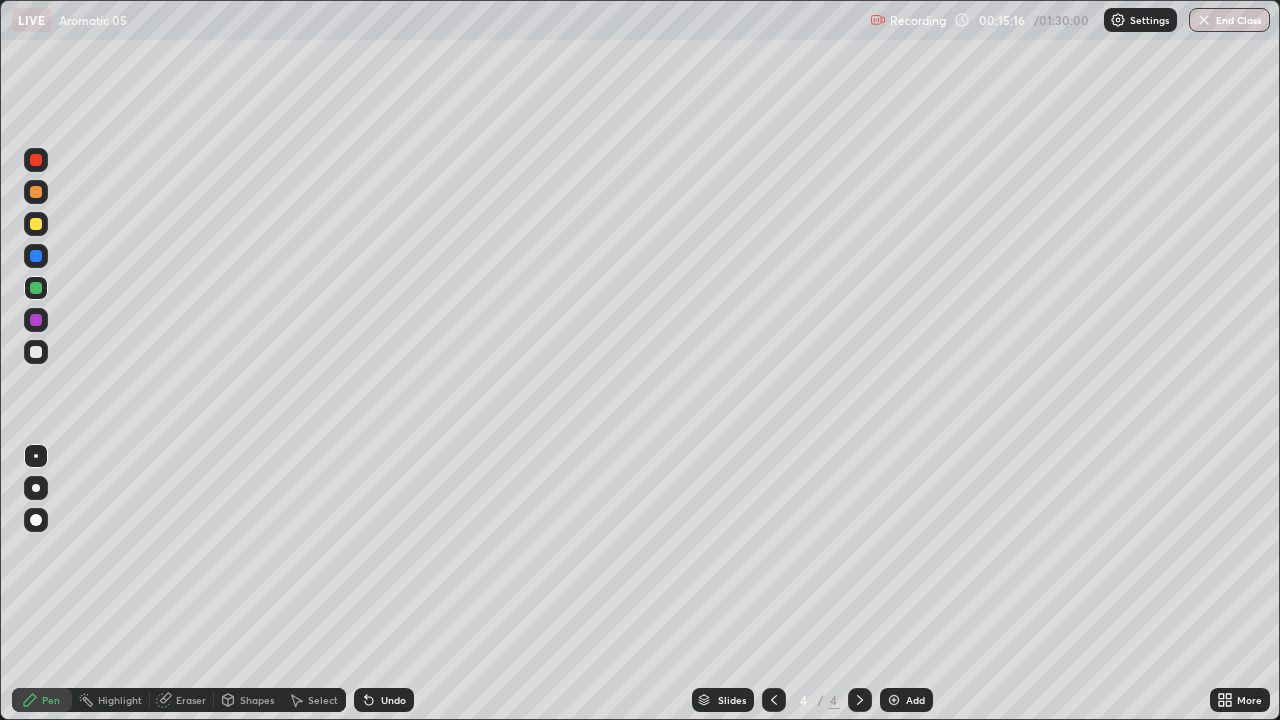 click on "Undo" at bounding box center [384, 700] 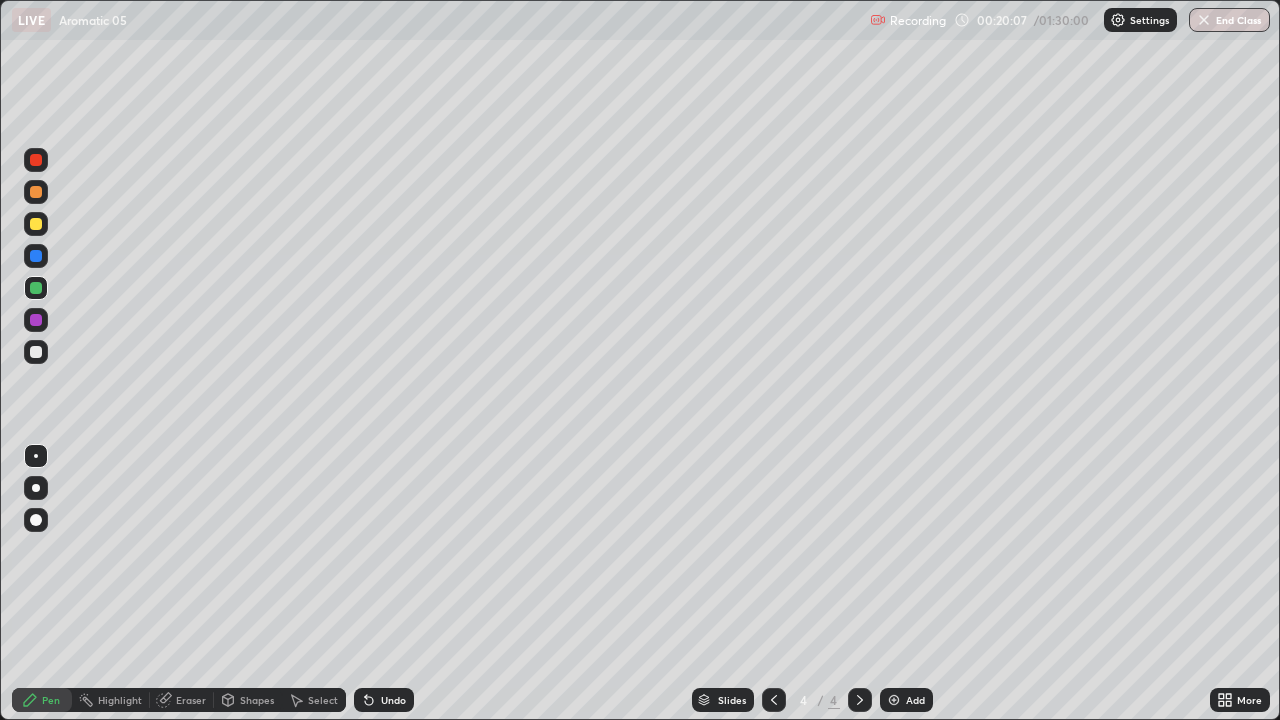 click on "Add" at bounding box center [915, 700] 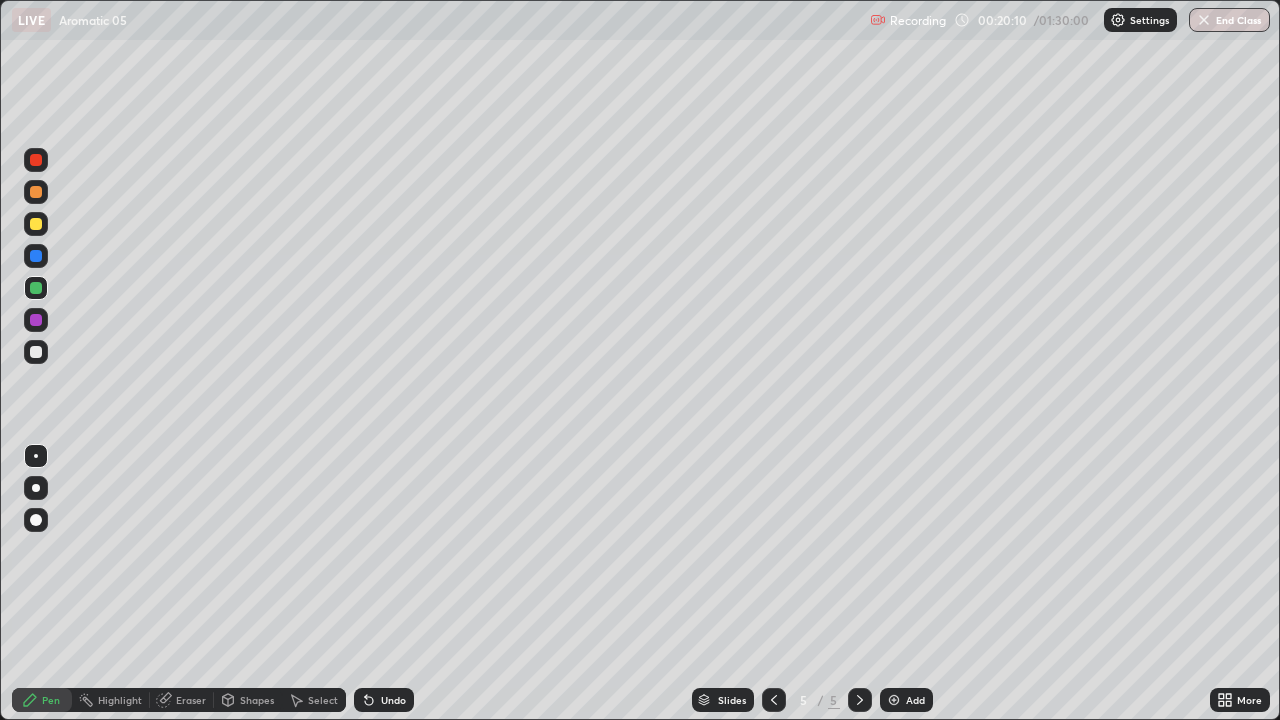 click at bounding box center (36, 224) 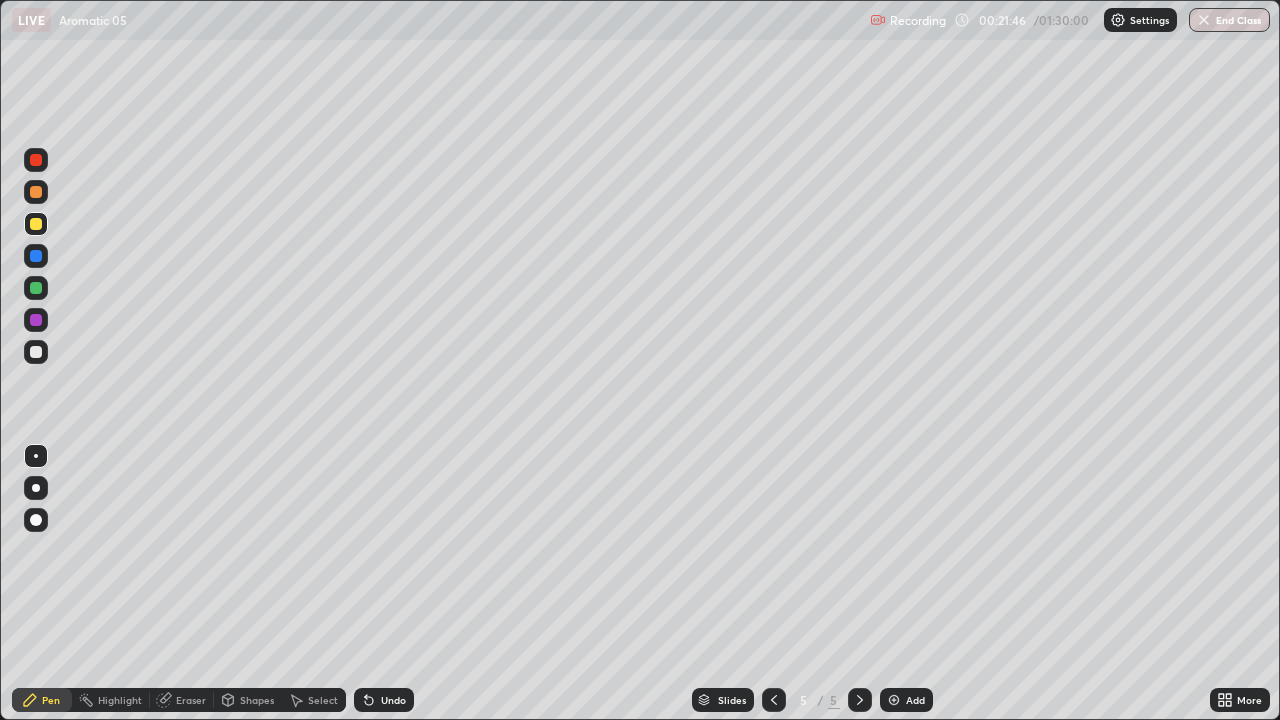 click at bounding box center (36, 352) 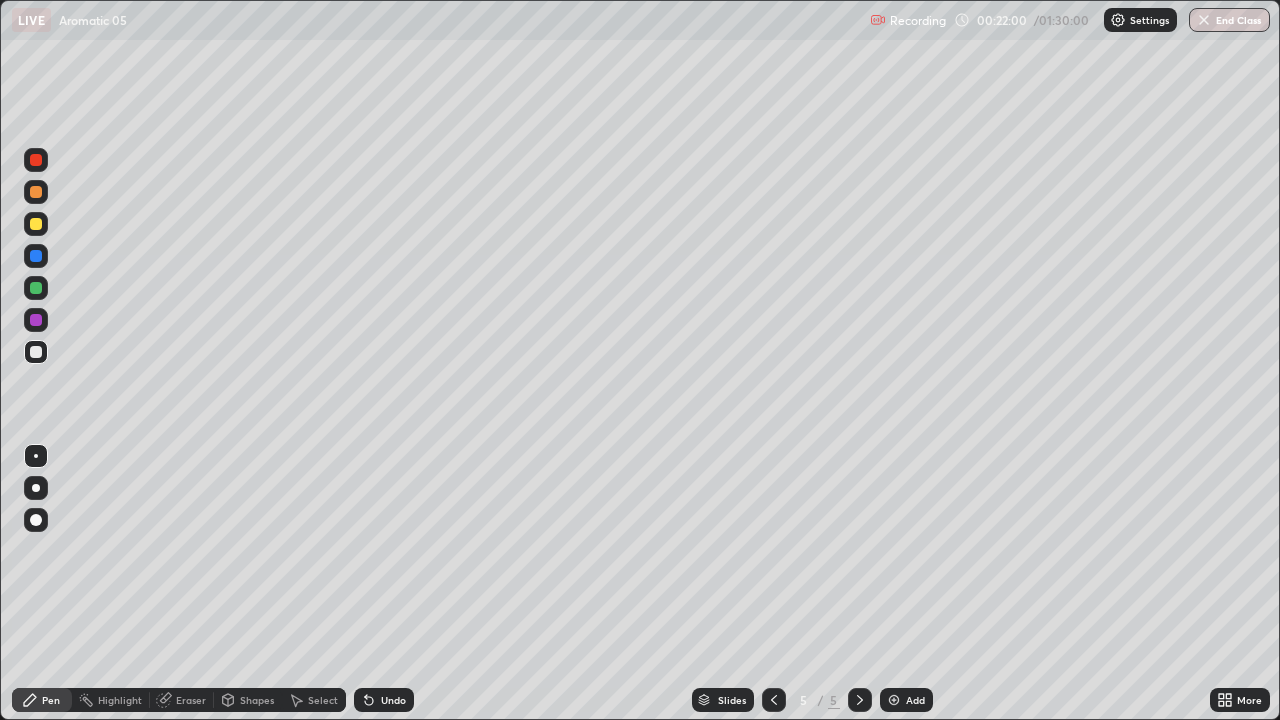 click on "Pen" at bounding box center [42, 700] 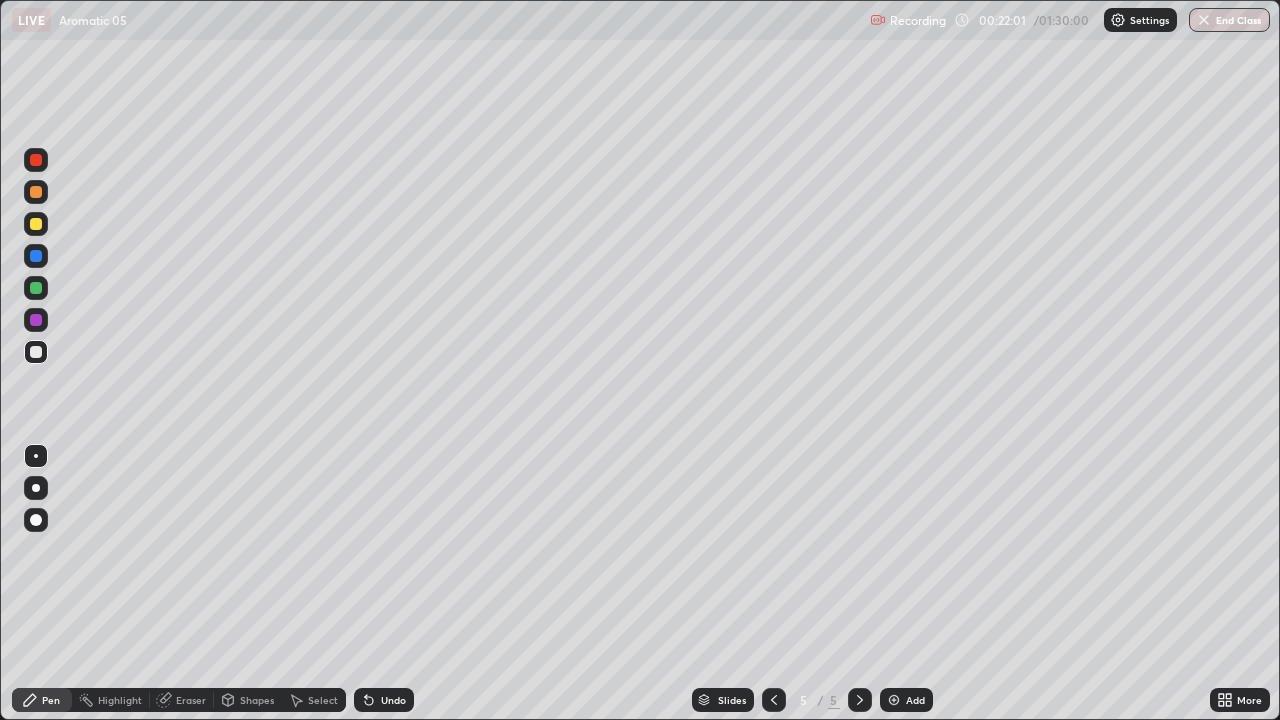 click on "Pen" at bounding box center [42, 700] 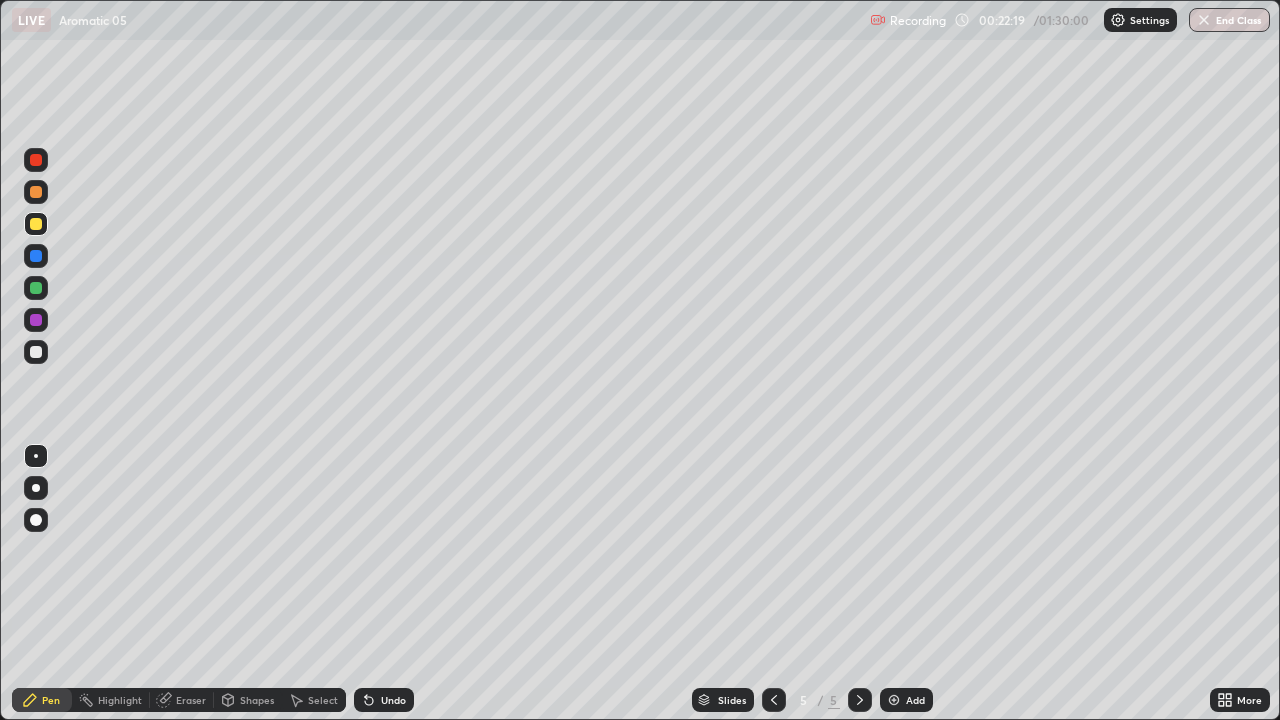 click at bounding box center [36, 352] 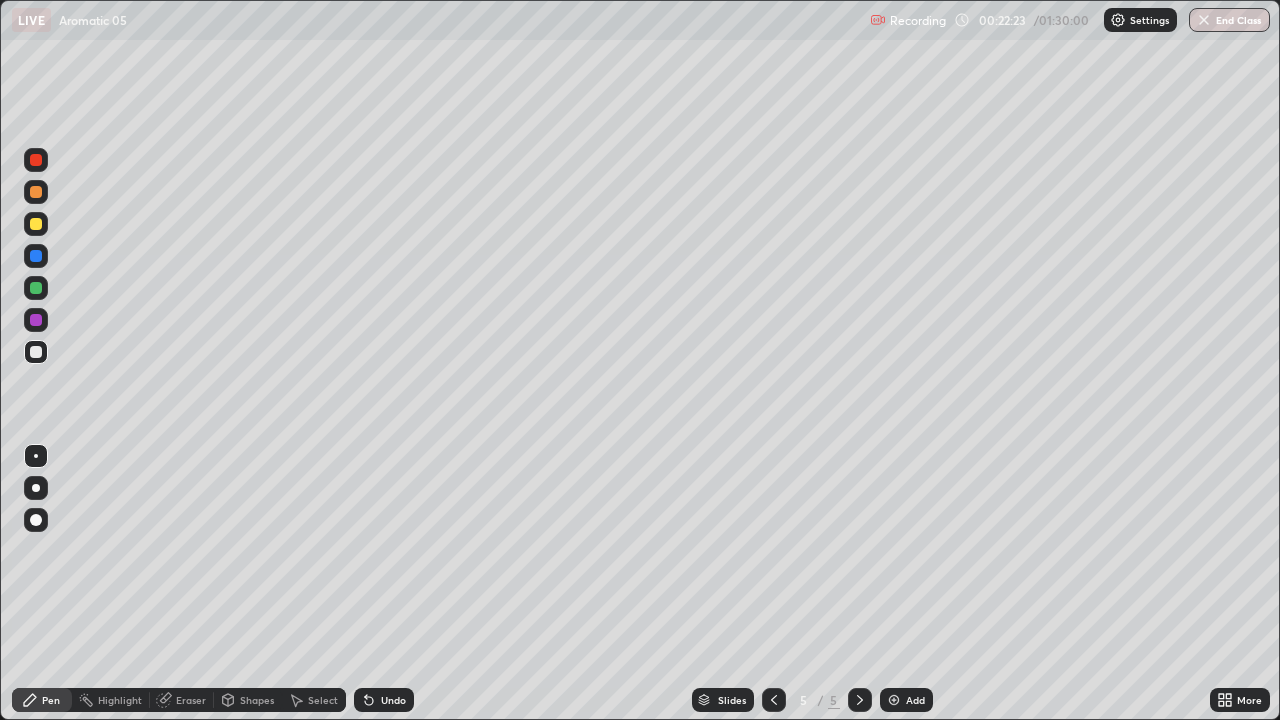 click 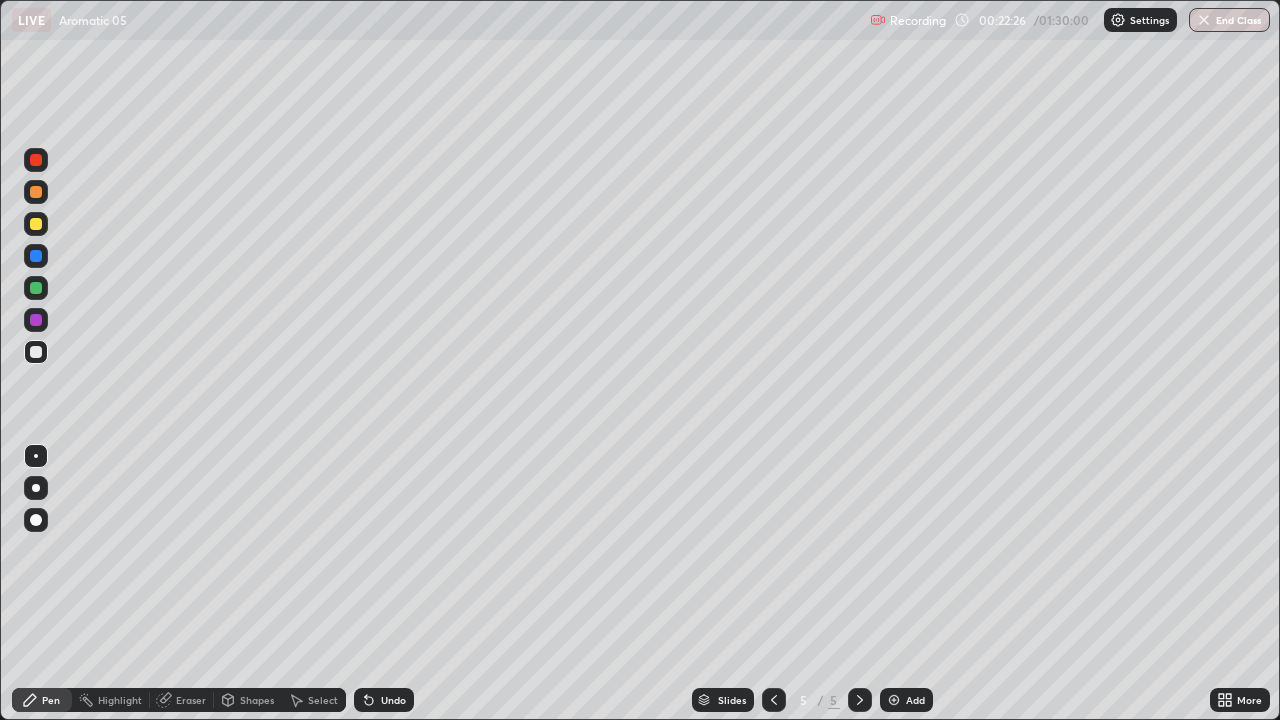 click on "Shapes" at bounding box center [248, 700] 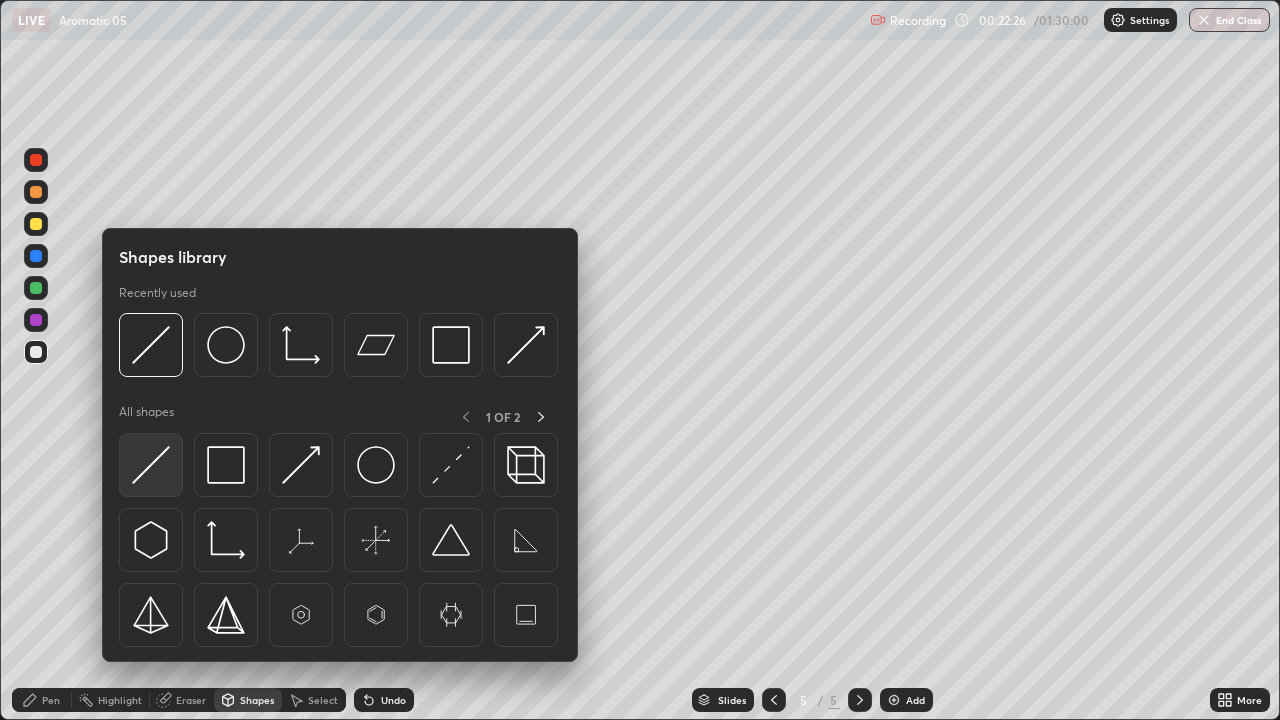 click at bounding box center [151, 465] 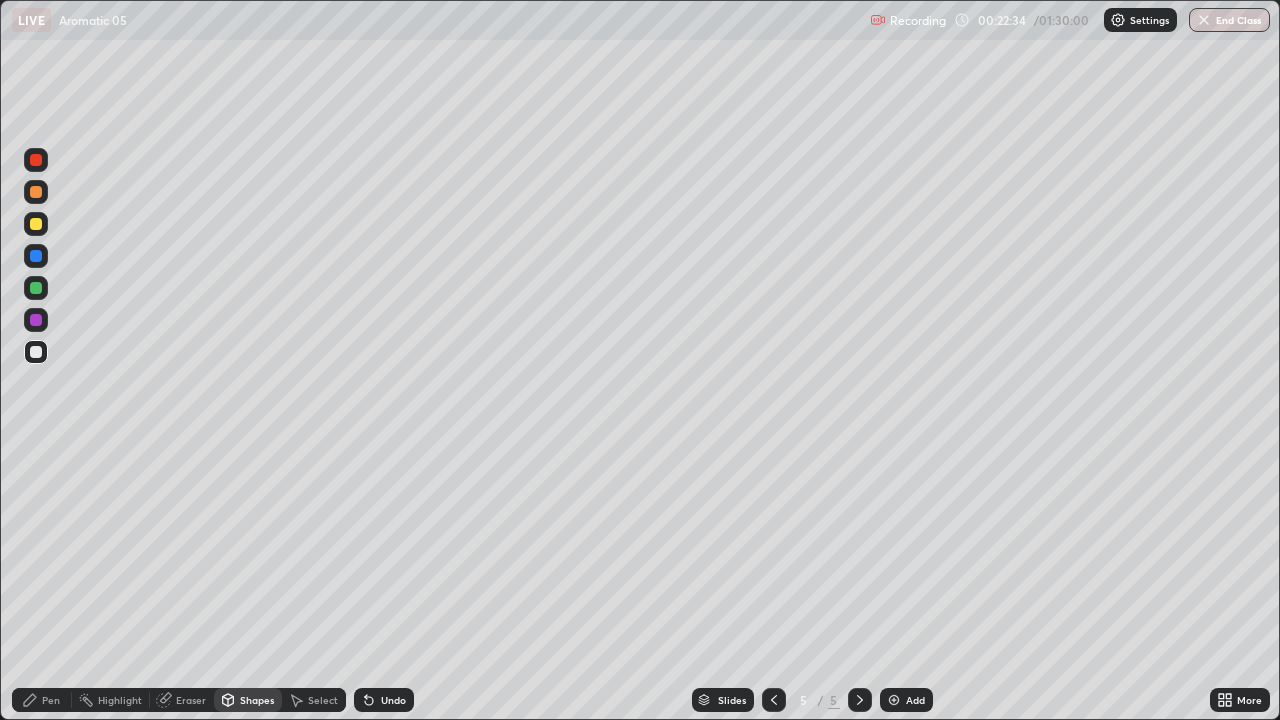 click at bounding box center (36, 352) 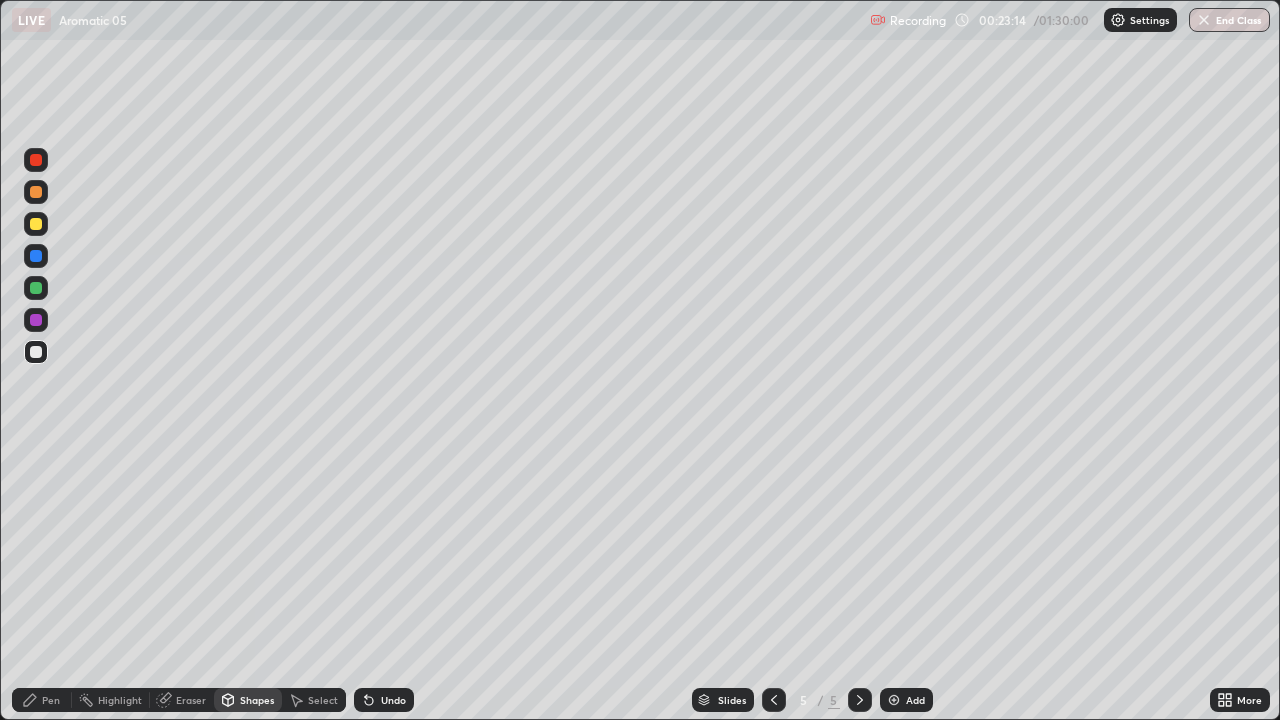 click at bounding box center [36, 352] 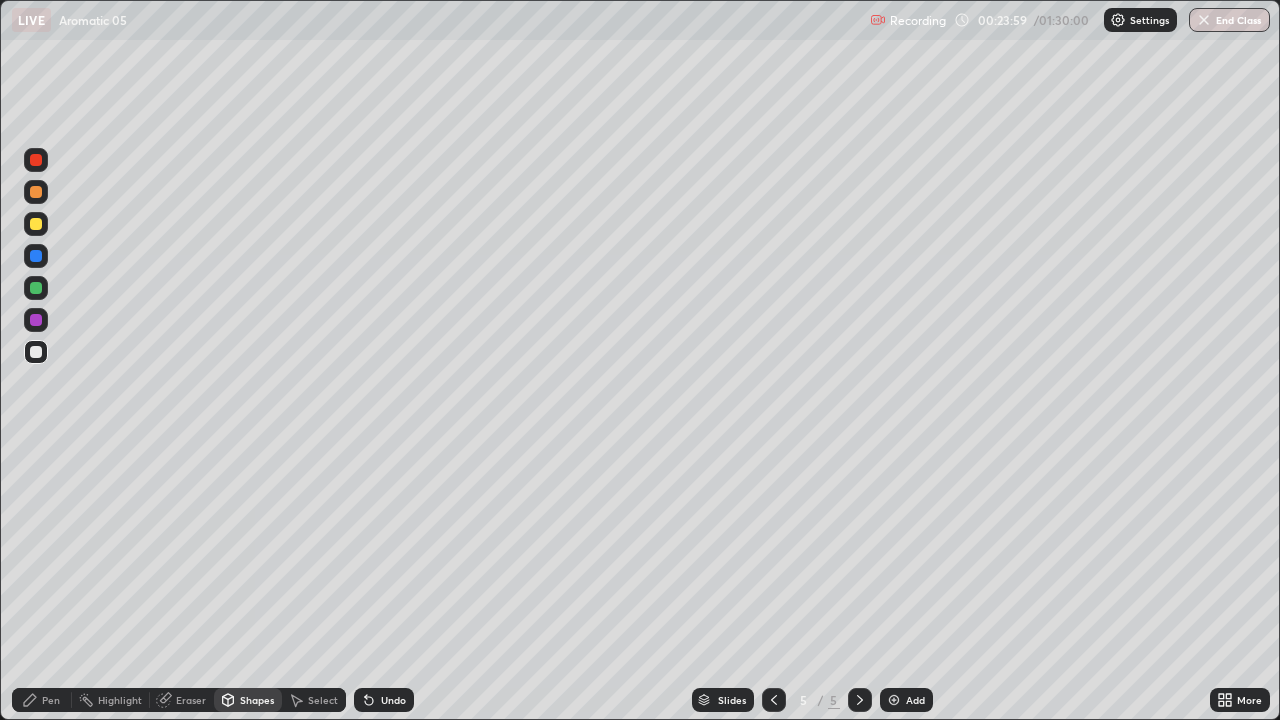 click on "Undo" at bounding box center [393, 700] 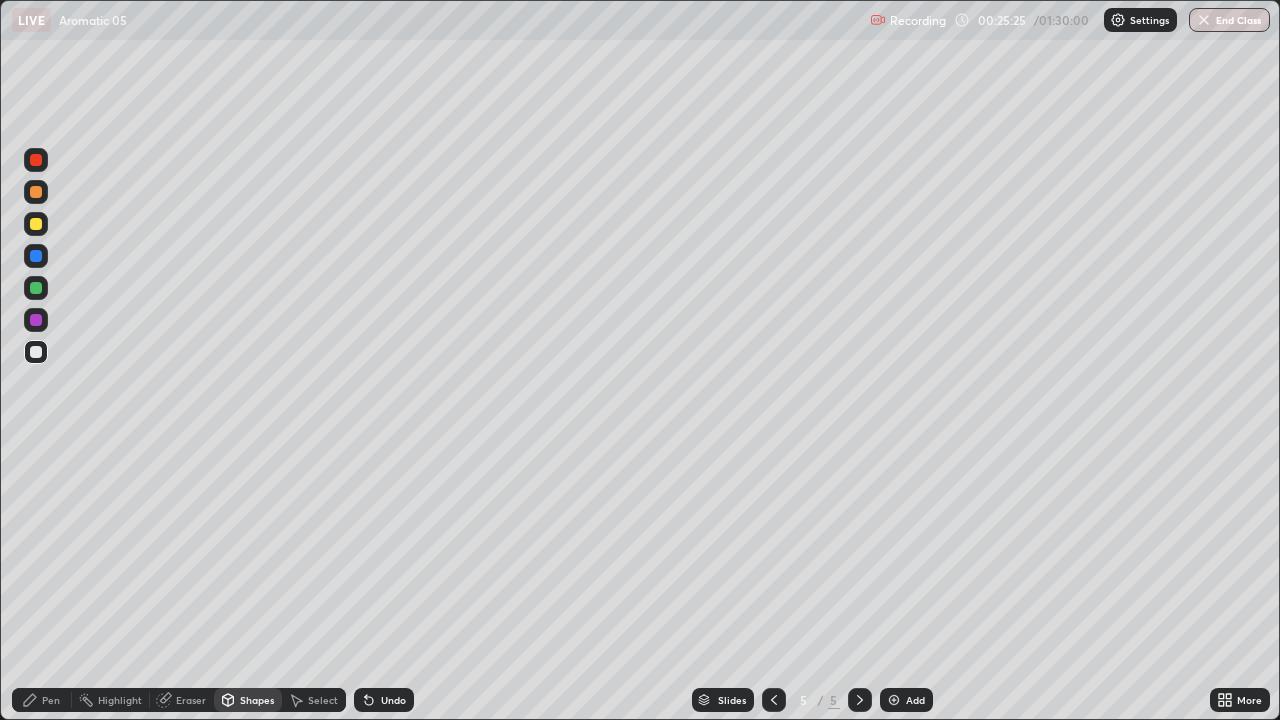click at bounding box center [36, 352] 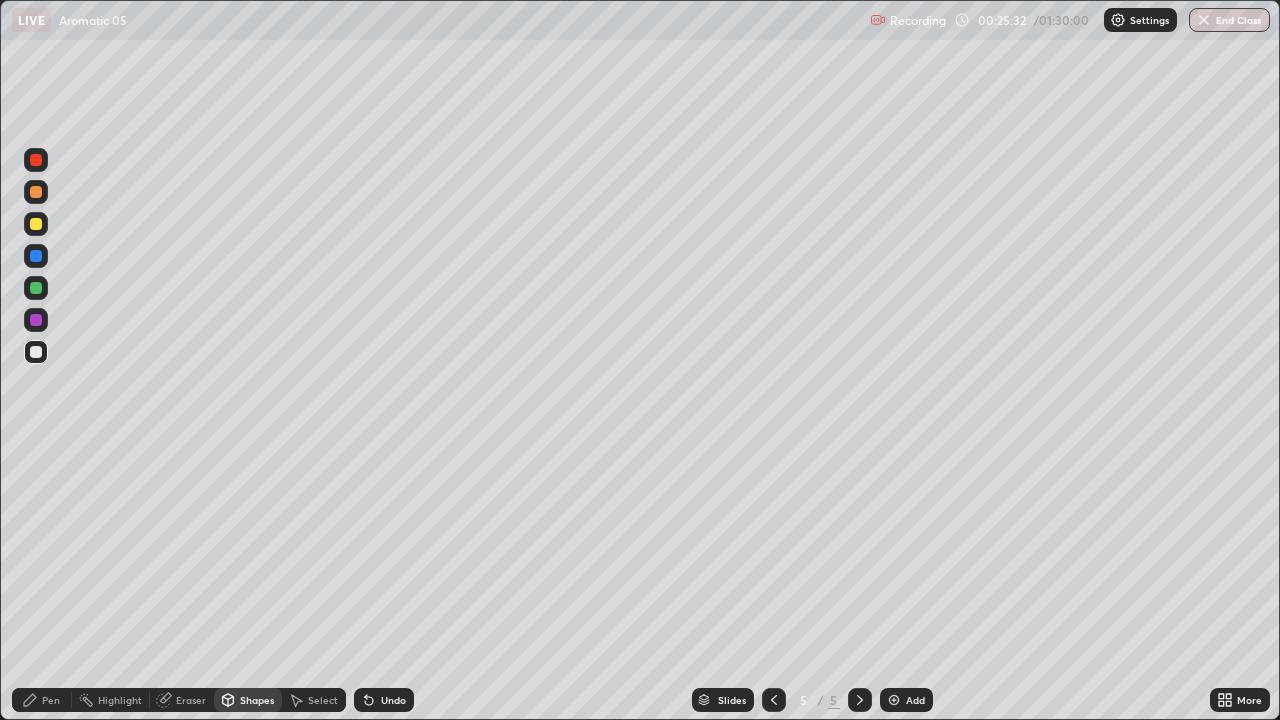 click at bounding box center [36, 352] 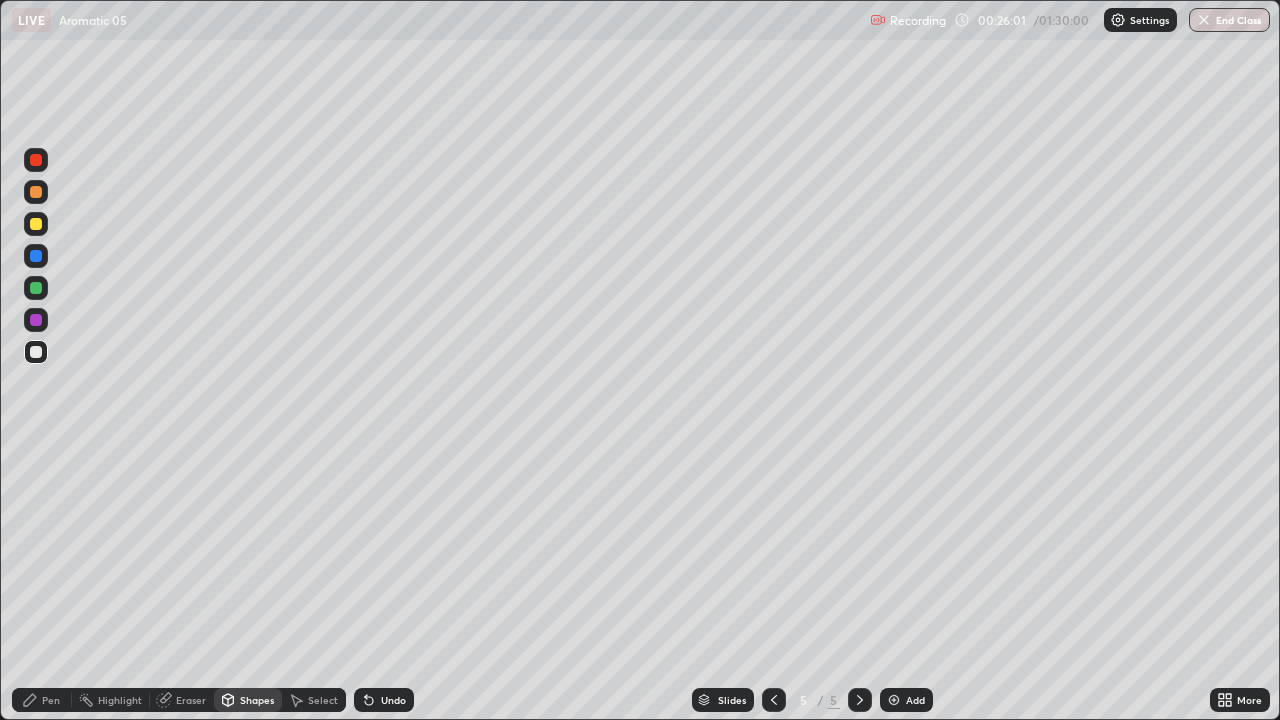 click at bounding box center (36, 352) 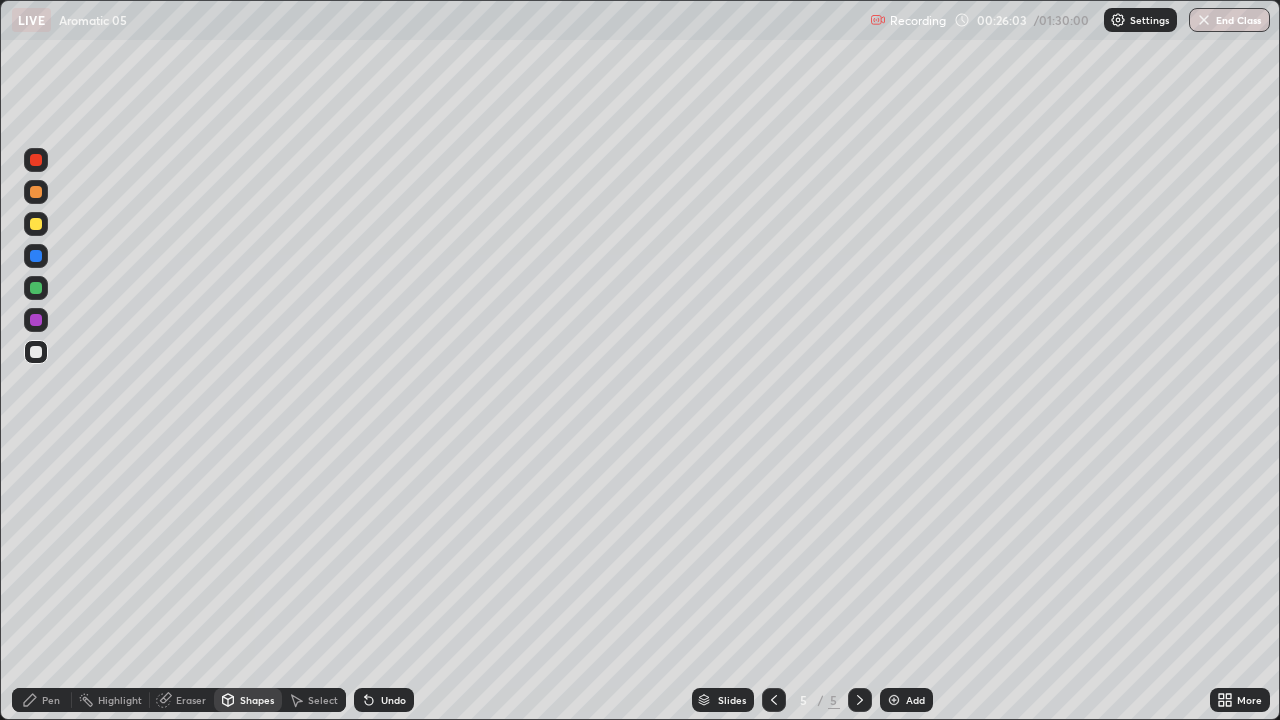 click on "Undo" at bounding box center [384, 700] 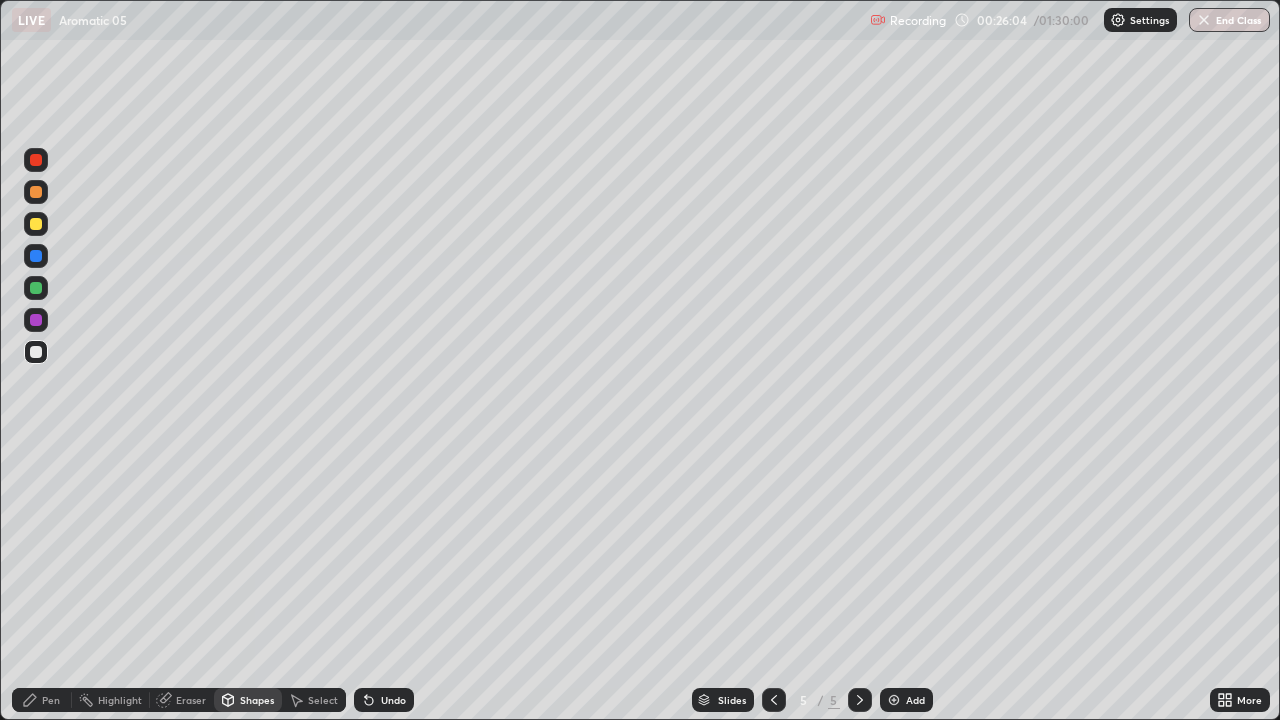 click on "Pen" at bounding box center [42, 700] 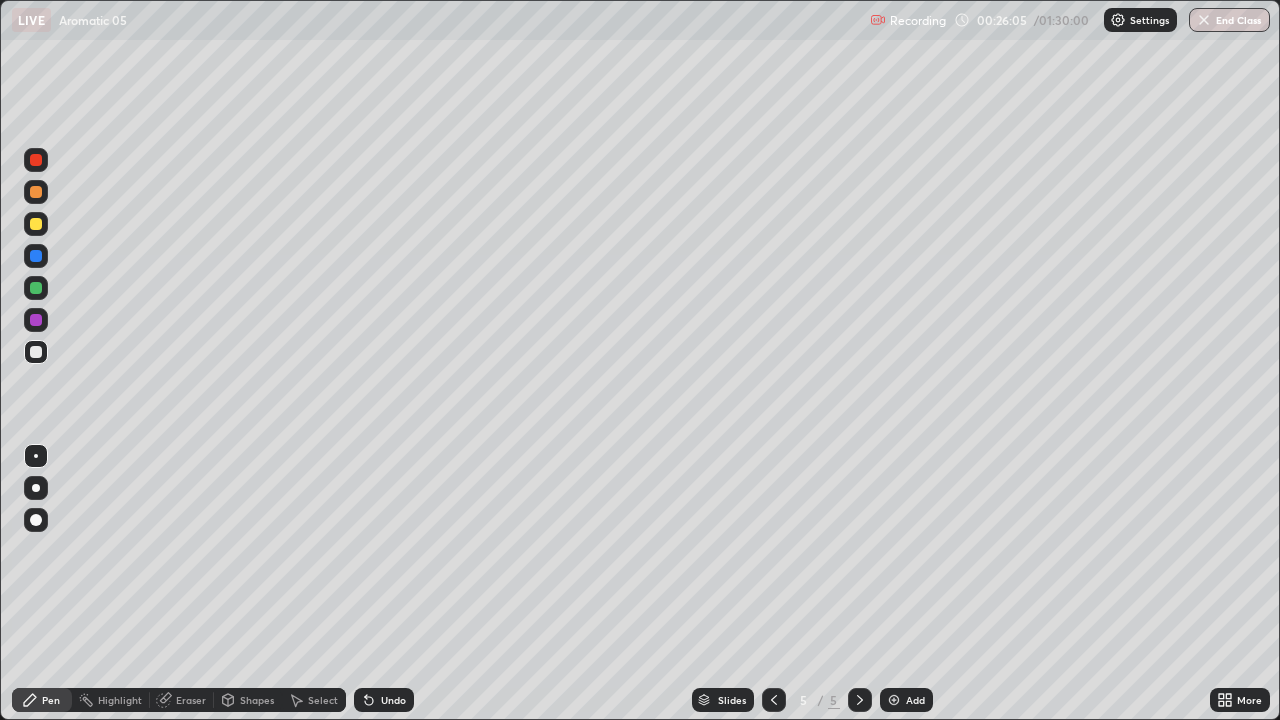 click at bounding box center (36, 352) 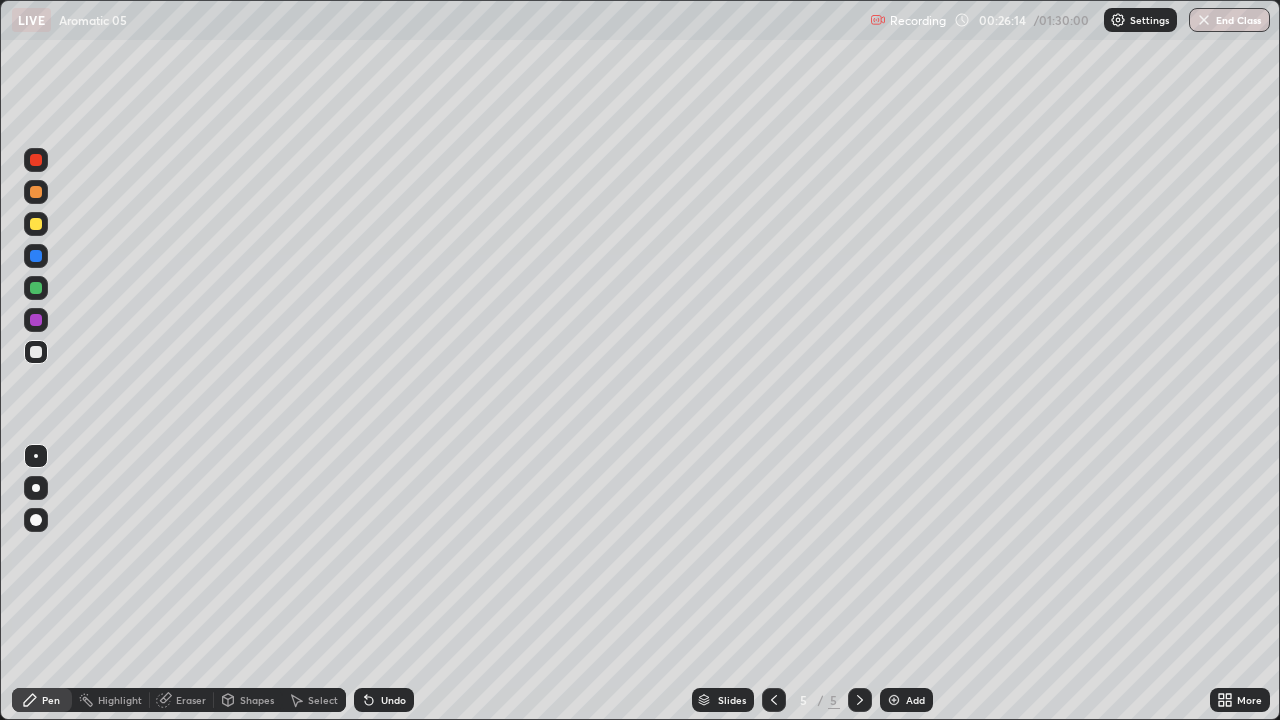 click on "Undo" at bounding box center (384, 700) 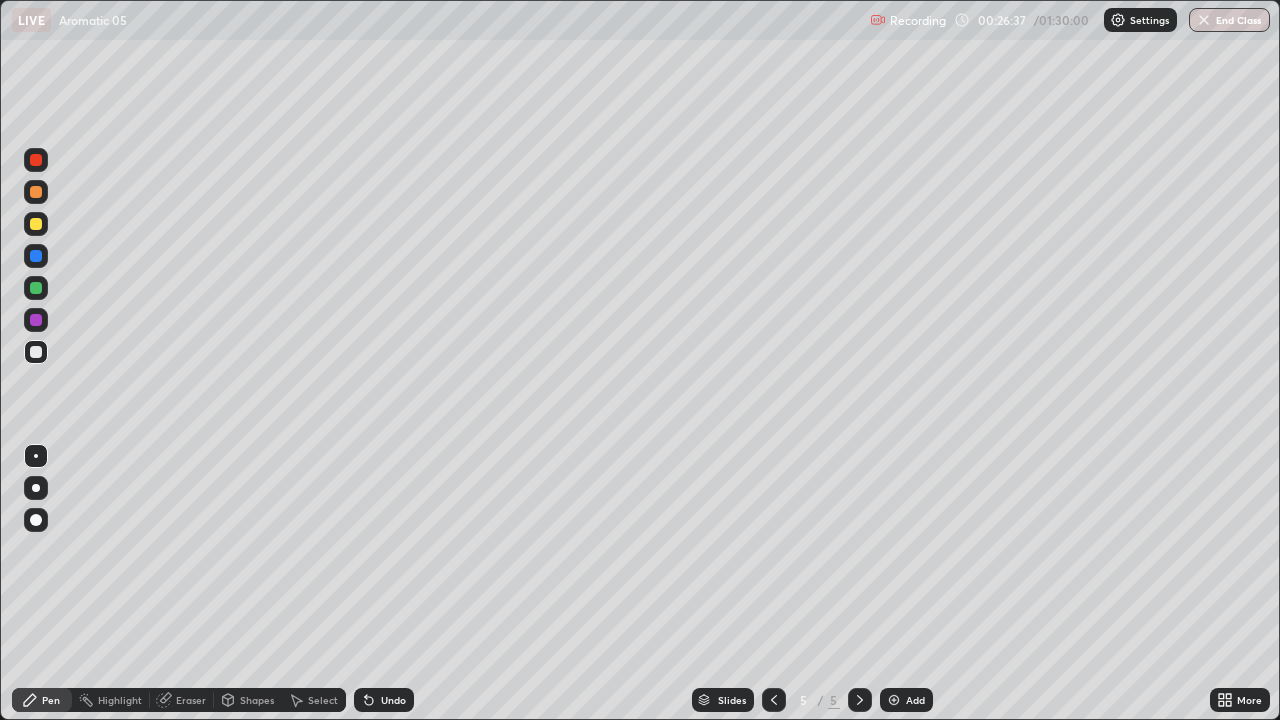 click on "Undo" at bounding box center [384, 700] 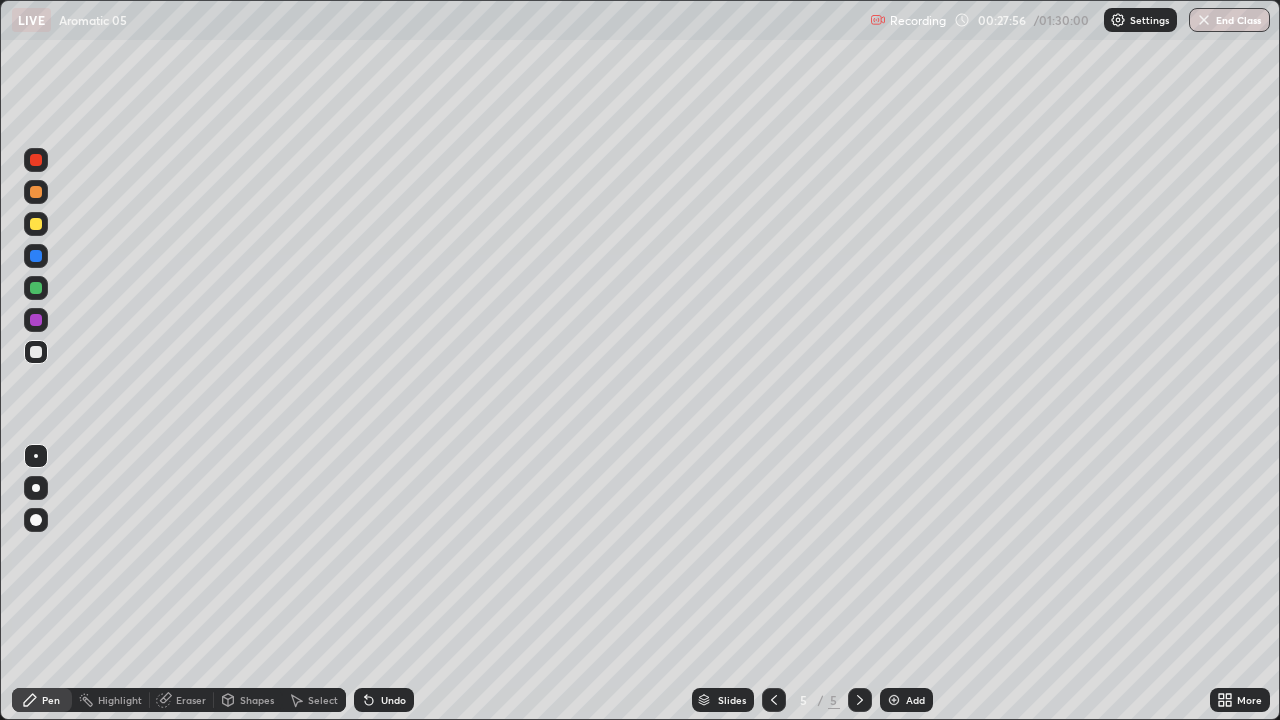 click at bounding box center [36, 288] 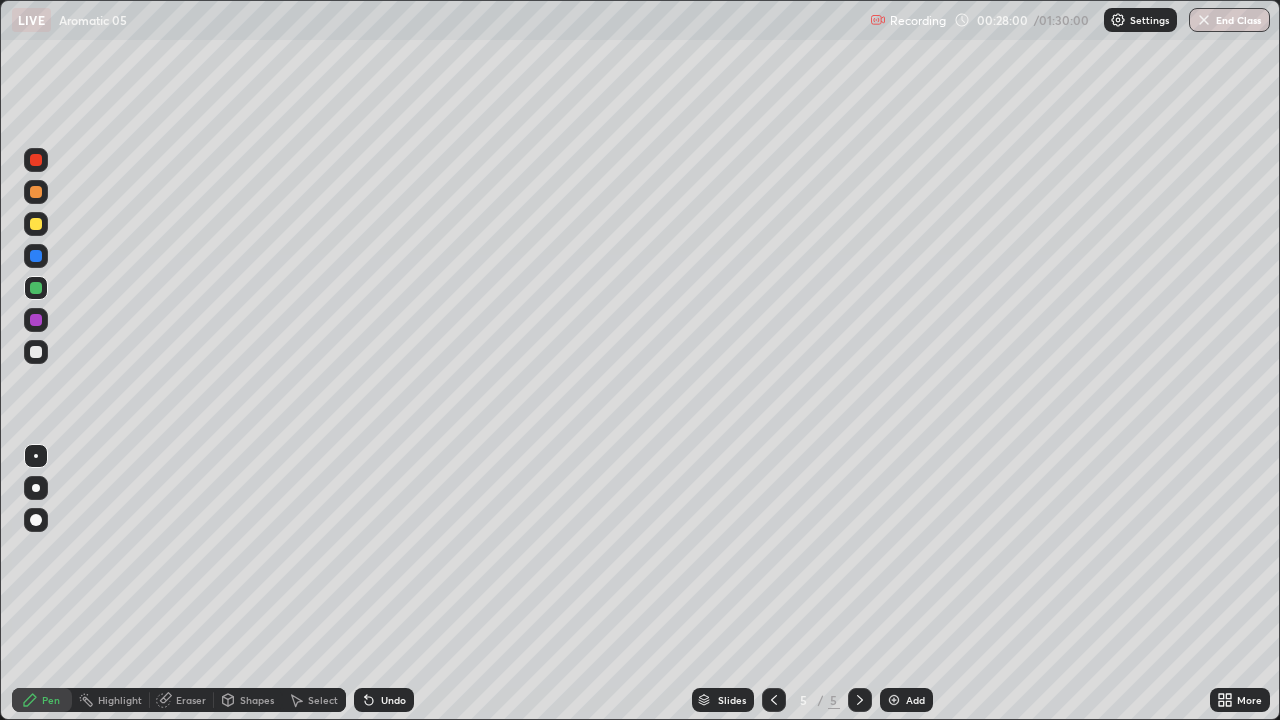 click at bounding box center [36, 352] 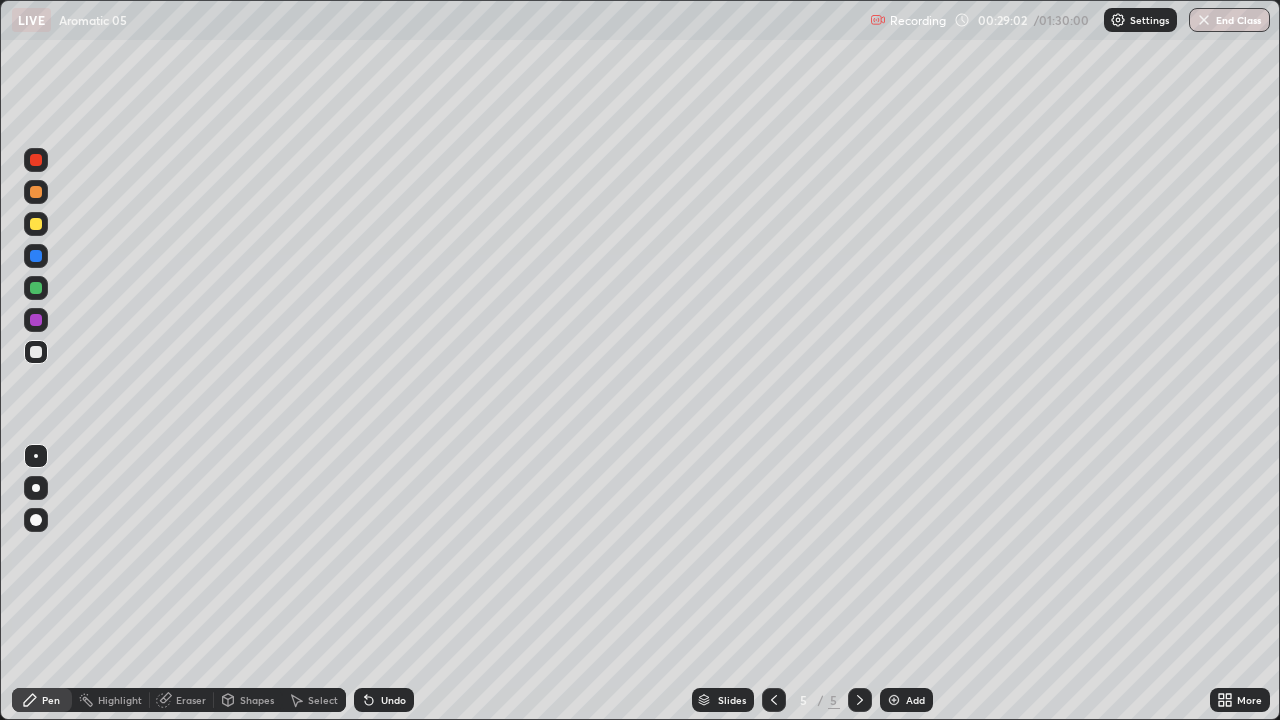 click at bounding box center [36, 224] 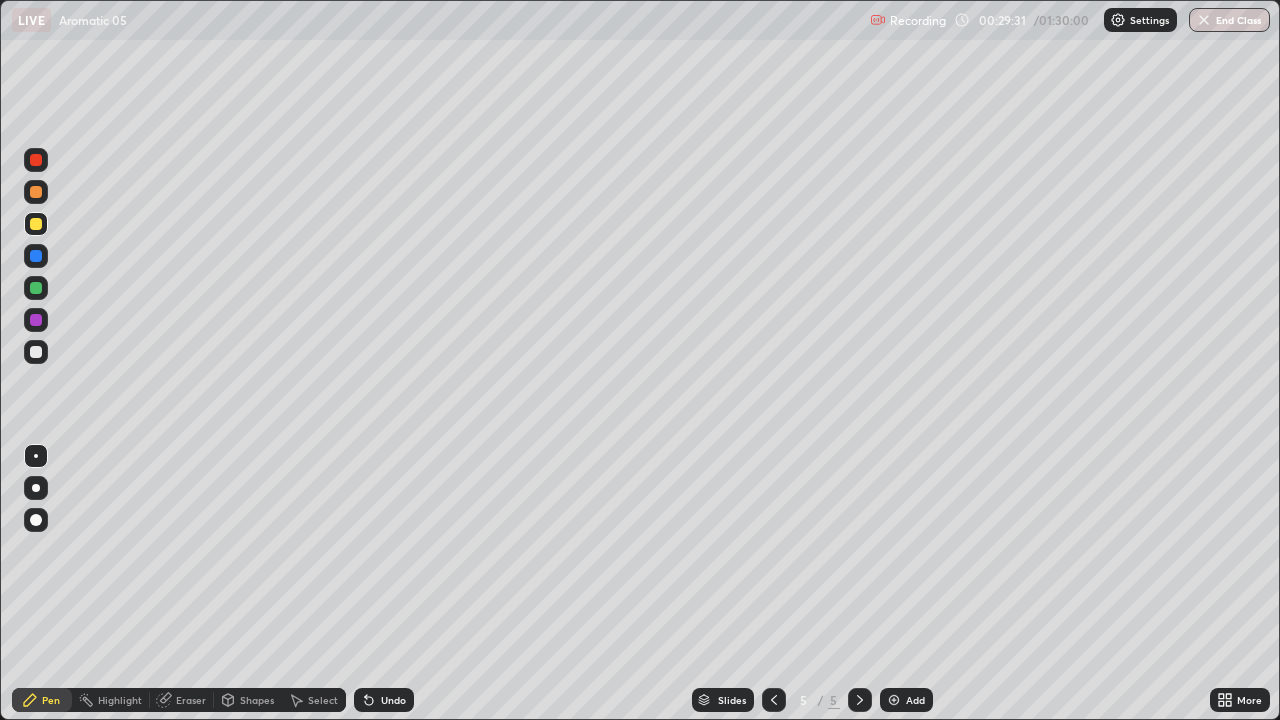 click at bounding box center [36, 288] 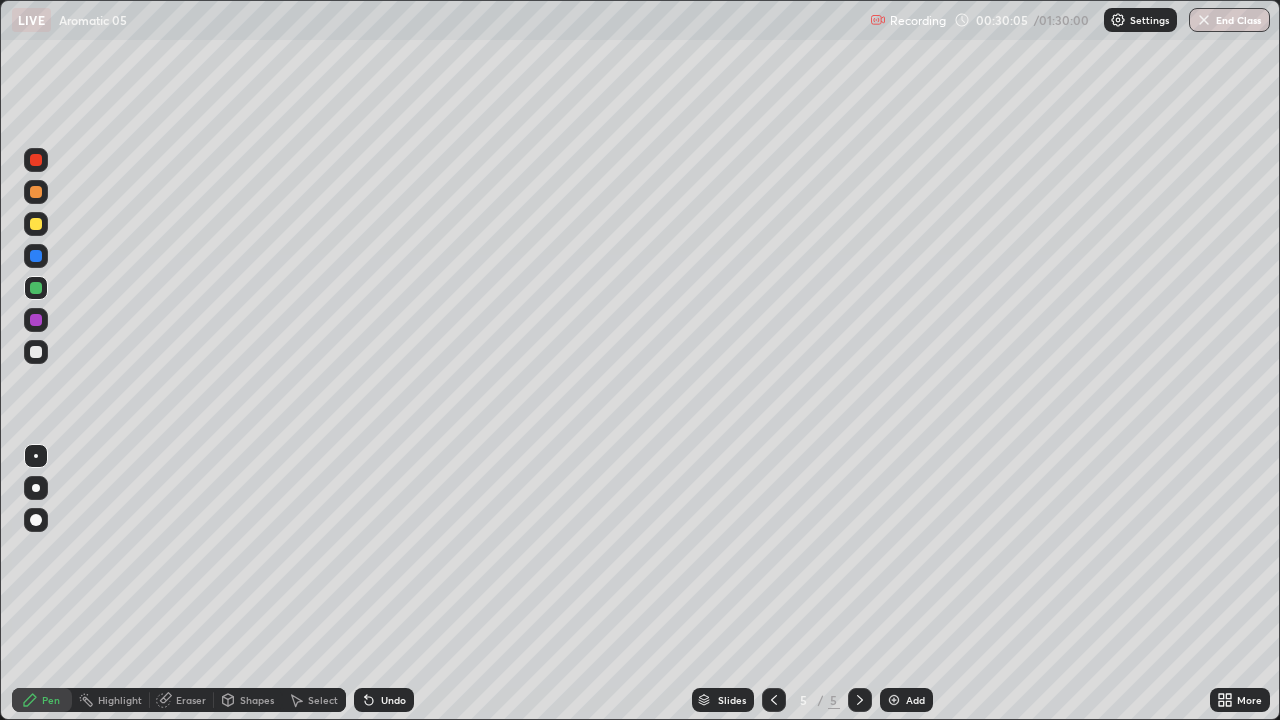 click at bounding box center (36, 352) 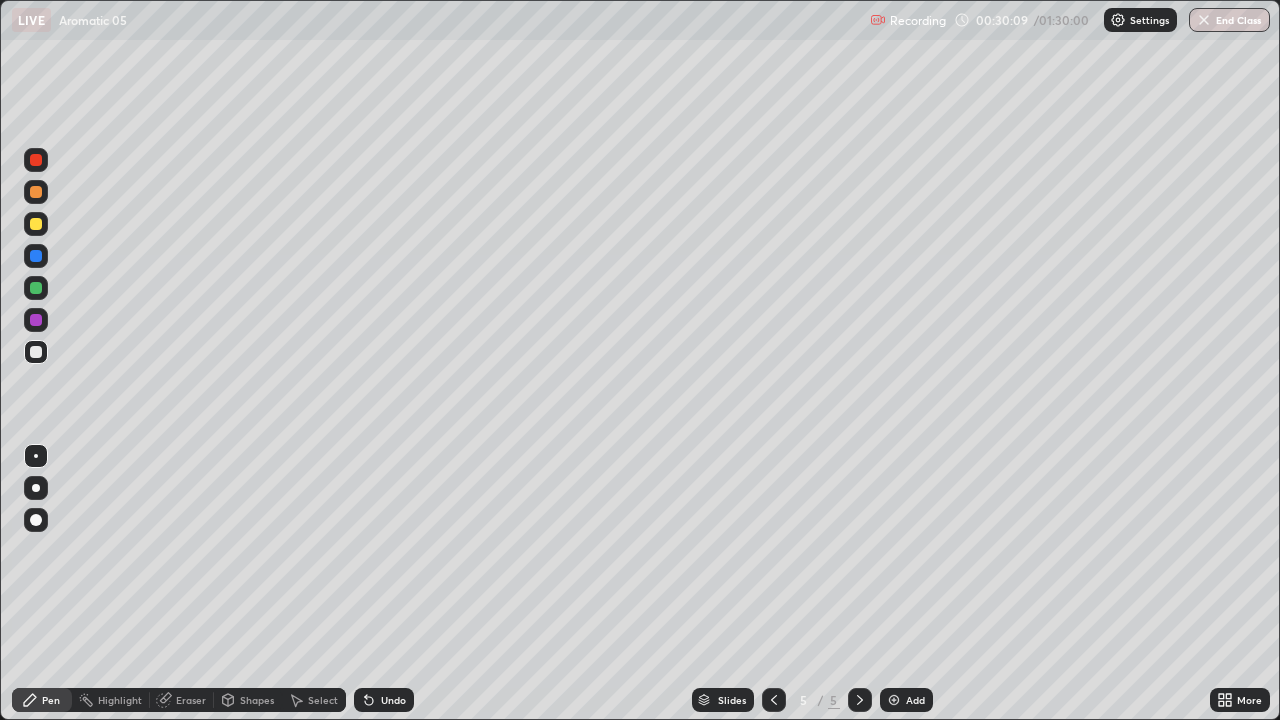 click 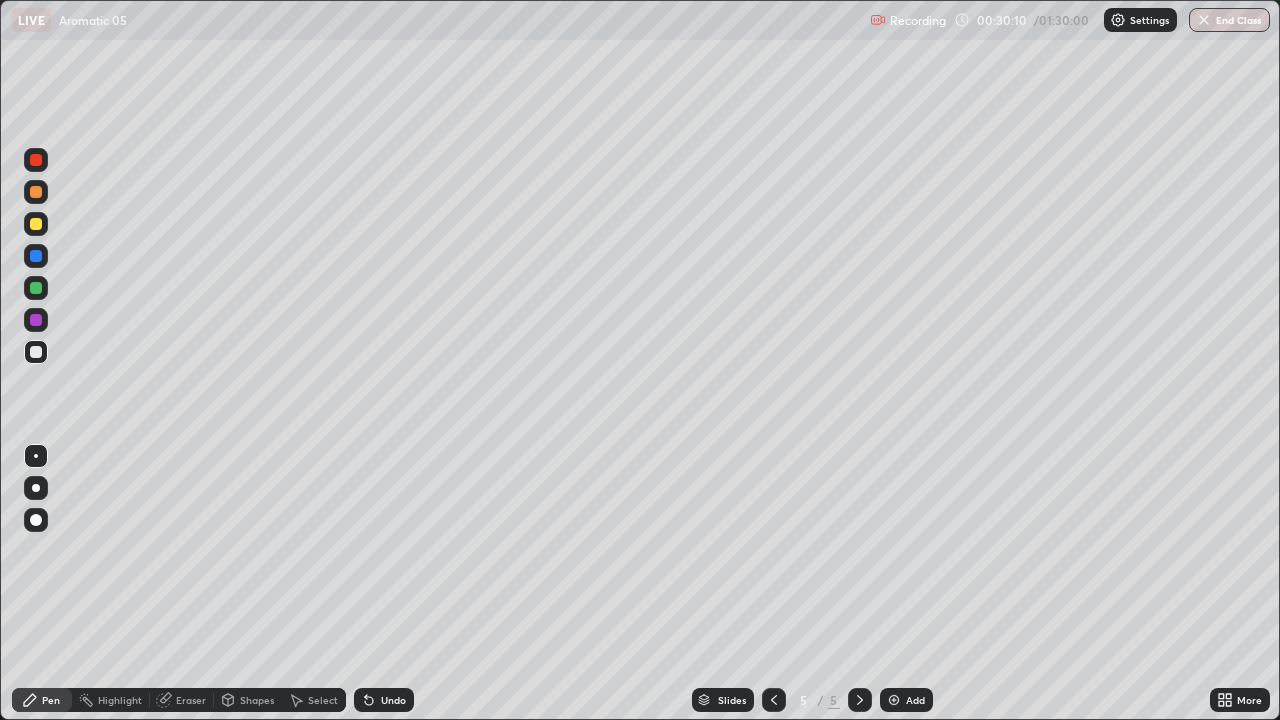 click 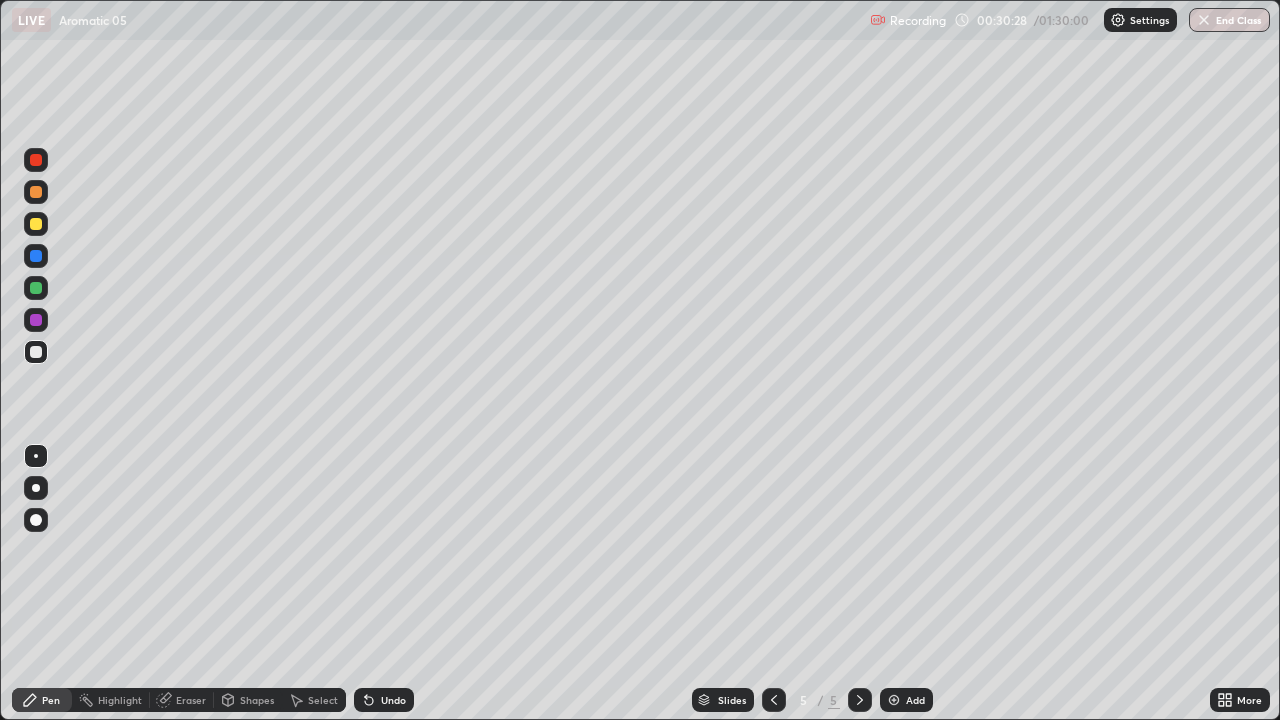 click at bounding box center [36, 256] 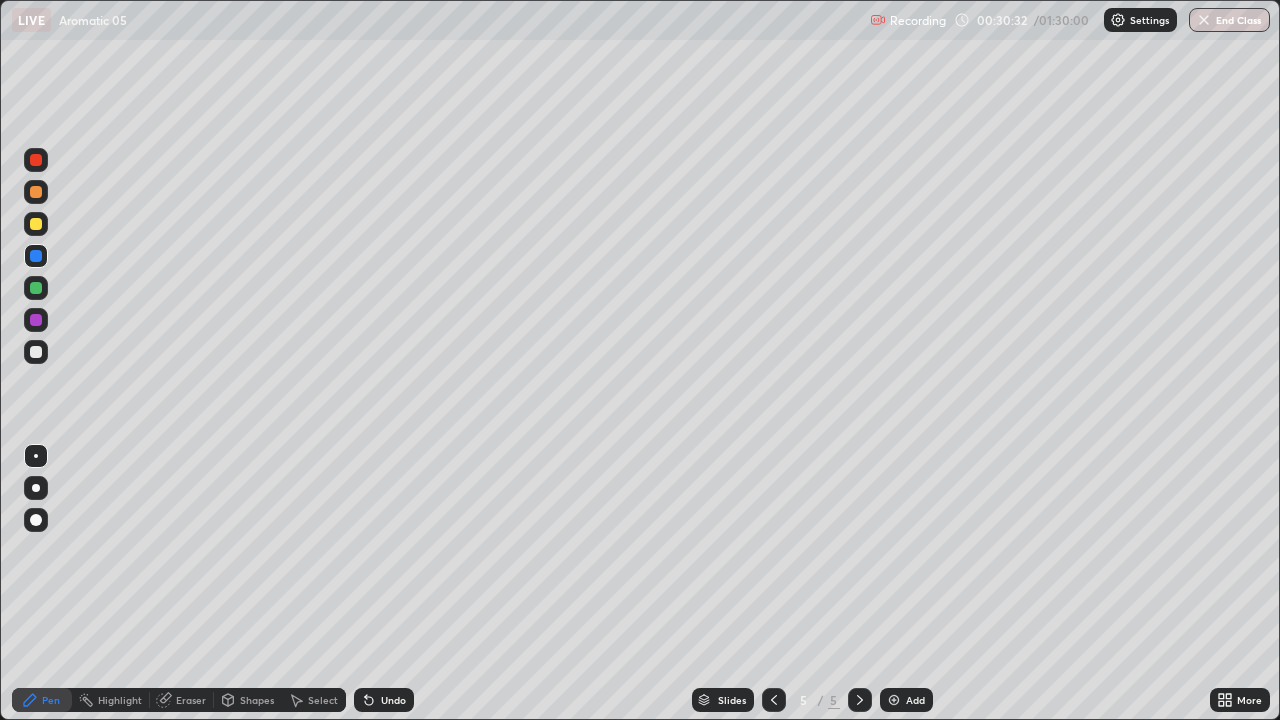 click at bounding box center [36, 352] 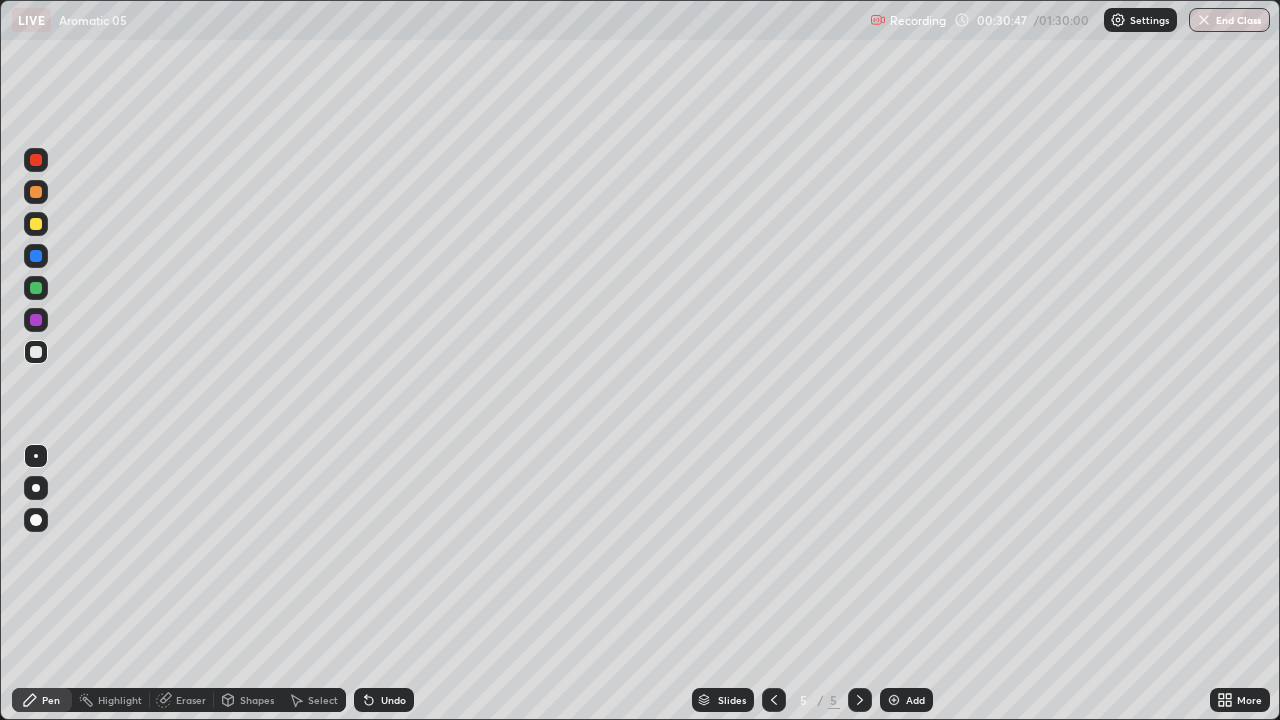 click at bounding box center (36, 224) 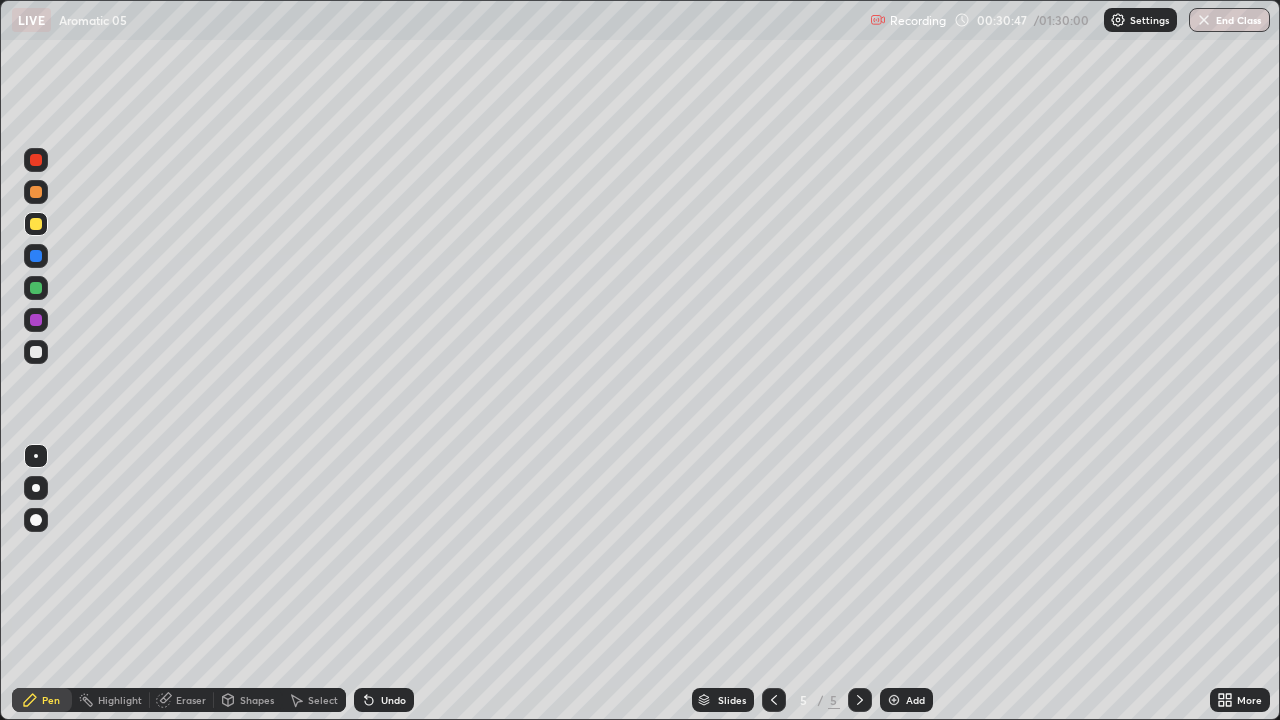 click at bounding box center (36, 192) 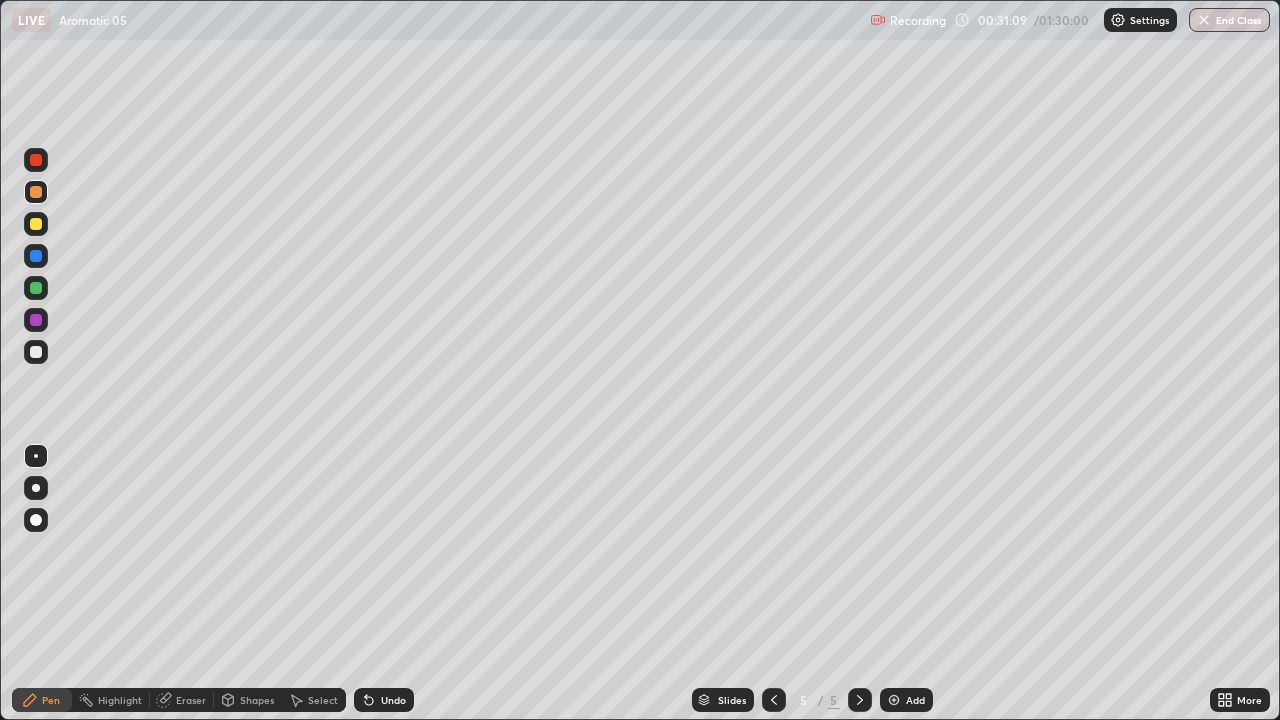 click at bounding box center (36, 352) 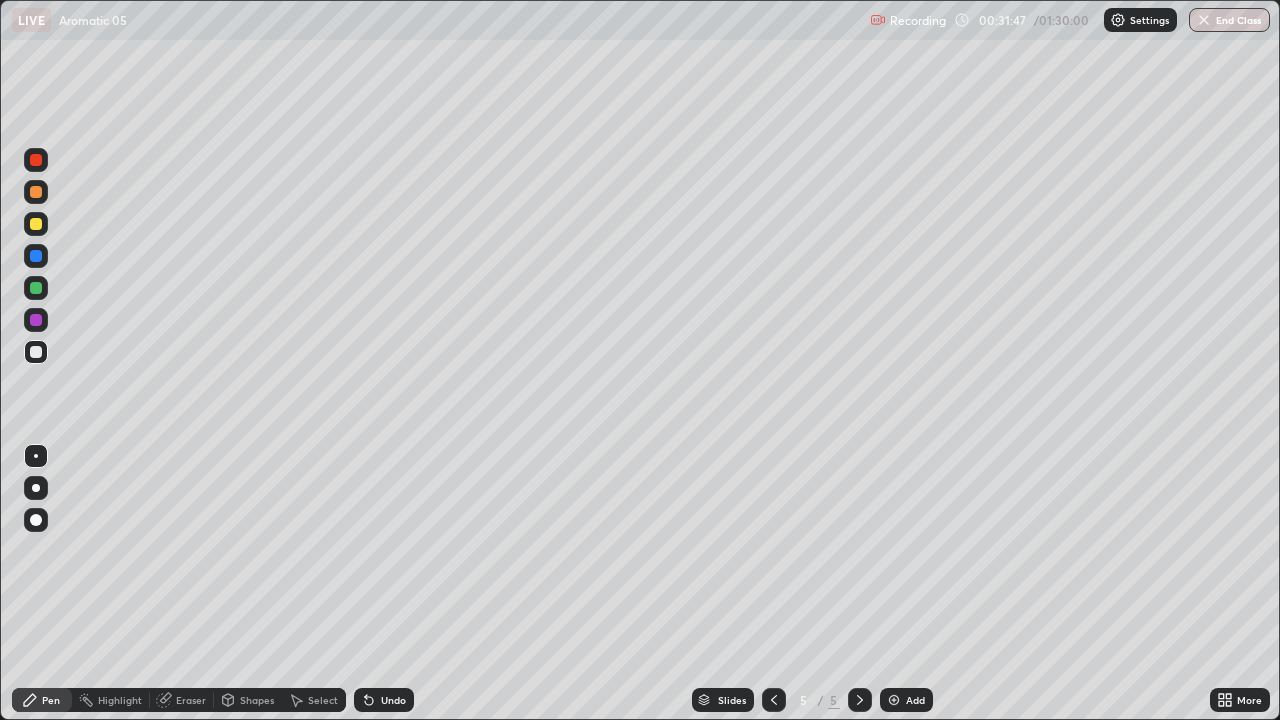 click at bounding box center [36, 352] 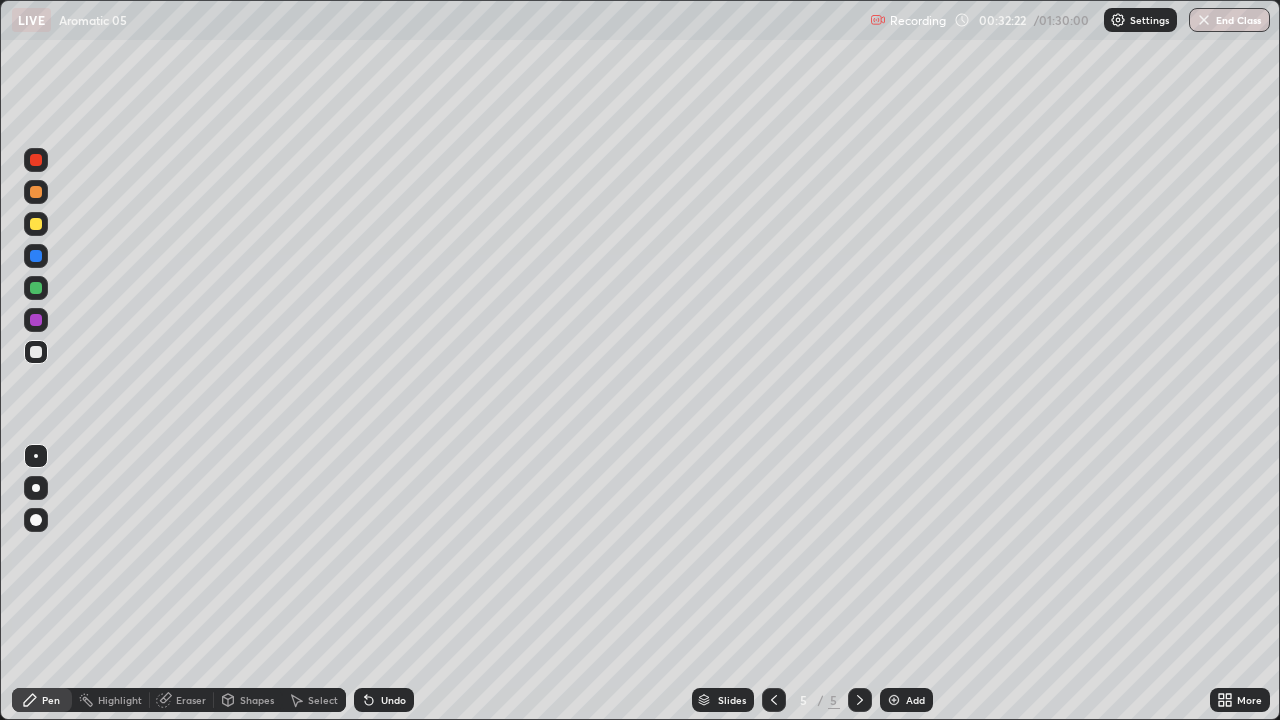 click at bounding box center [36, 224] 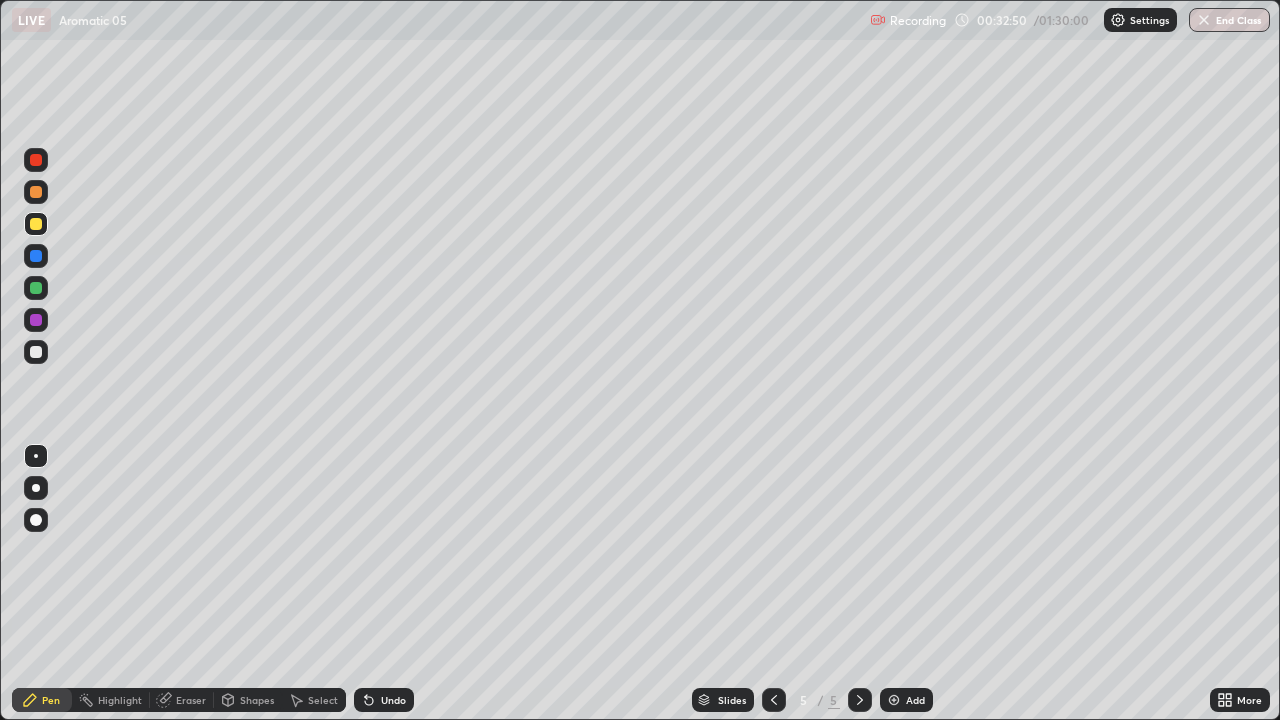 click at bounding box center (36, 352) 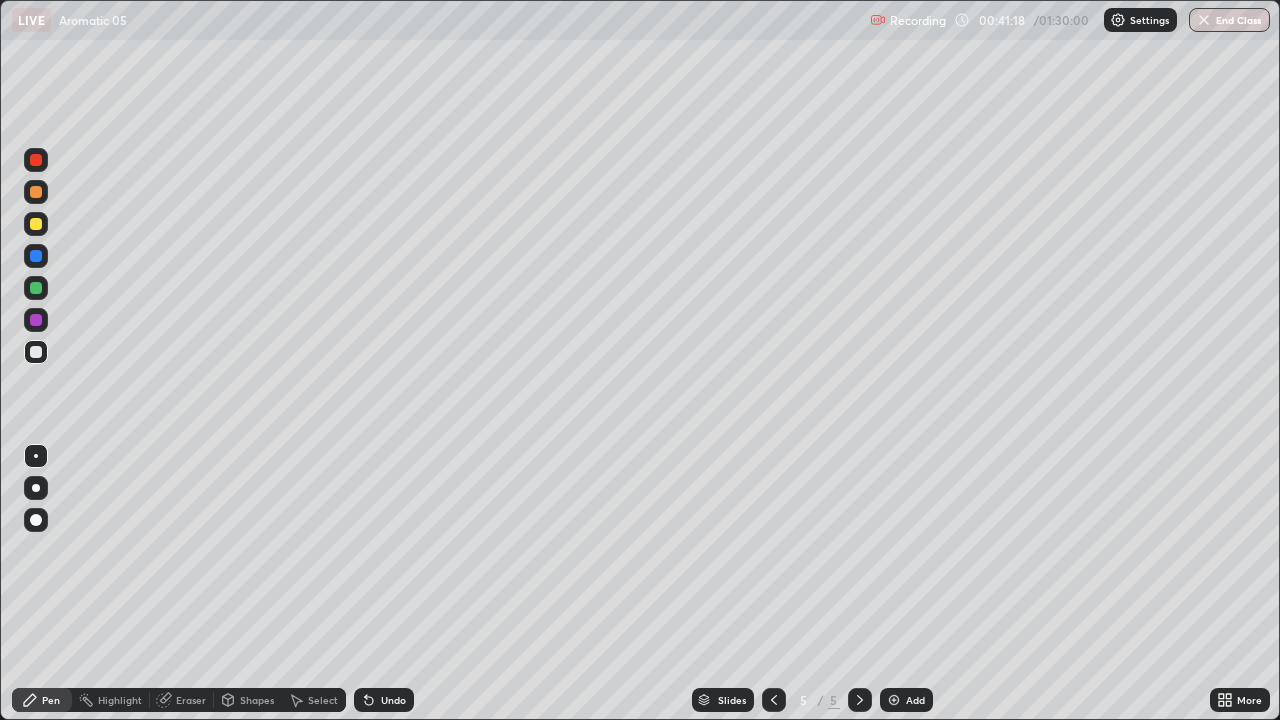click on "Undo" at bounding box center (384, 700) 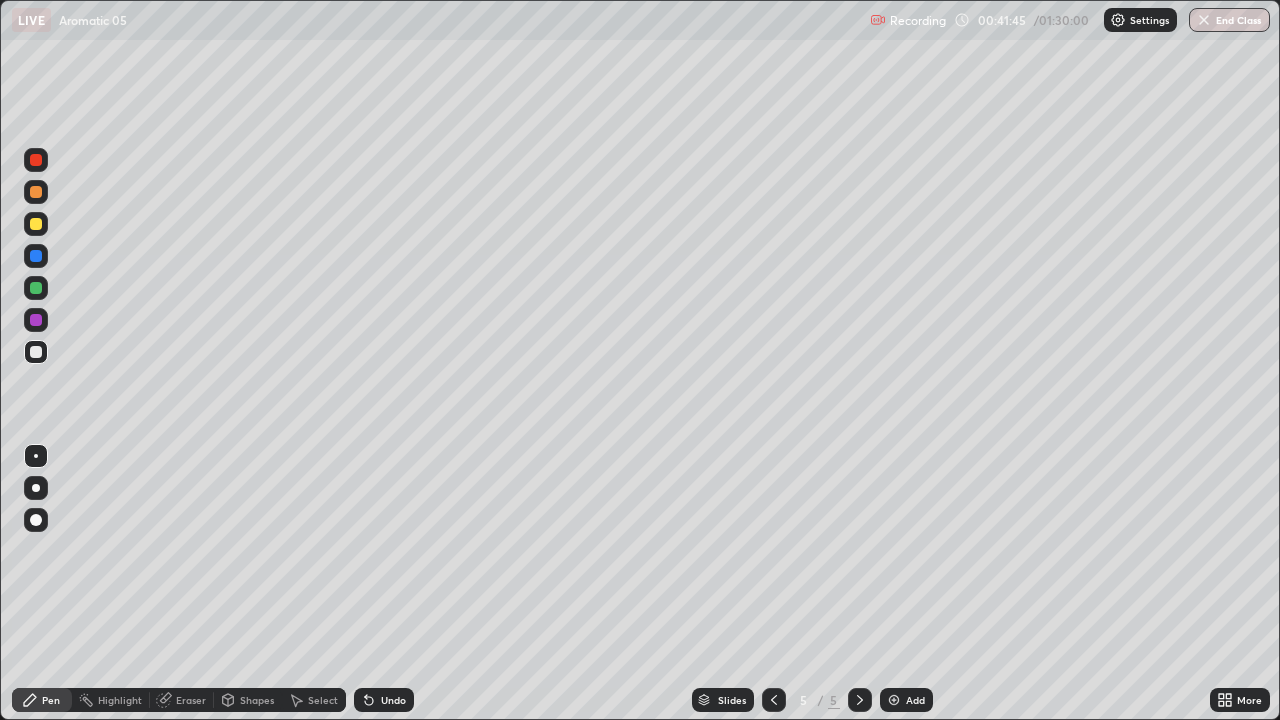 click 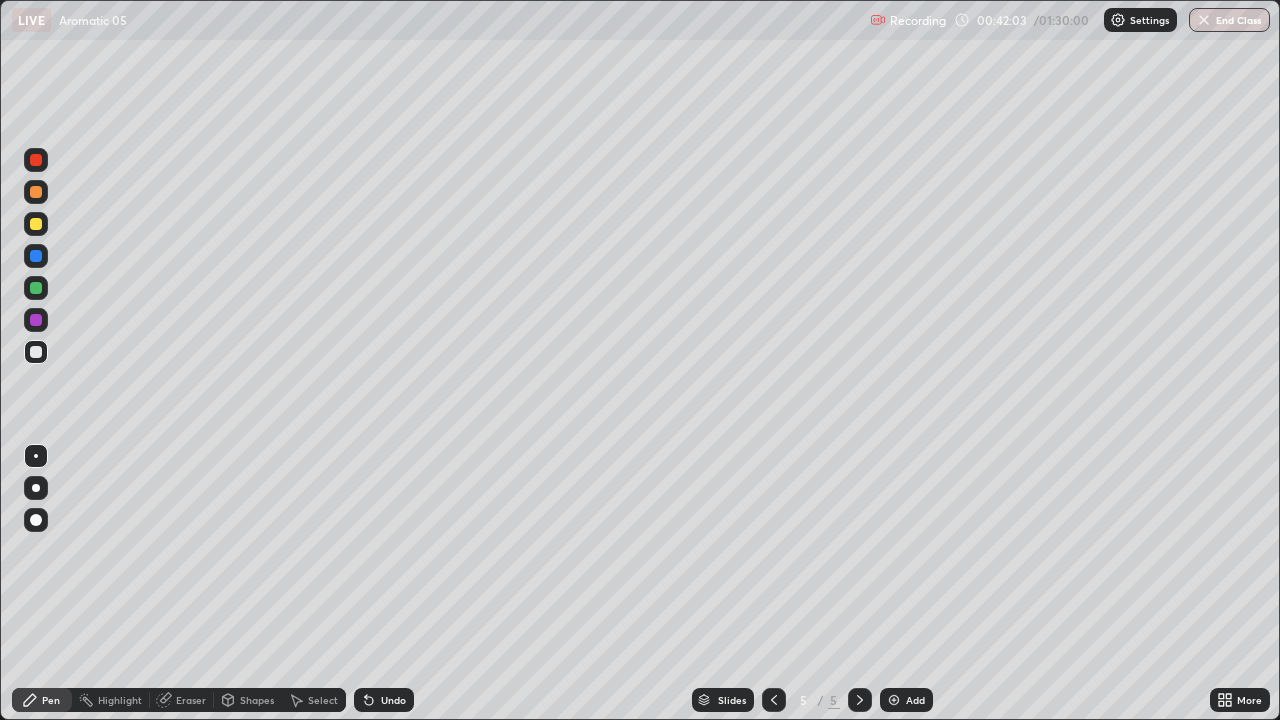 click on "Undo" at bounding box center (384, 700) 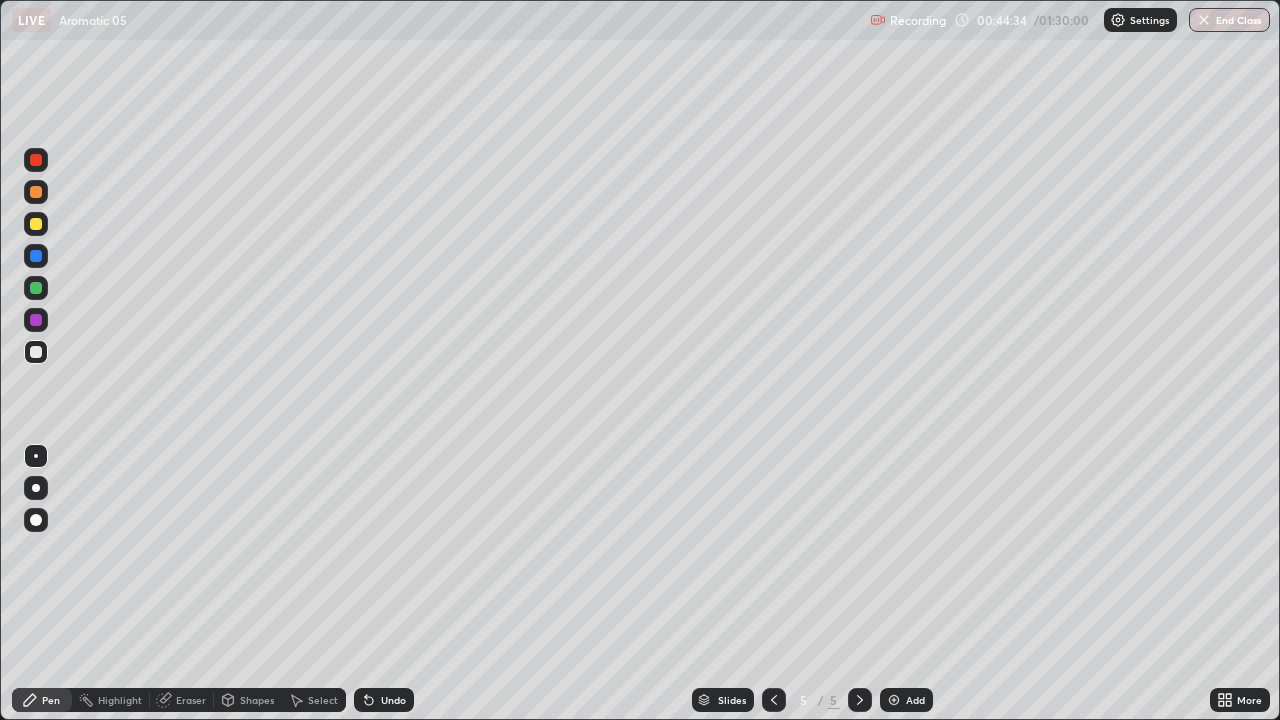 click on "Select" at bounding box center (314, 700) 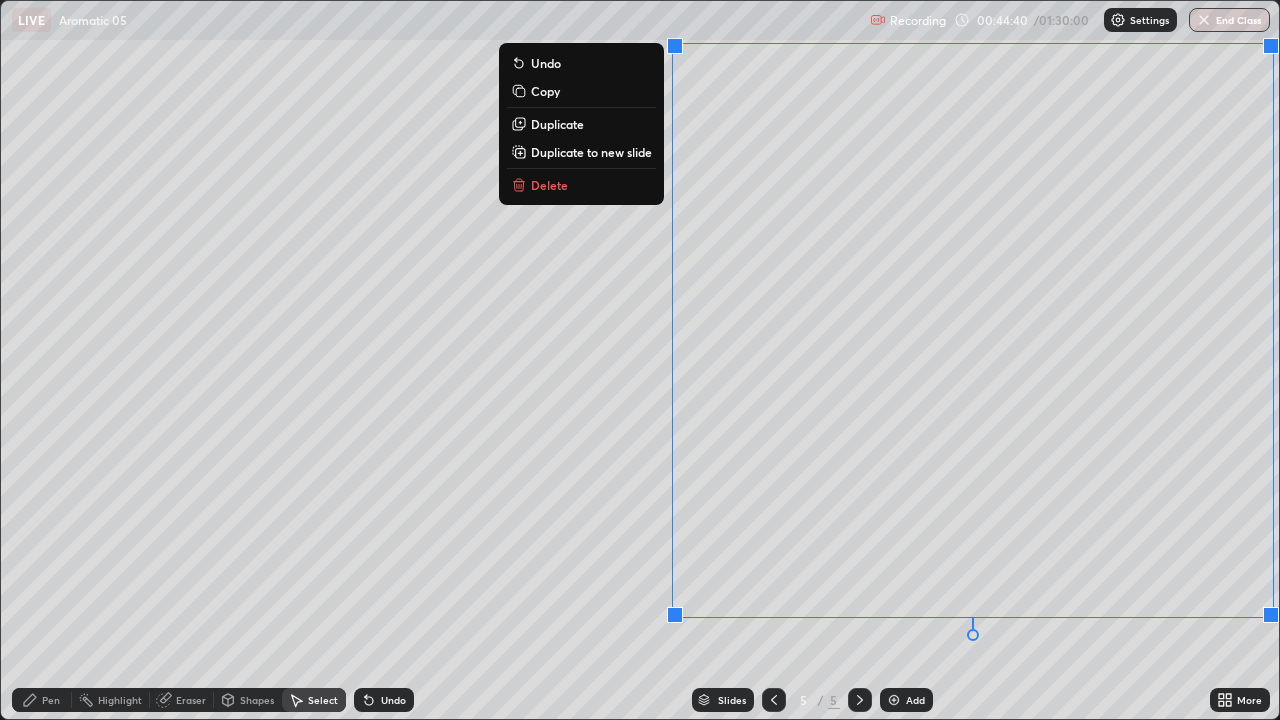 click on "Duplicate to new slide" at bounding box center [591, 152] 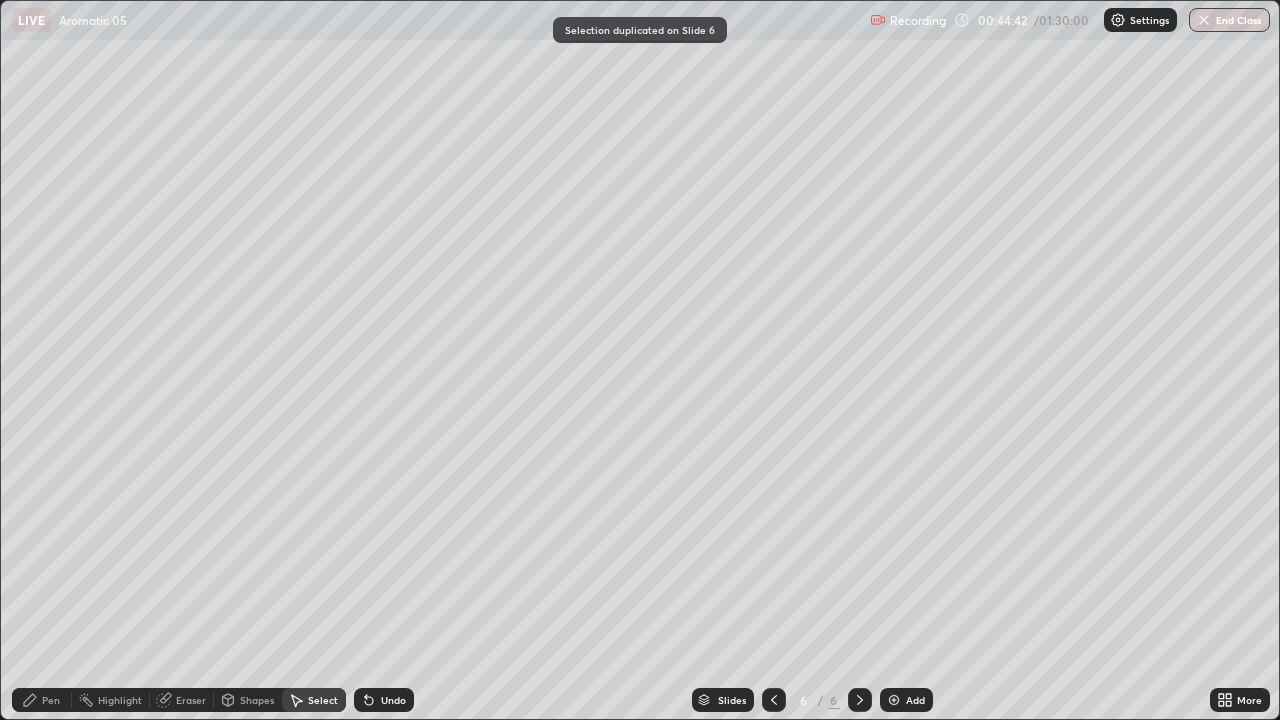 click on "Eraser" at bounding box center [191, 700] 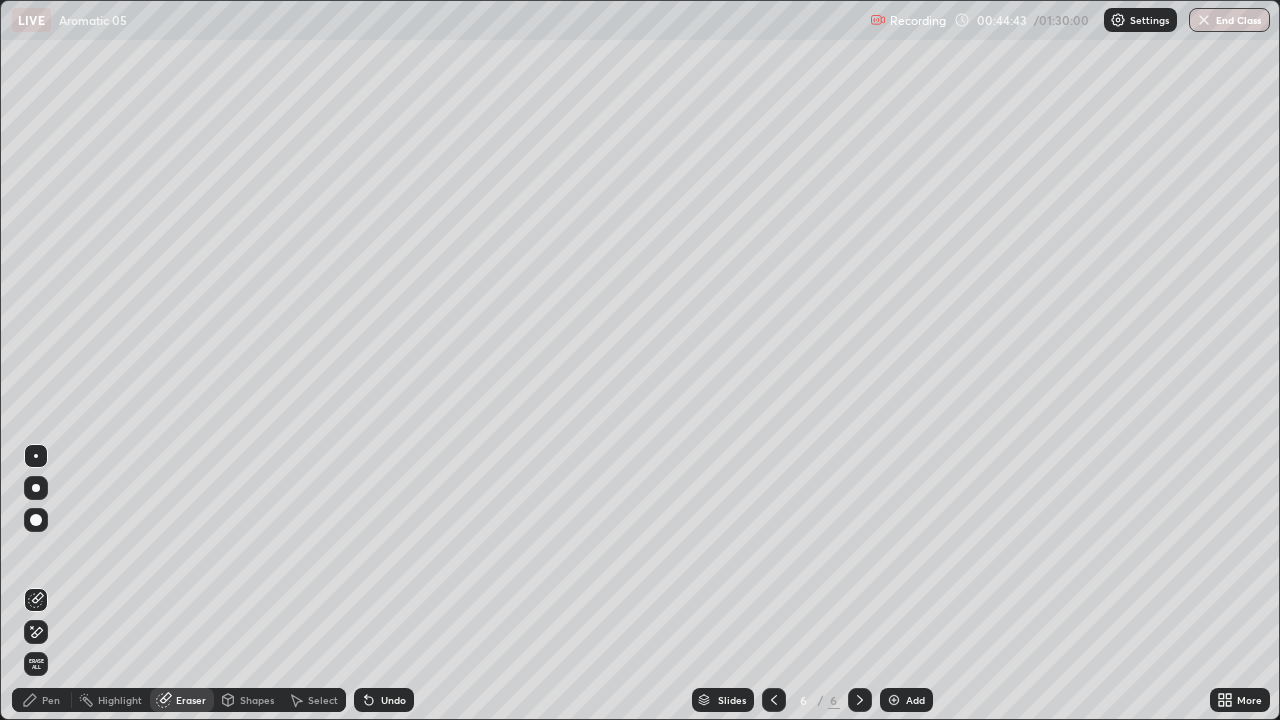 click on "Shapes" at bounding box center [257, 700] 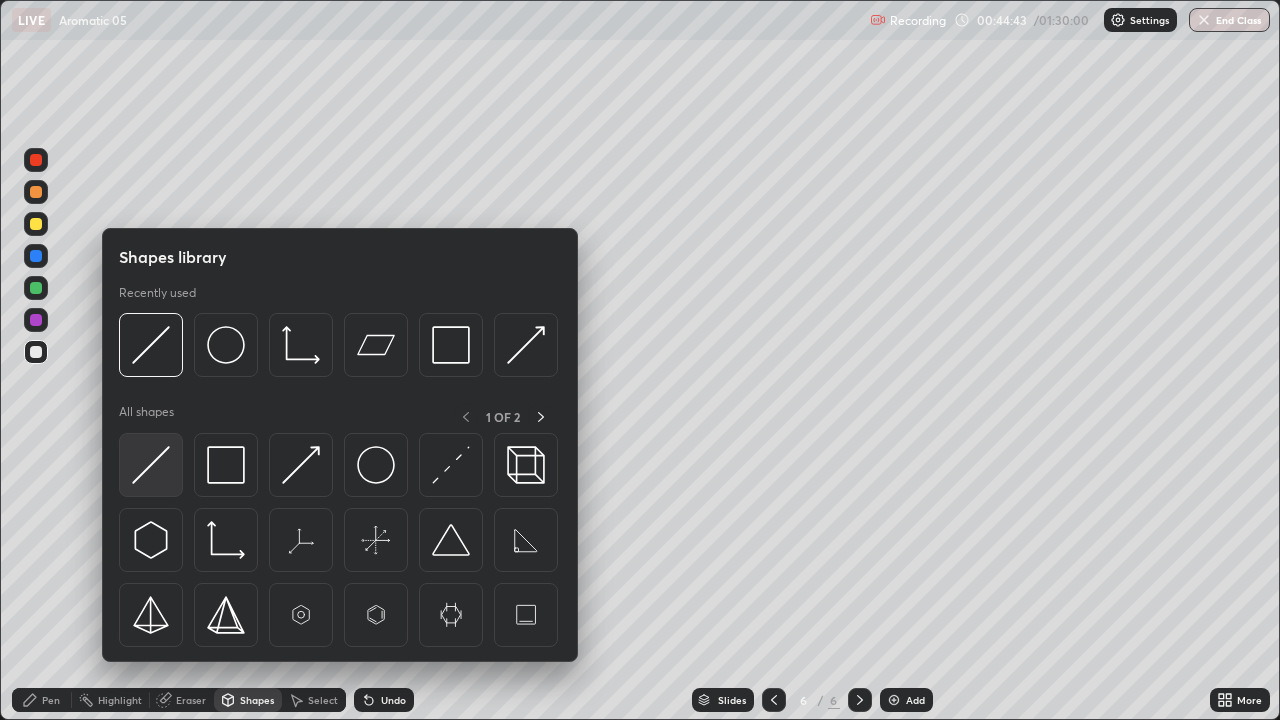 click at bounding box center (151, 465) 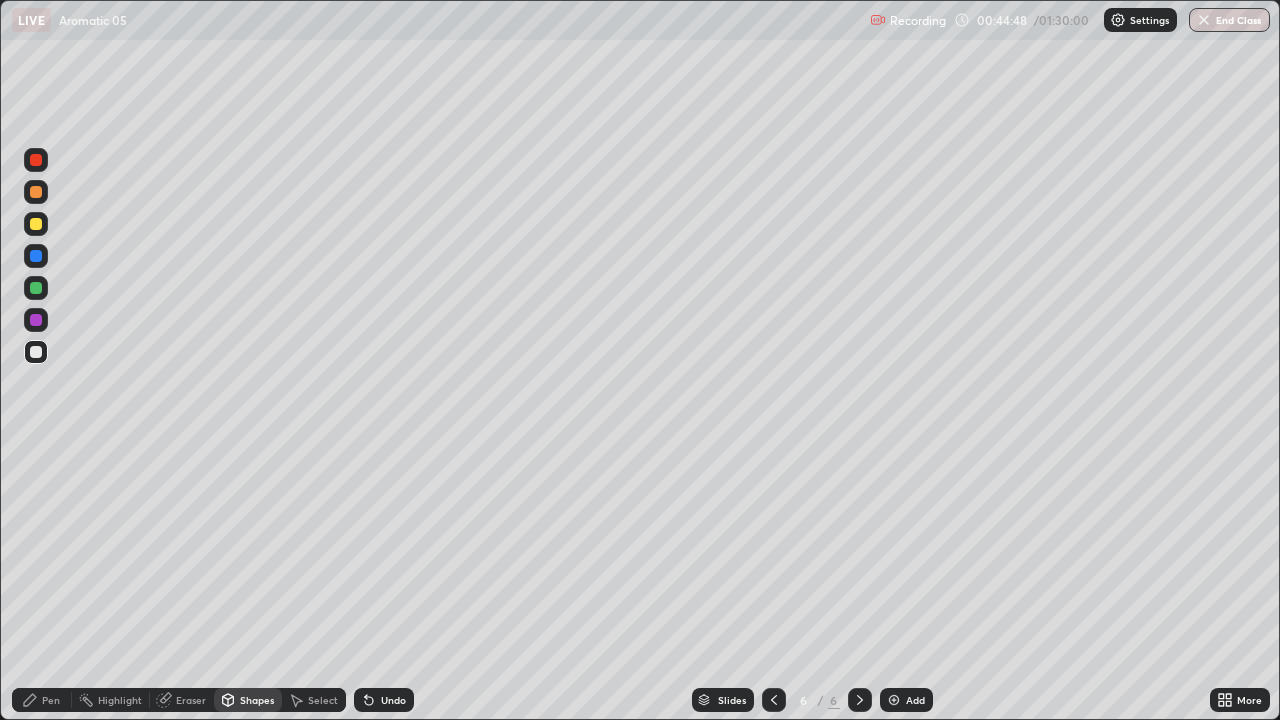 click on "Pen" at bounding box center [42, 700] 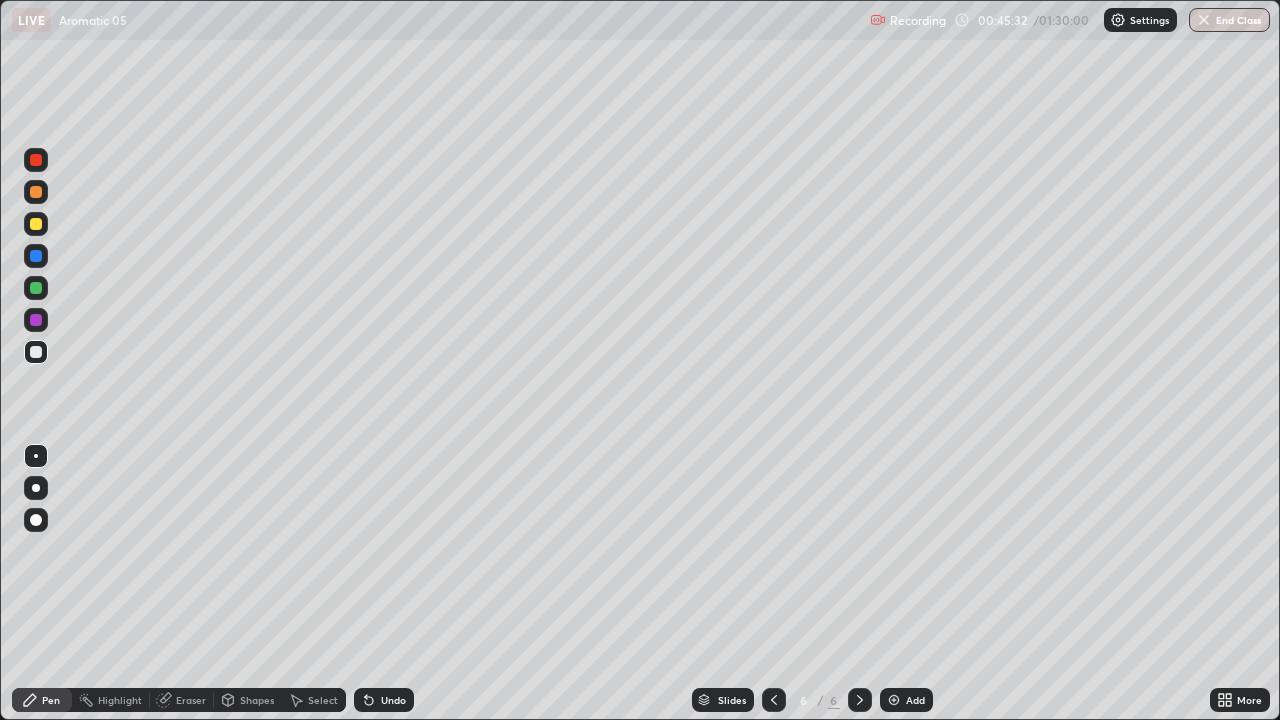 click on "Pen" at bounding box center [51, 700] 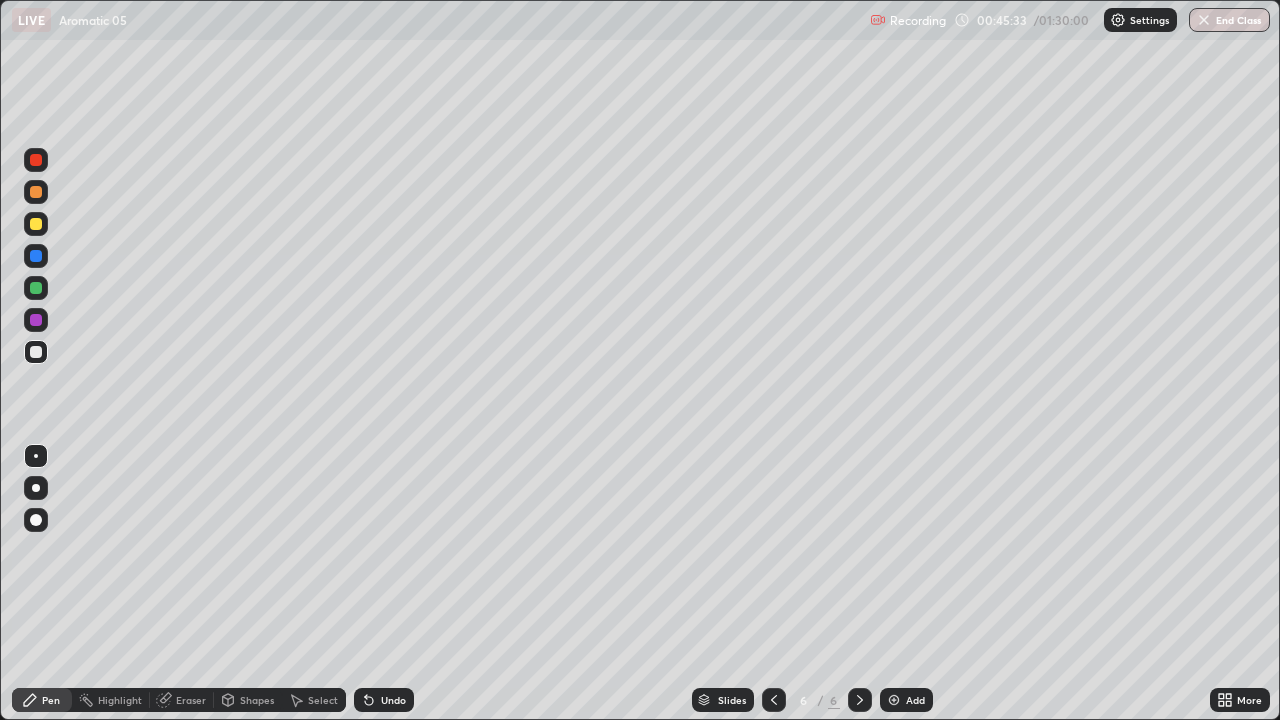 click at bounding box center (36, 352) 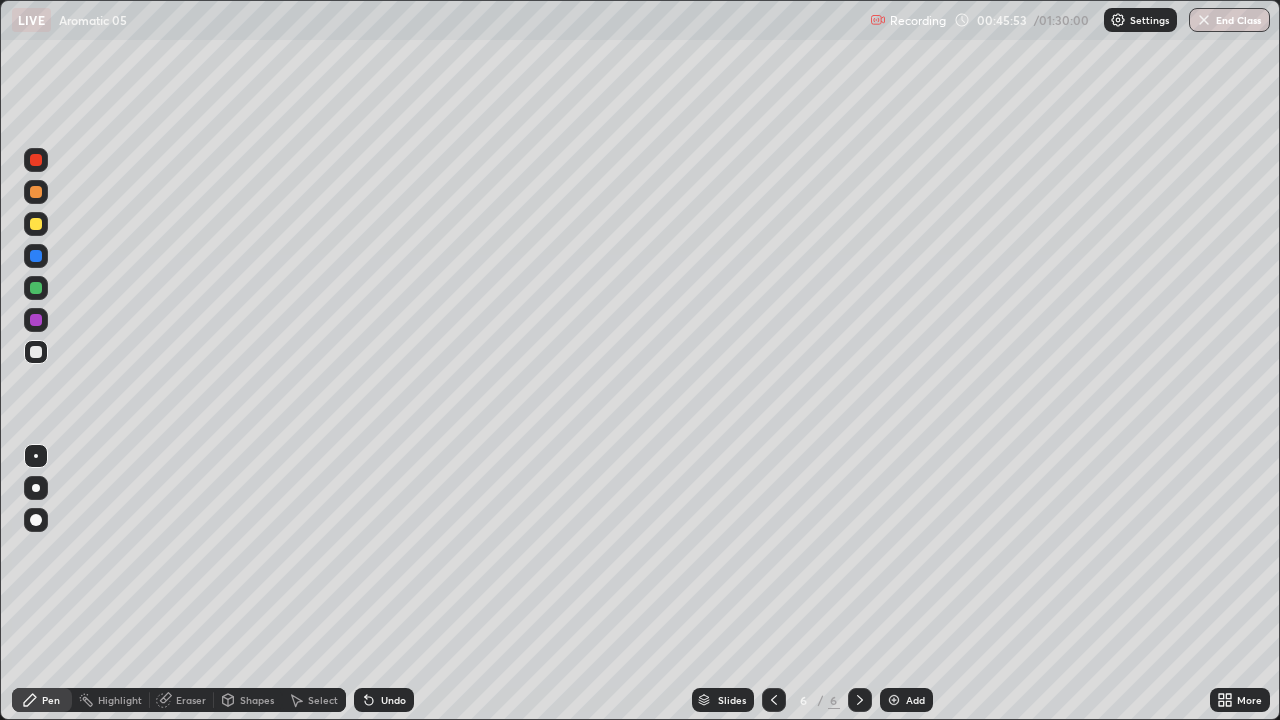 click at bounding box center [36, 224] 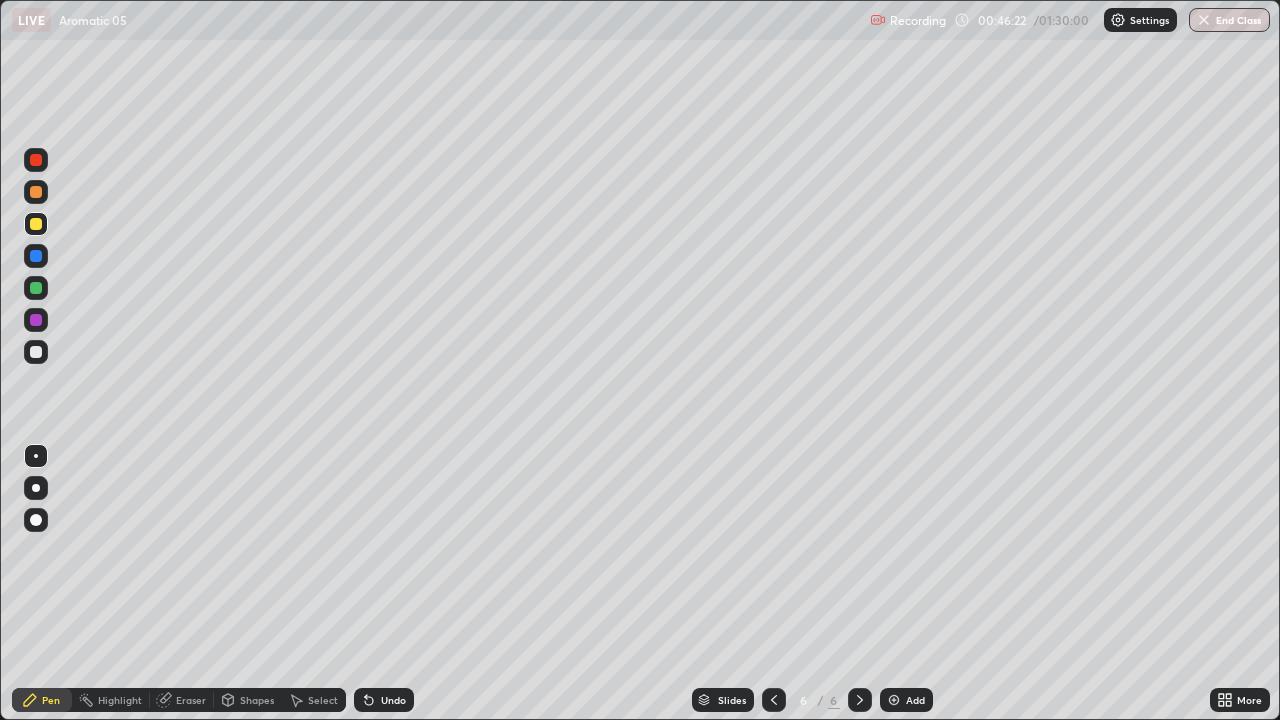 click at bounding box center [36, 352] 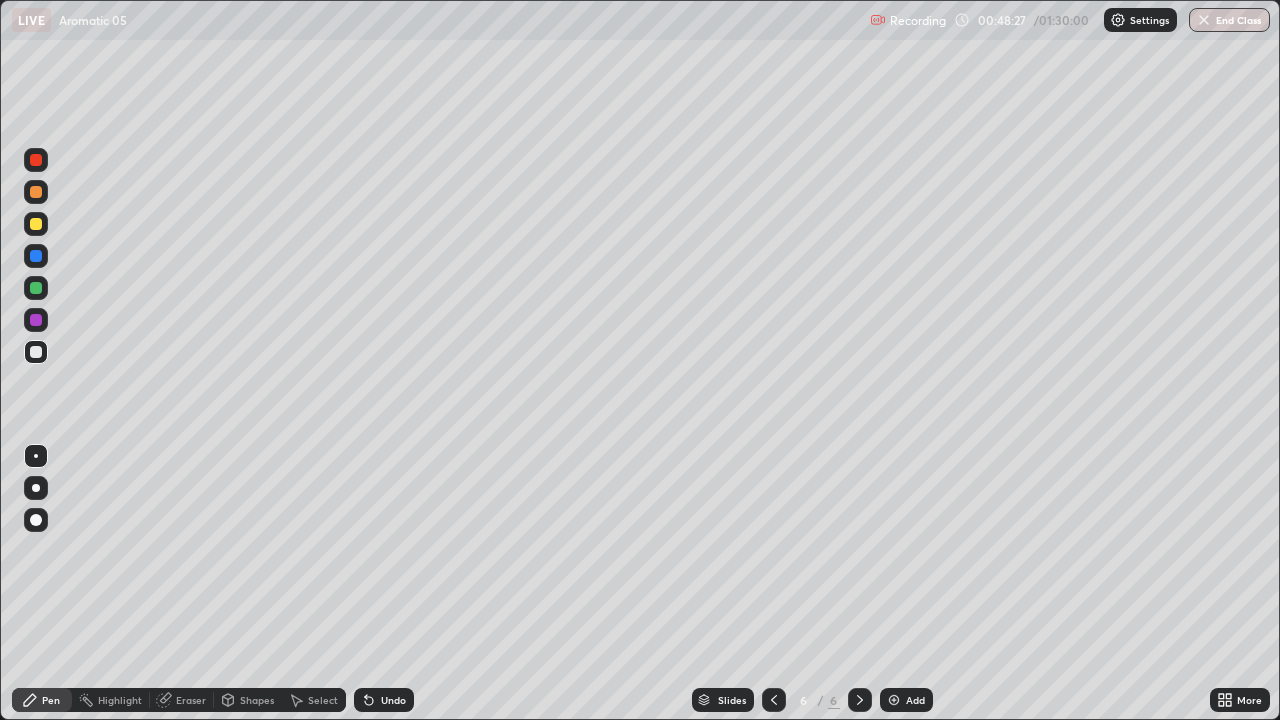 click at bounding box center [36, 224] 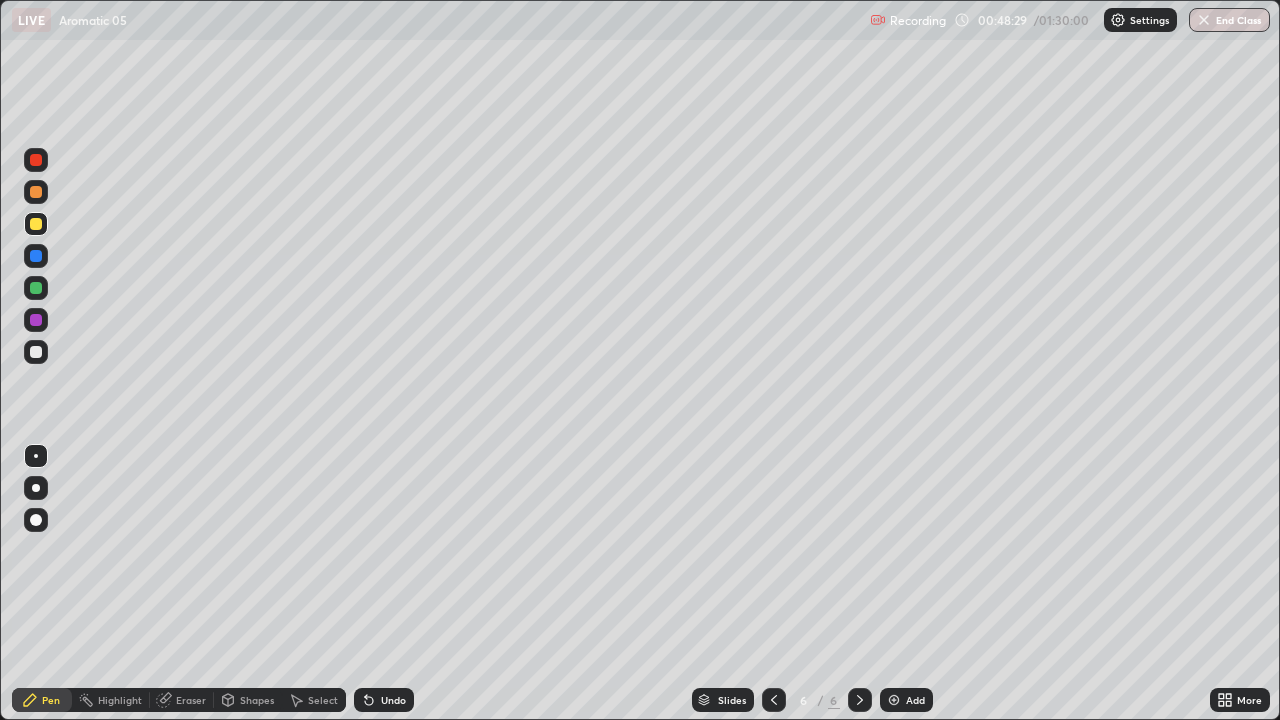 click at bounding box center (36, 352) 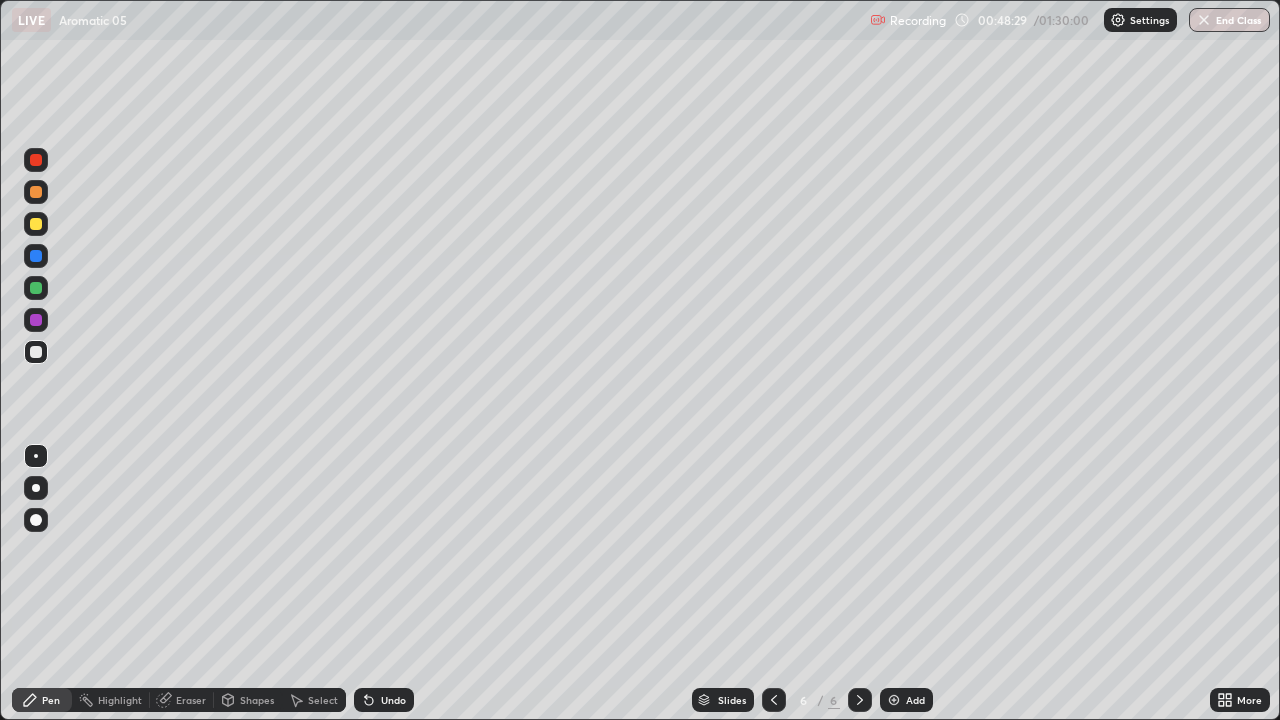 click at bounding box center [36, 352] 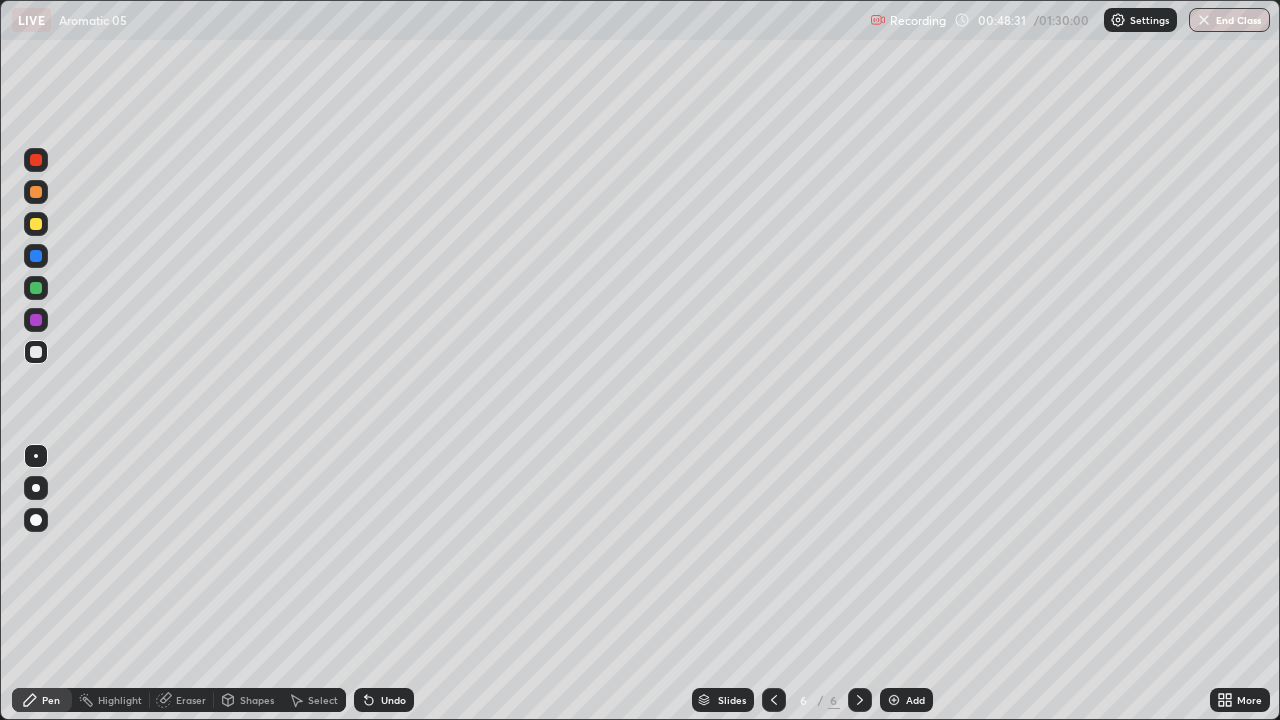 click at bounding box center (36, 352) 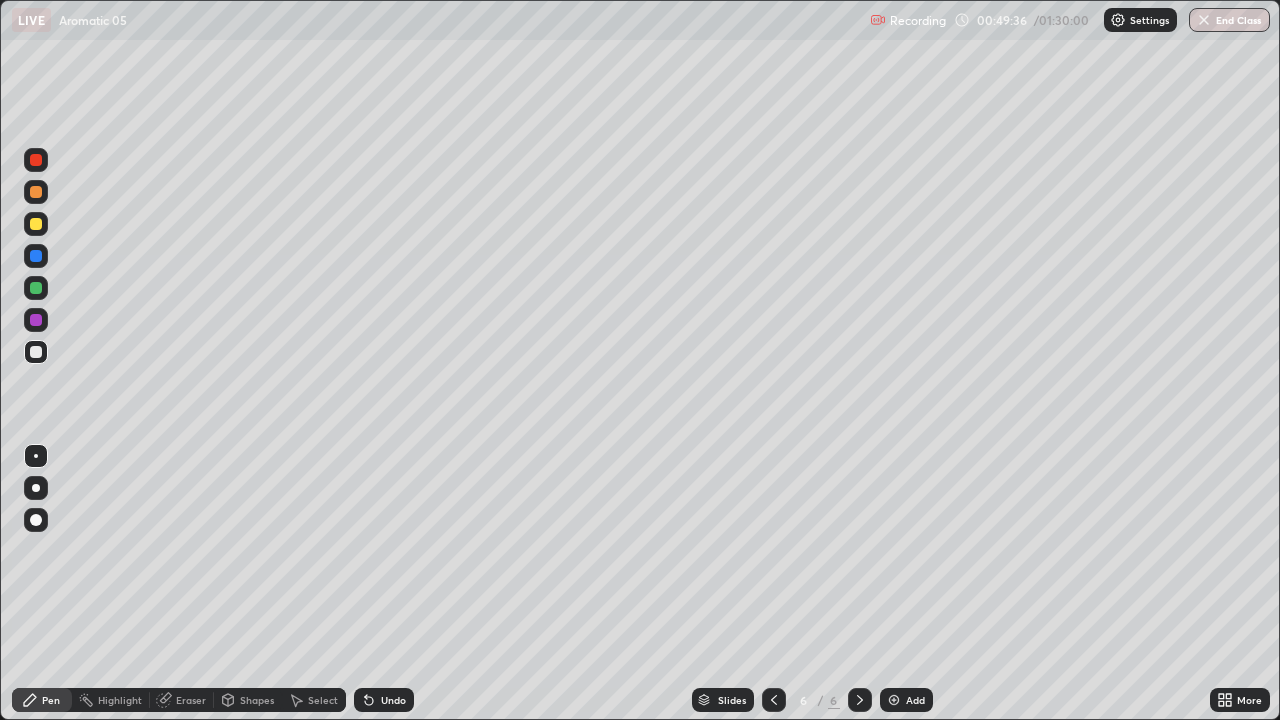 click on "Eraser" at bounding box center [182, 700] 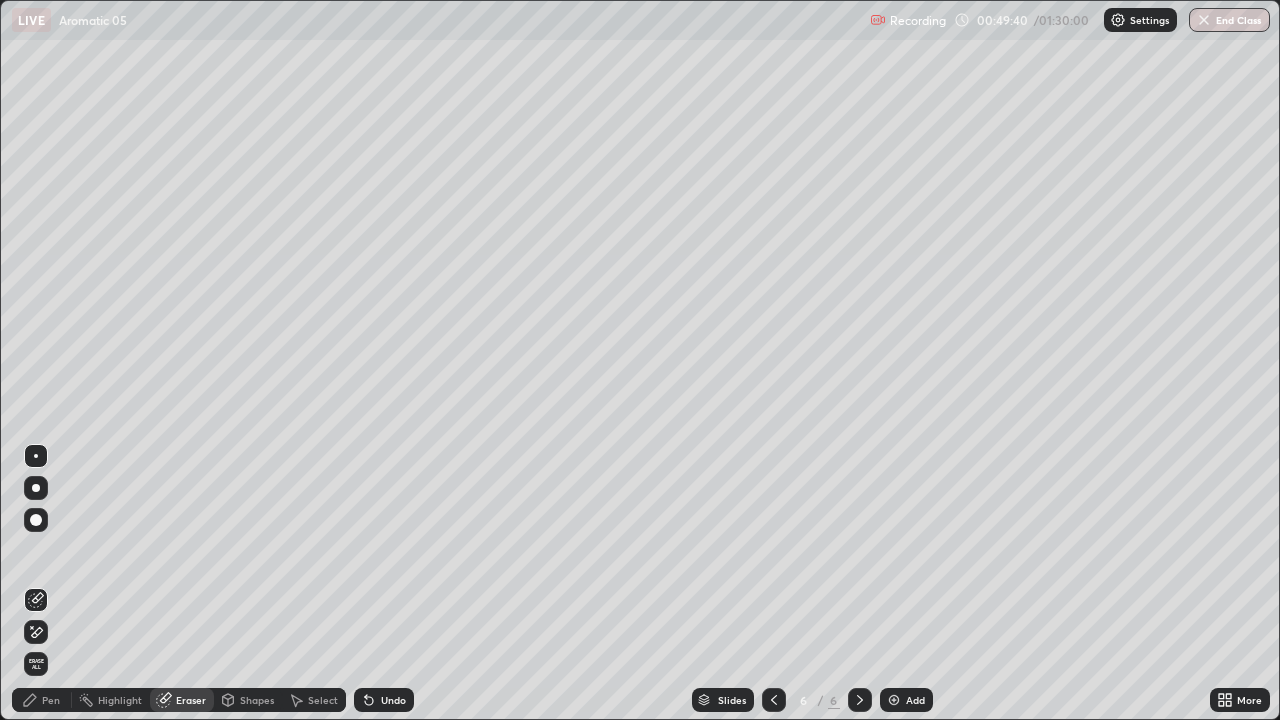 click on "Pen" at bounding box center [51, 700] 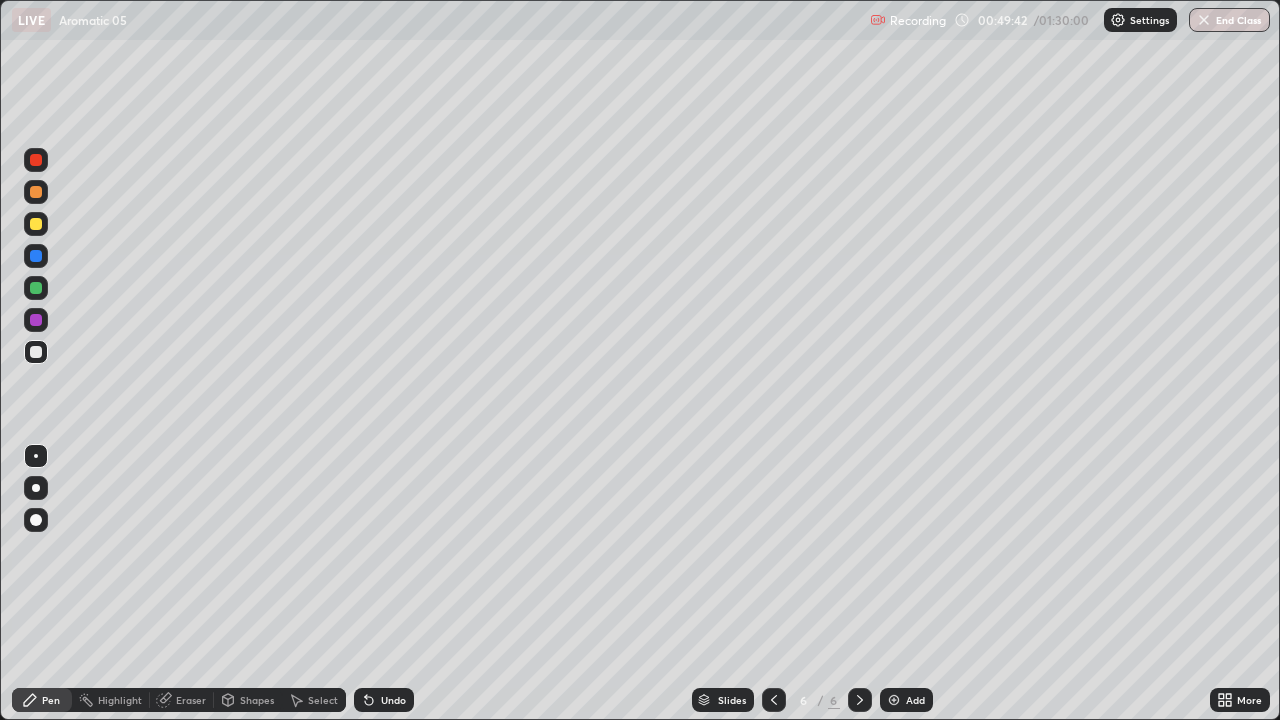 click at bounding box center [36, 288] 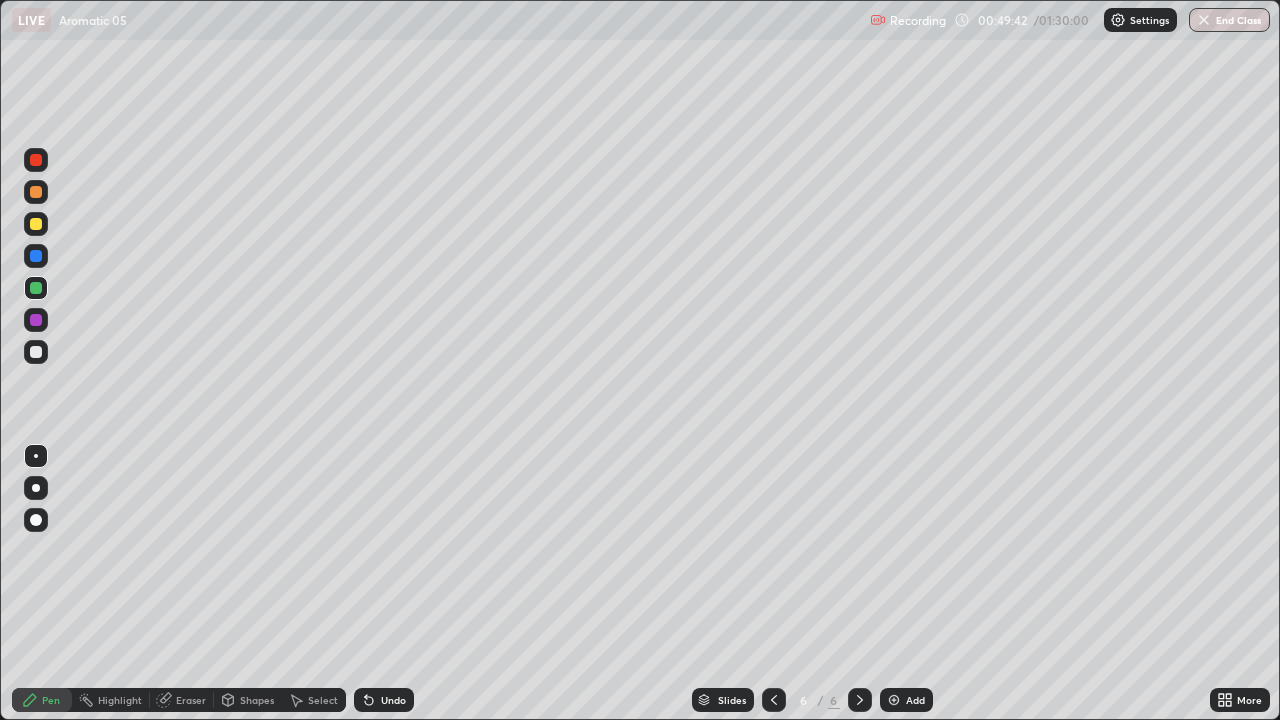 click at bounding box center [36, 288] 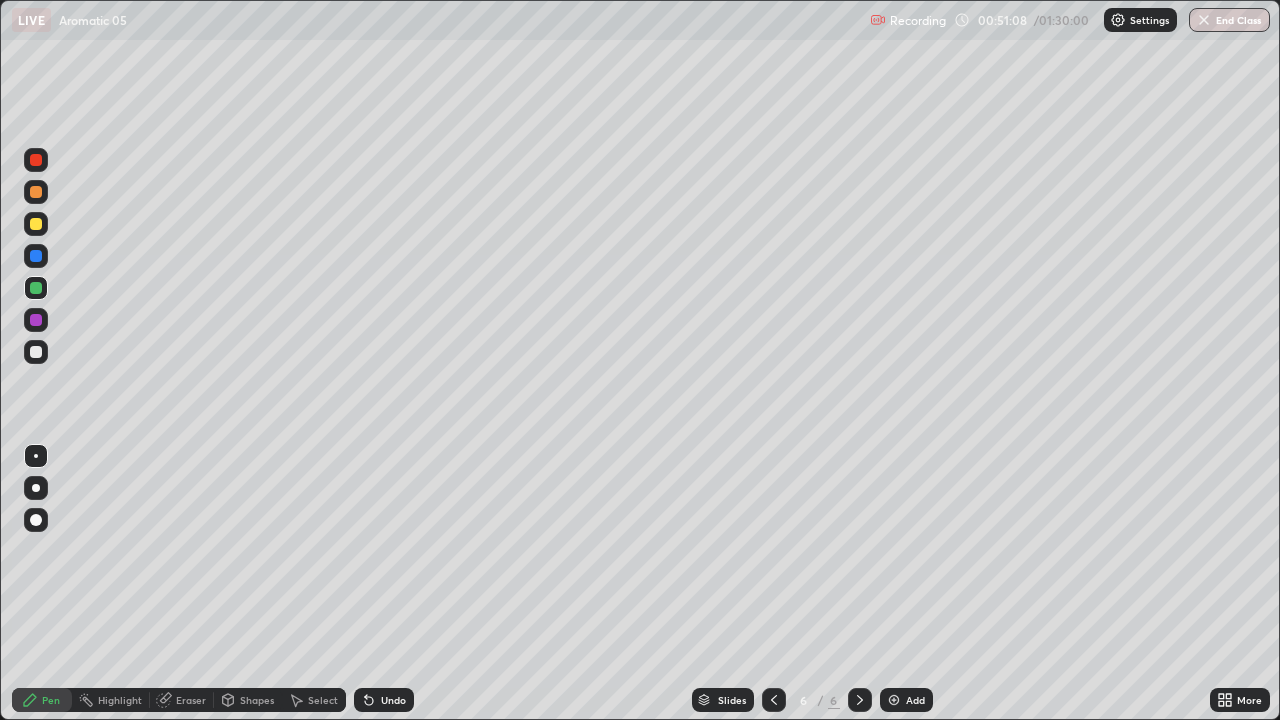 click at bounding box center [36, 352] 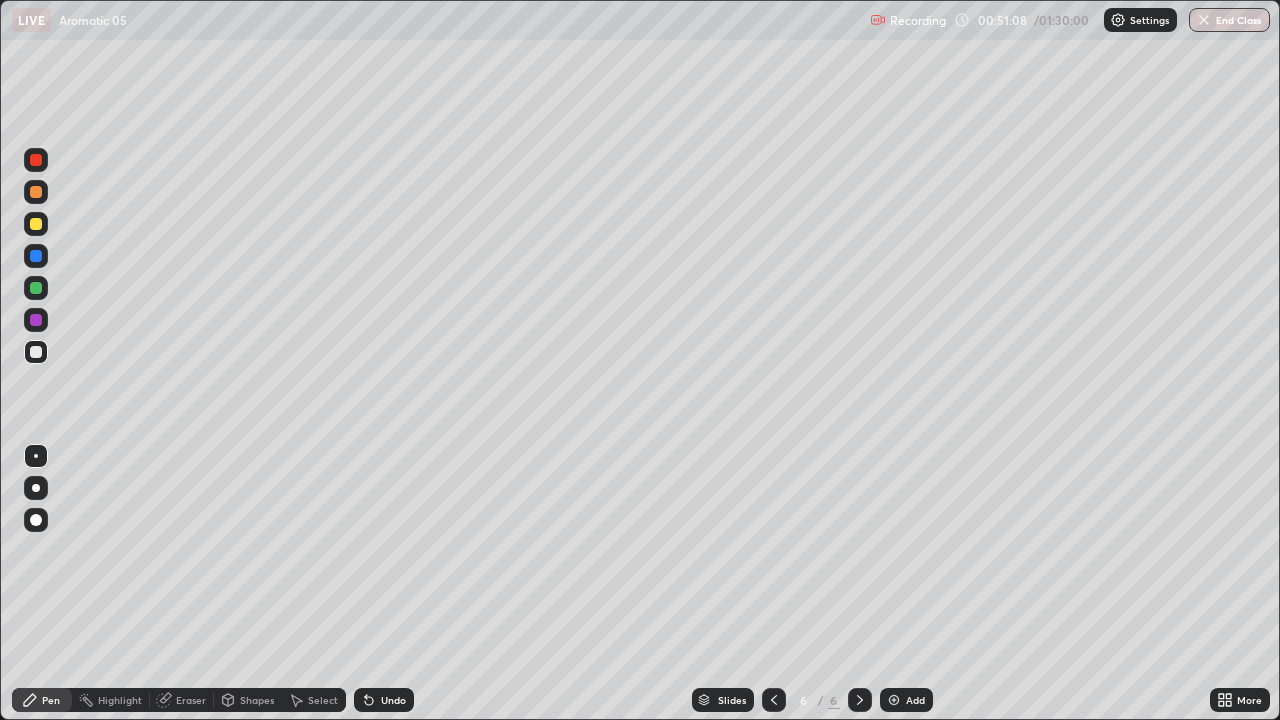 click at bounding box center [36, 352] 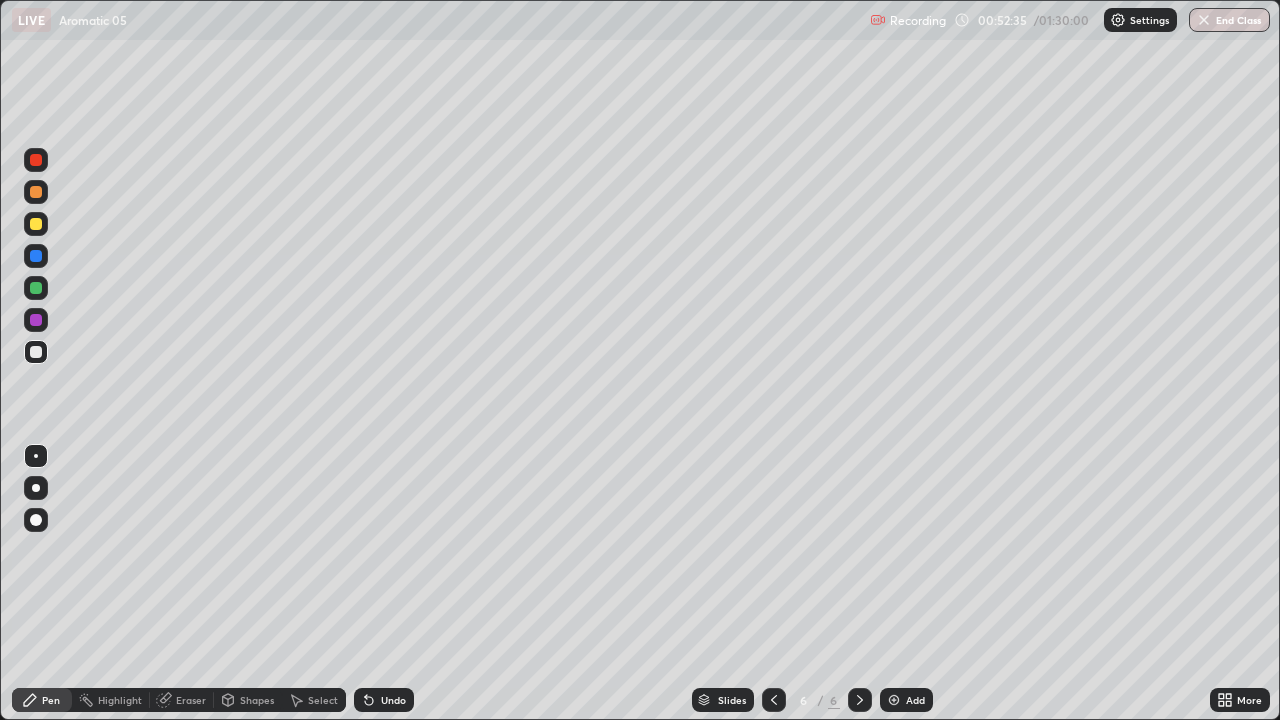 click on "Undo" at bounding box center [384, 700] 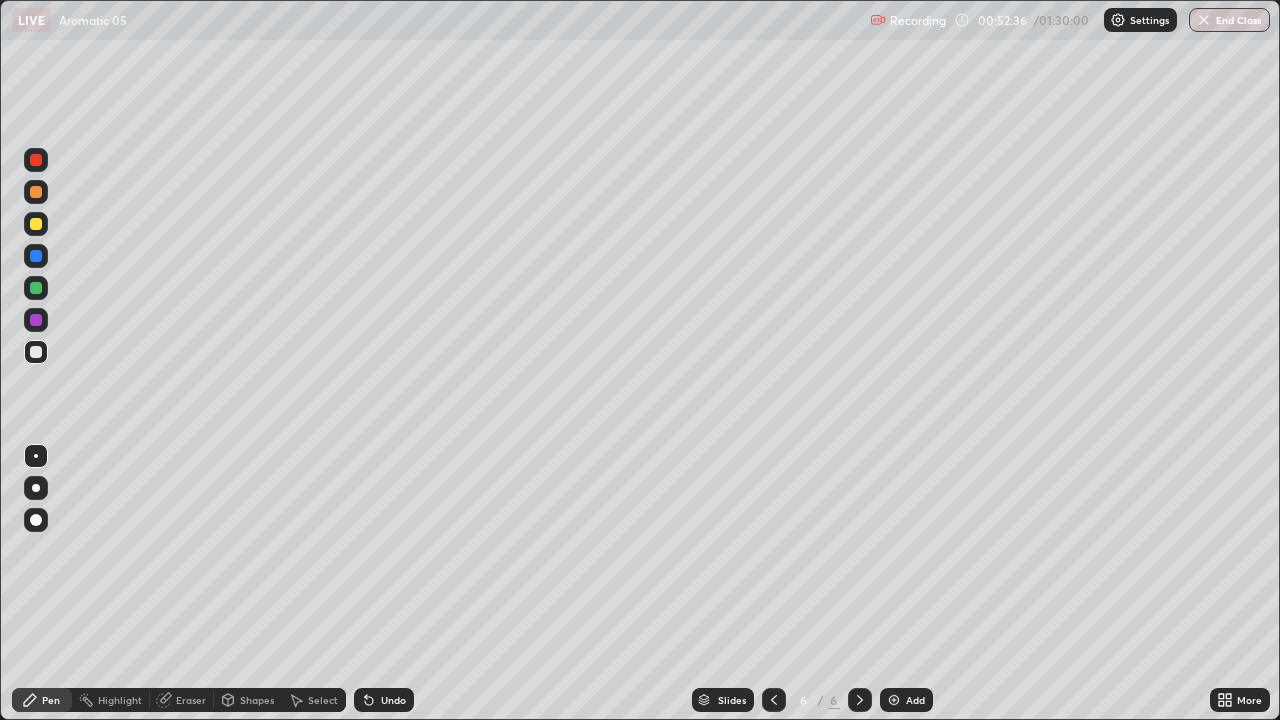 click on "Undo" at bounding box center [384, 700] 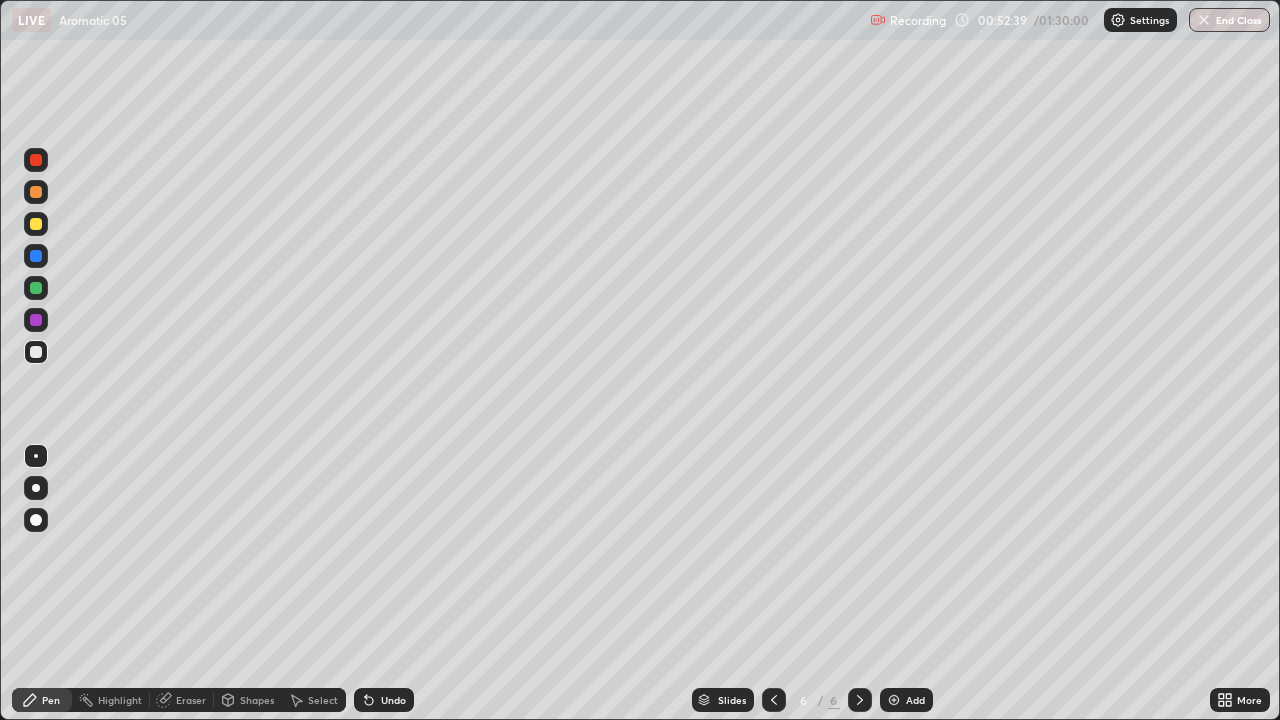 click at bounding box center [36, 288] 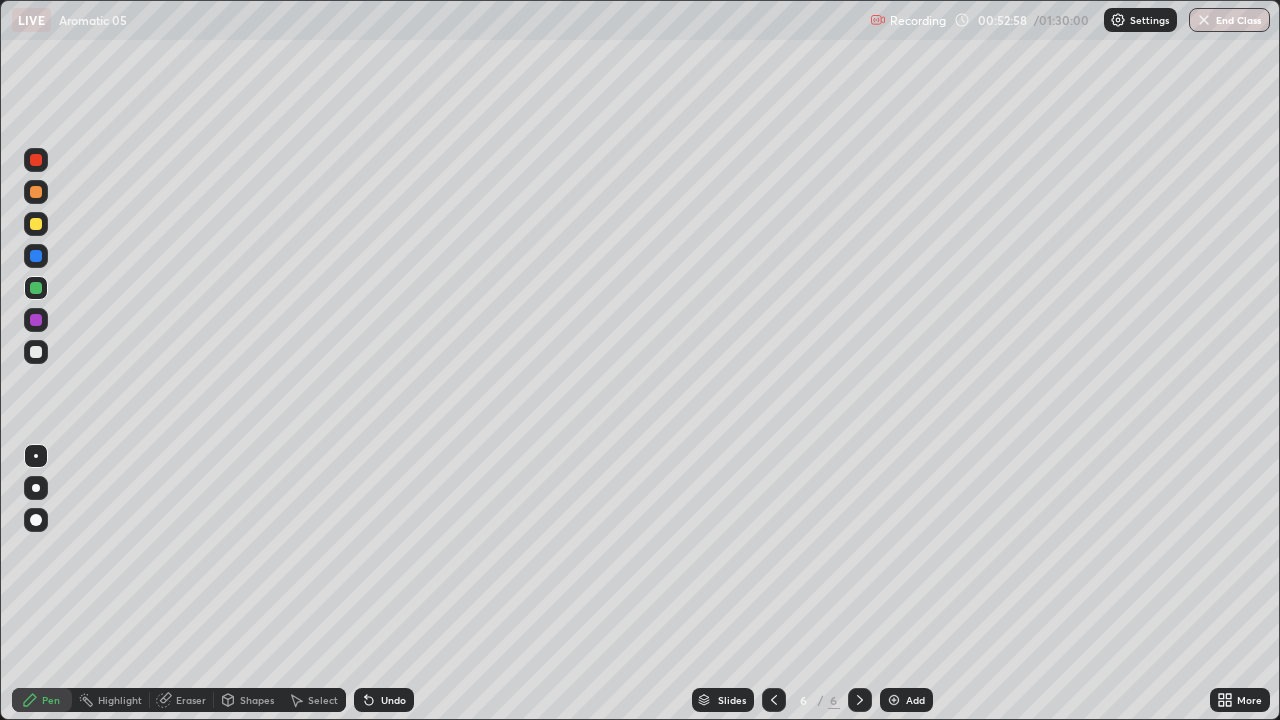 click at bounding box center (36, 352) 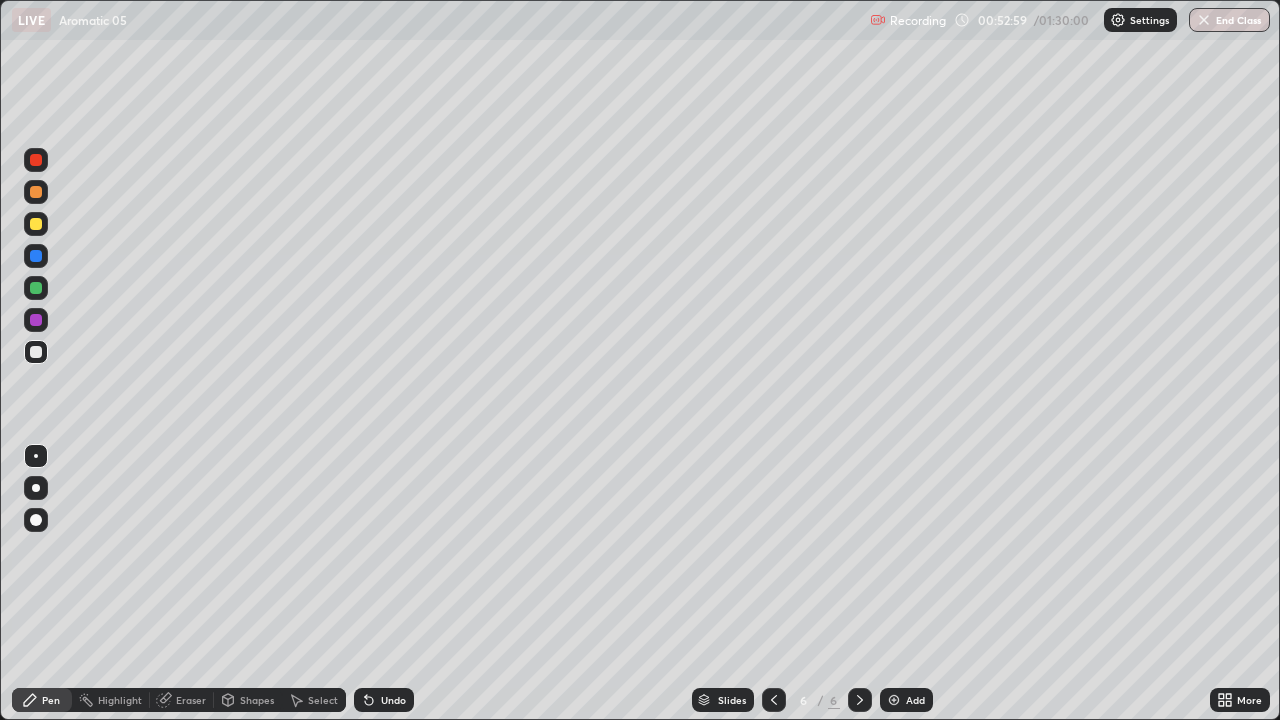 click at bounding box center (36, 352) 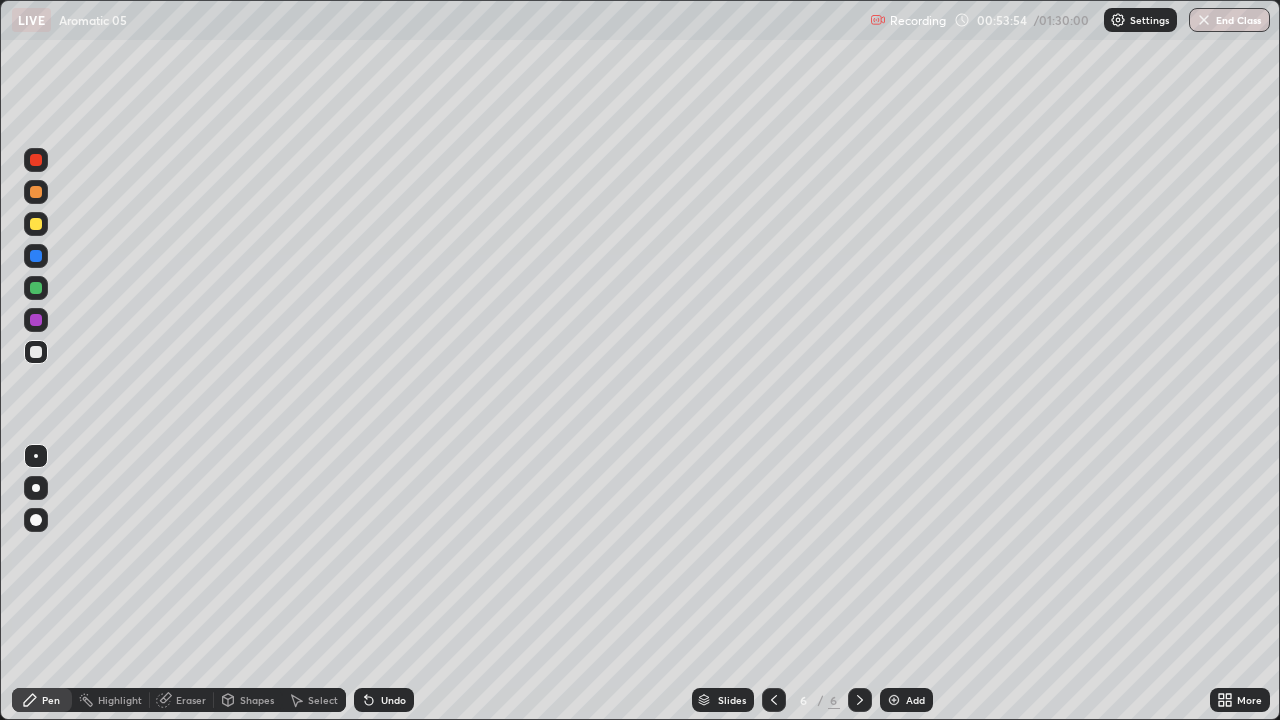 click on "Undo" at bounding box center (393, 700) 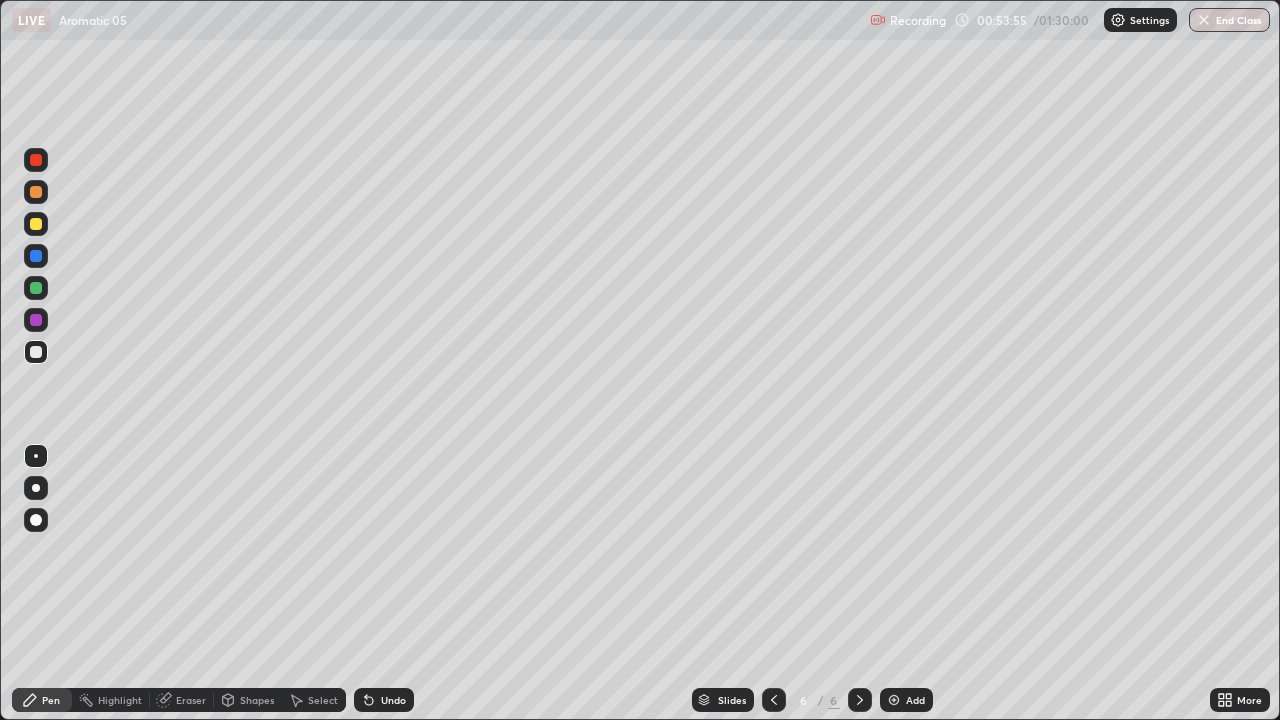 click on "Undo" at bounding box center [393, 700] 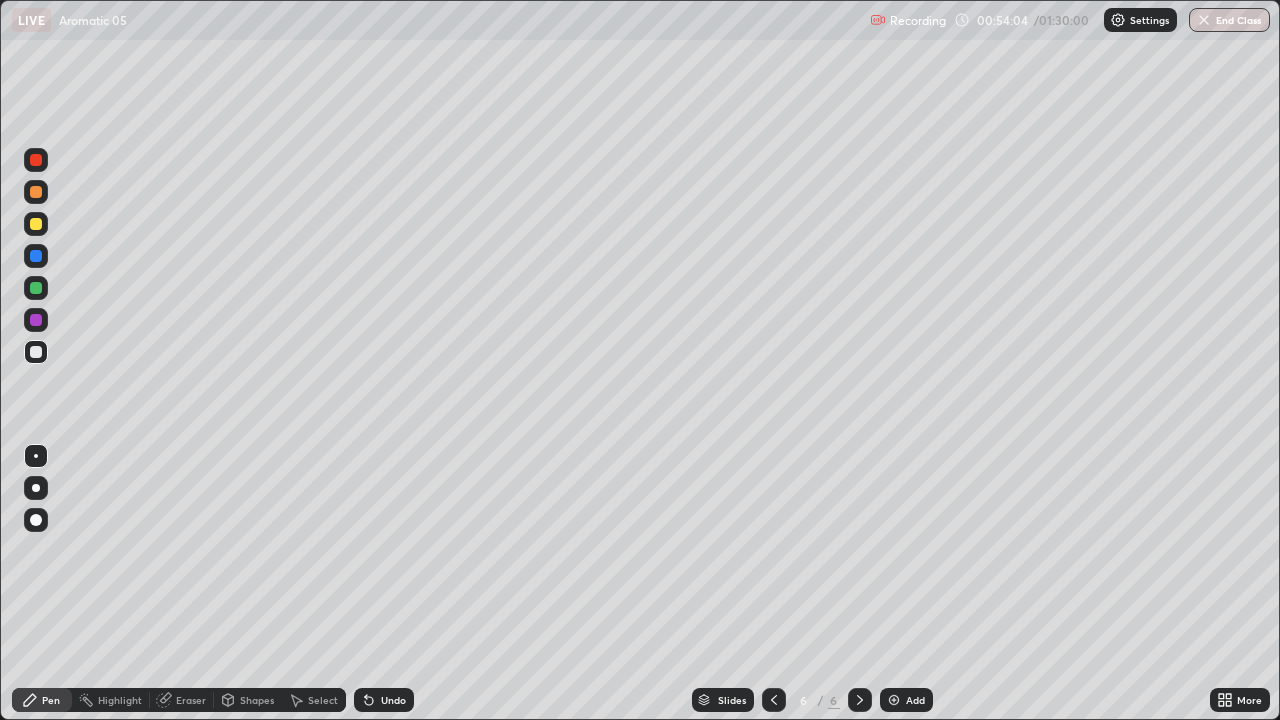 click on "Eraser" at bounding box center [191, 700] 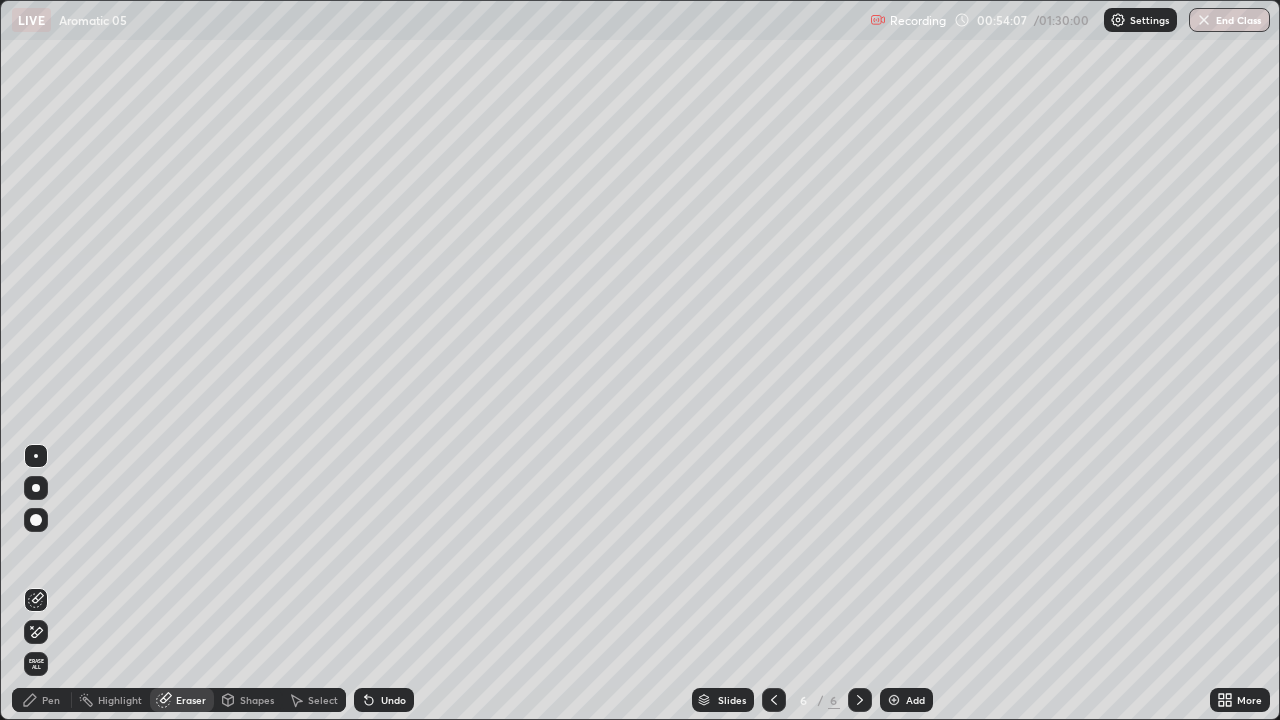 click on "Pen" at bounding box center [51, 700] 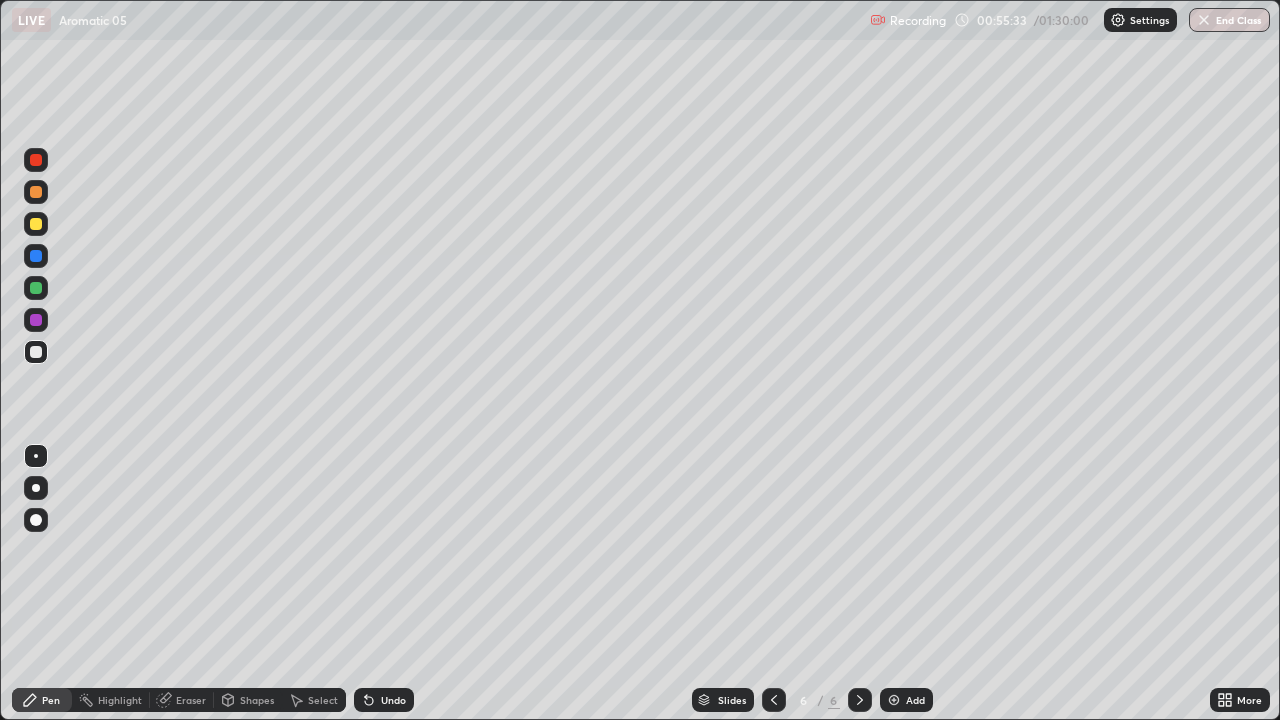 click on "Select" at bounding box center (323, 700) 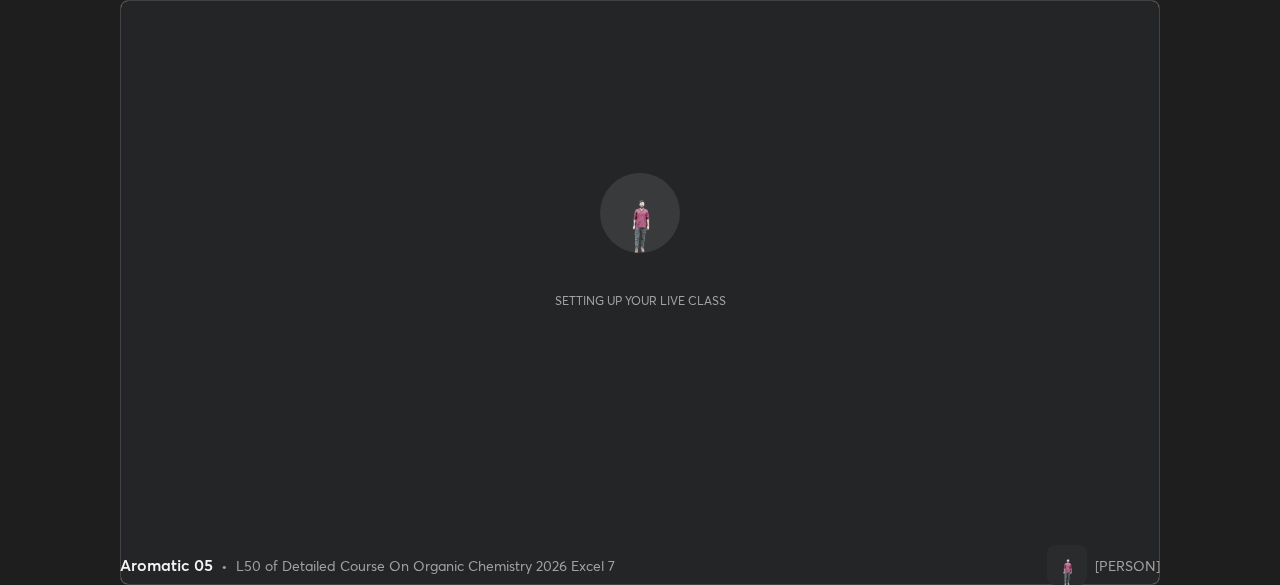 scroll, scrollTop: 0, scrollLeft: 0, axis: both 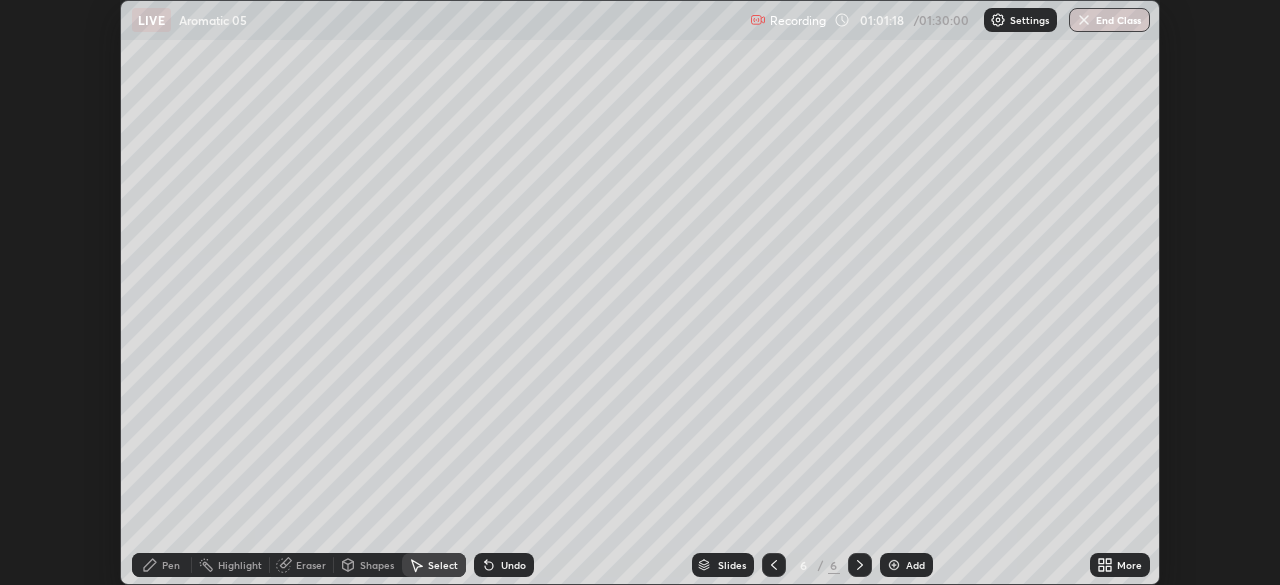 click 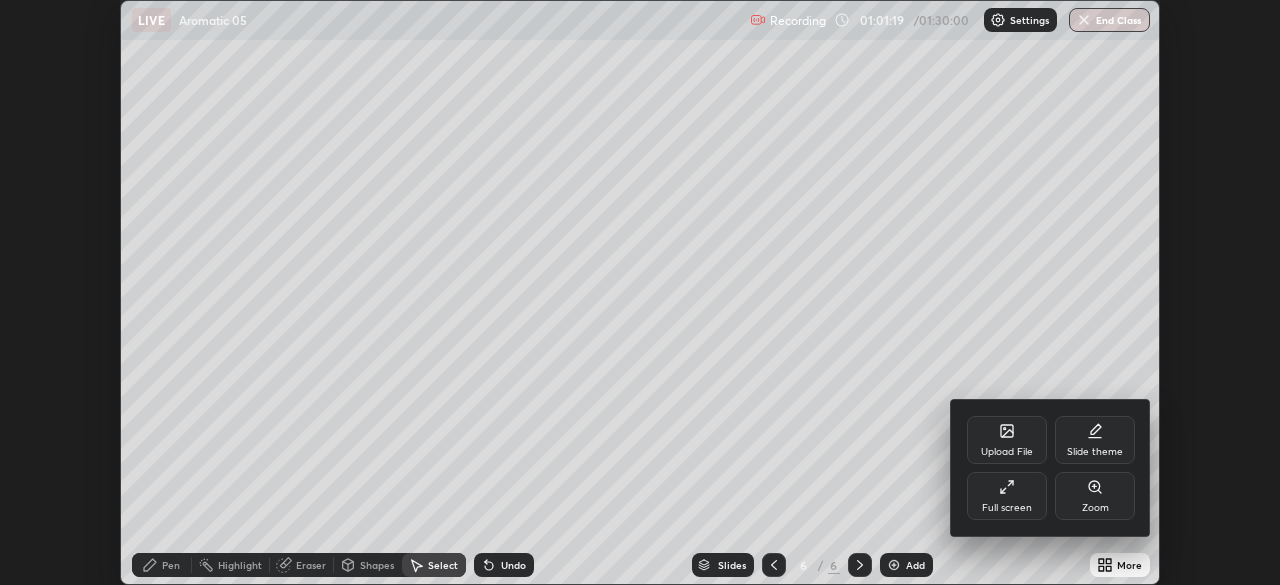 click on "Upload File" at bounding box center (1007, 452) 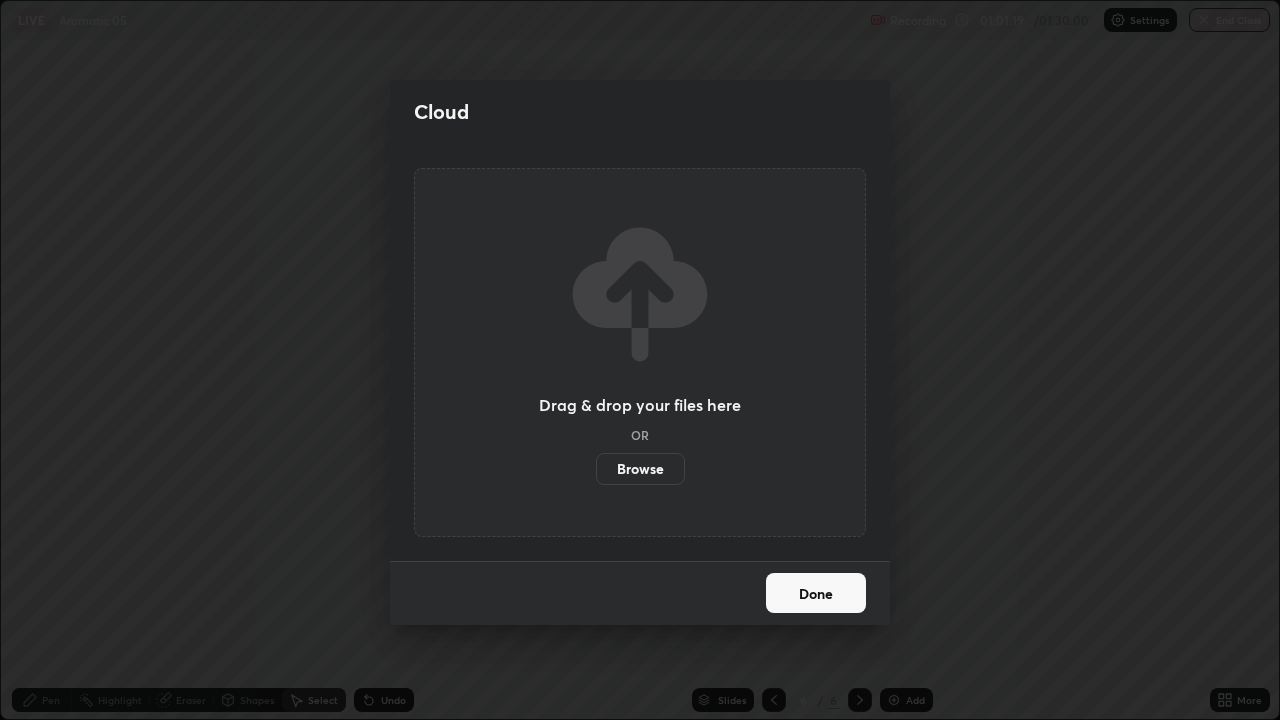 scroll, scrollTop: 99280, scrollLeft: 98720, axis: both 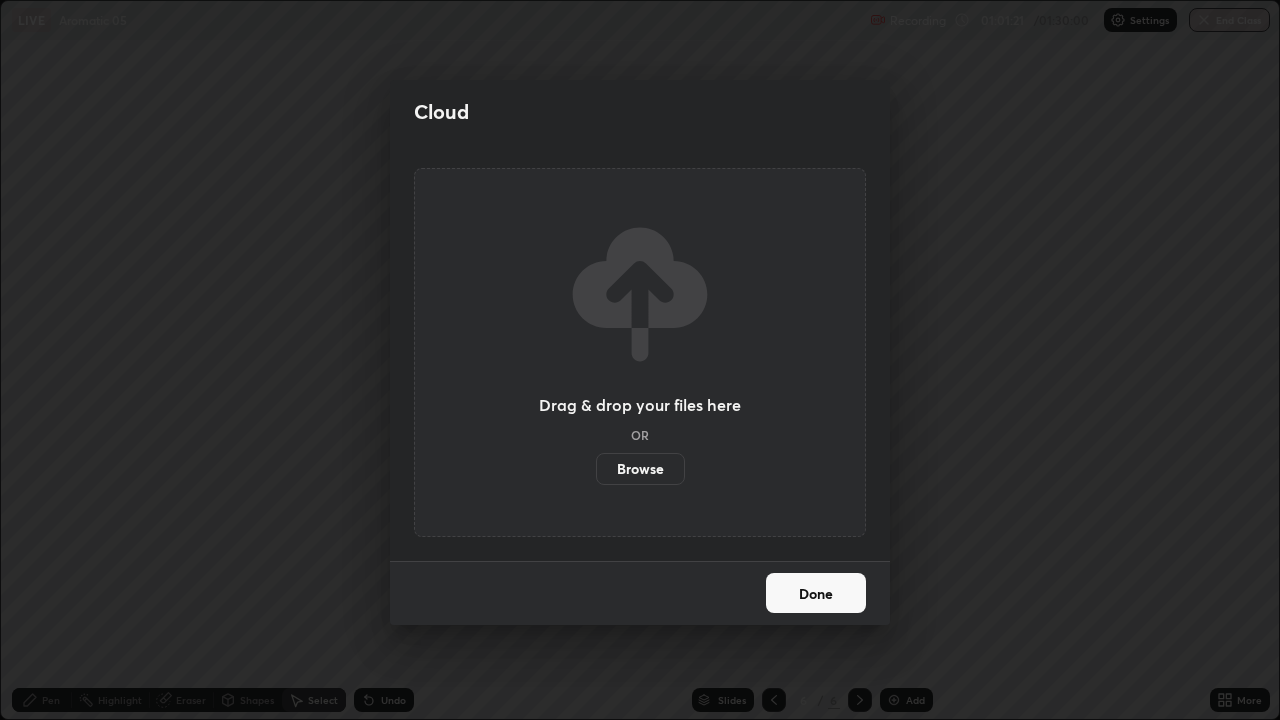 click on "Cloud Drag & drop your files here OR Browse Done" at bounding box center (640, 360) 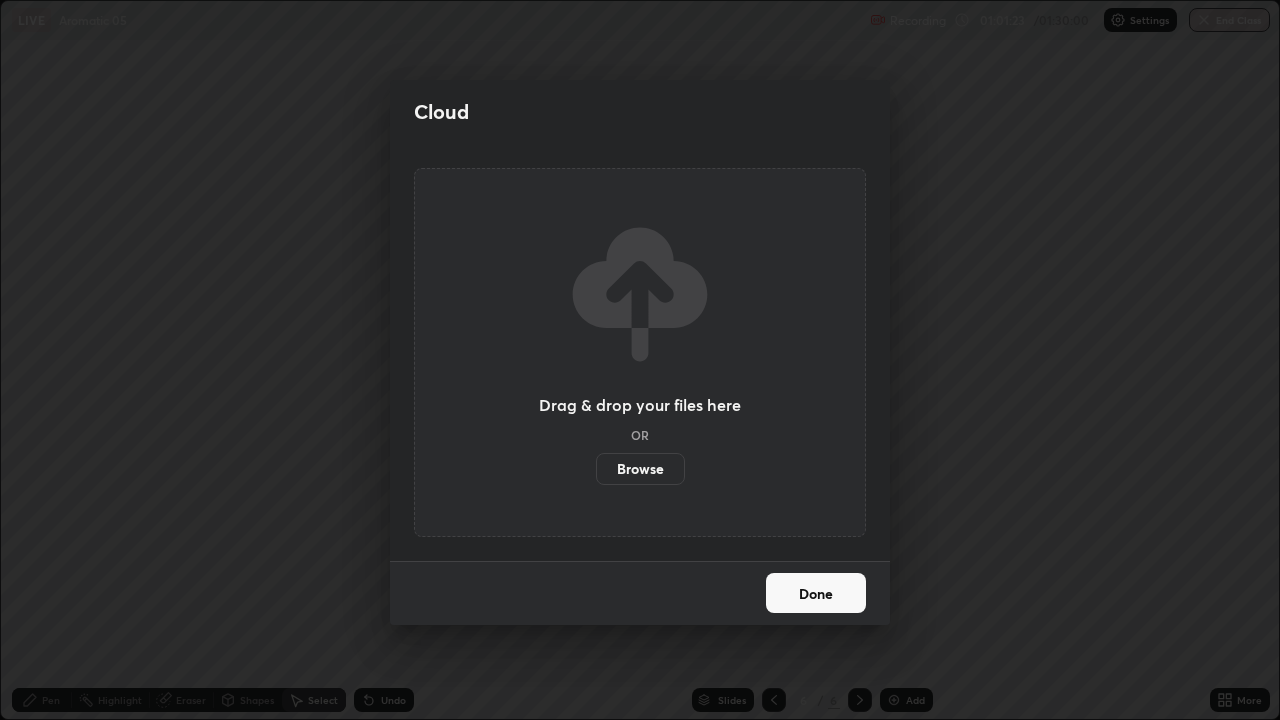 click on "Done" at bounding box center (816, 593) 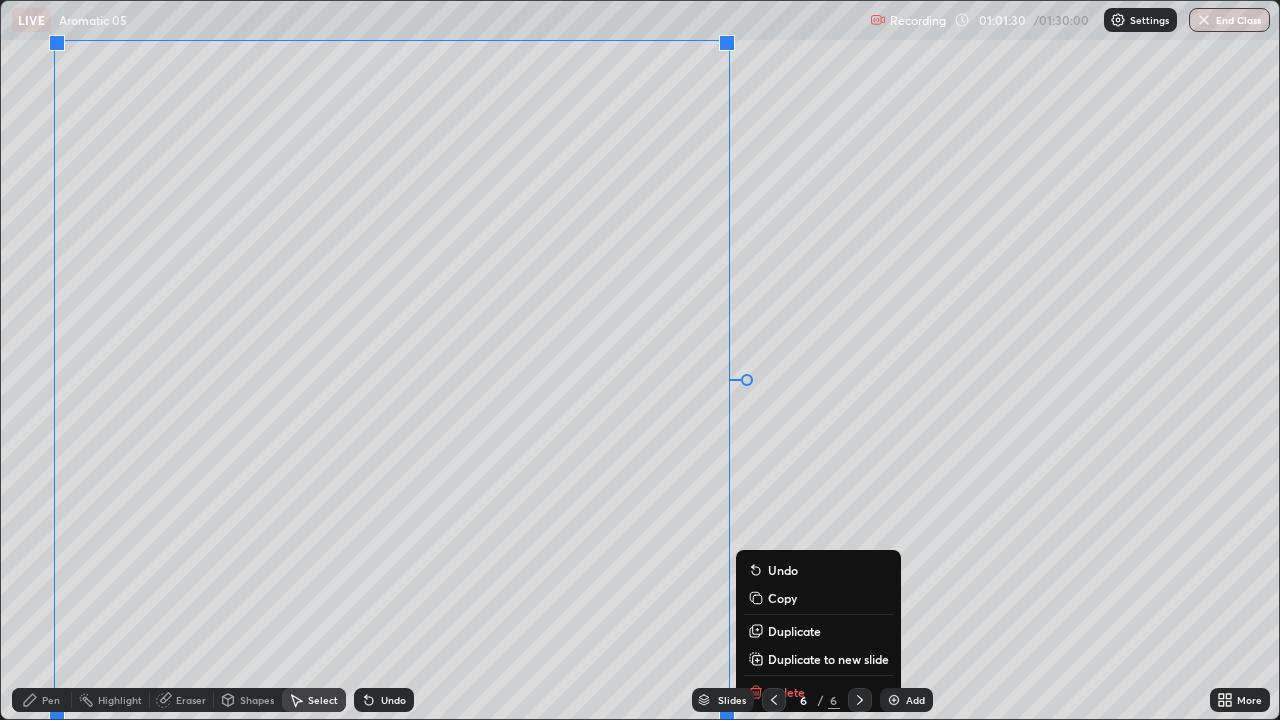 click on "Duplicate to new slide" at bounding box center [828, 659] 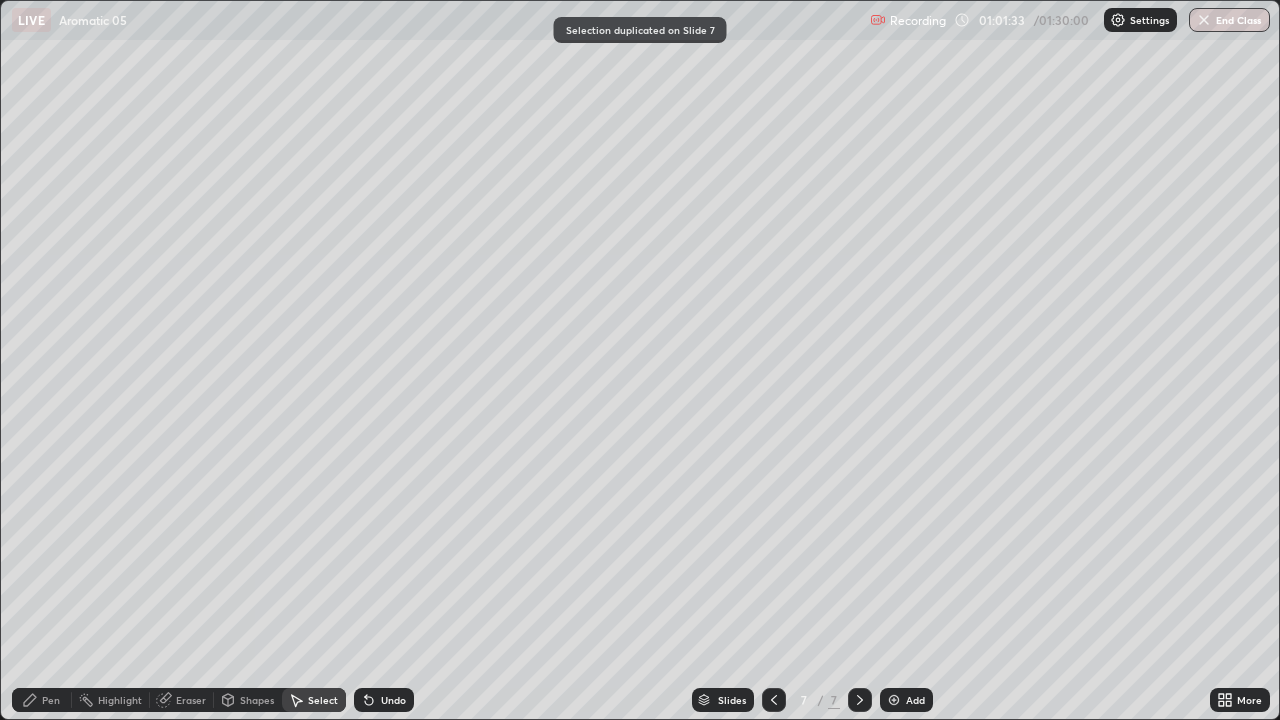click on "Eraser" at bounding box center (191, 700) 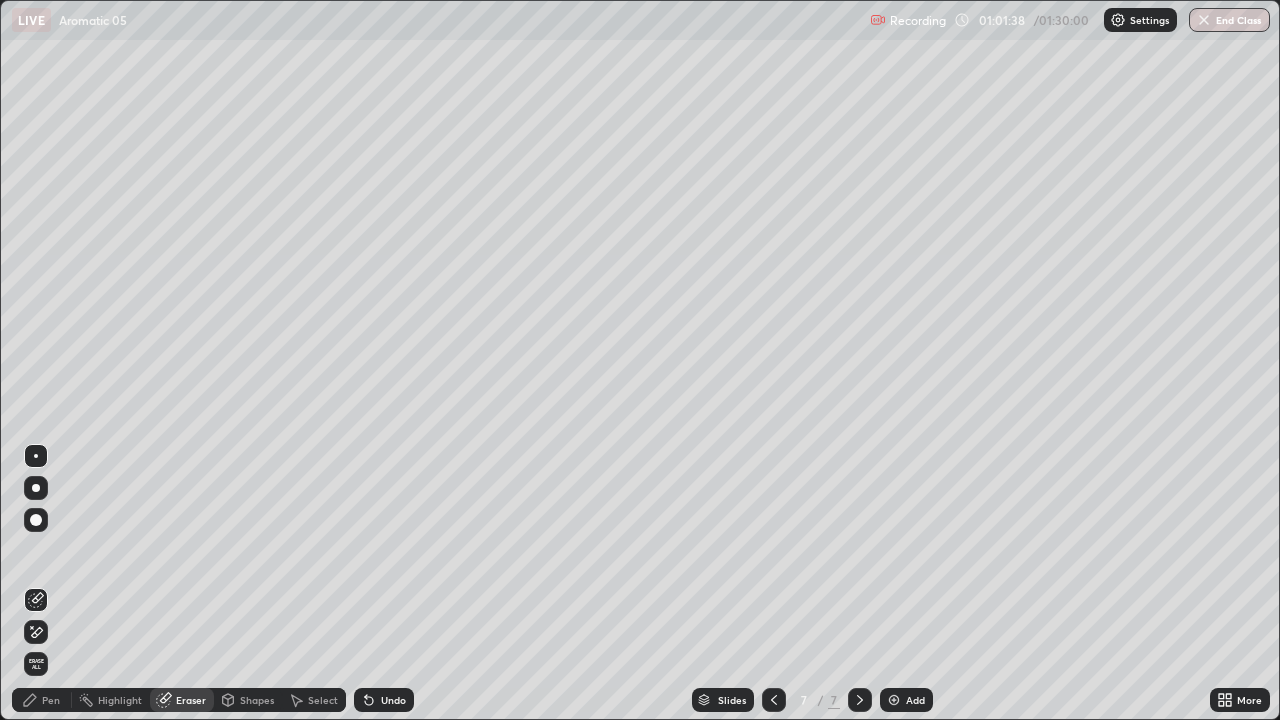 click on "Pen" at bounding box center [51, 700] 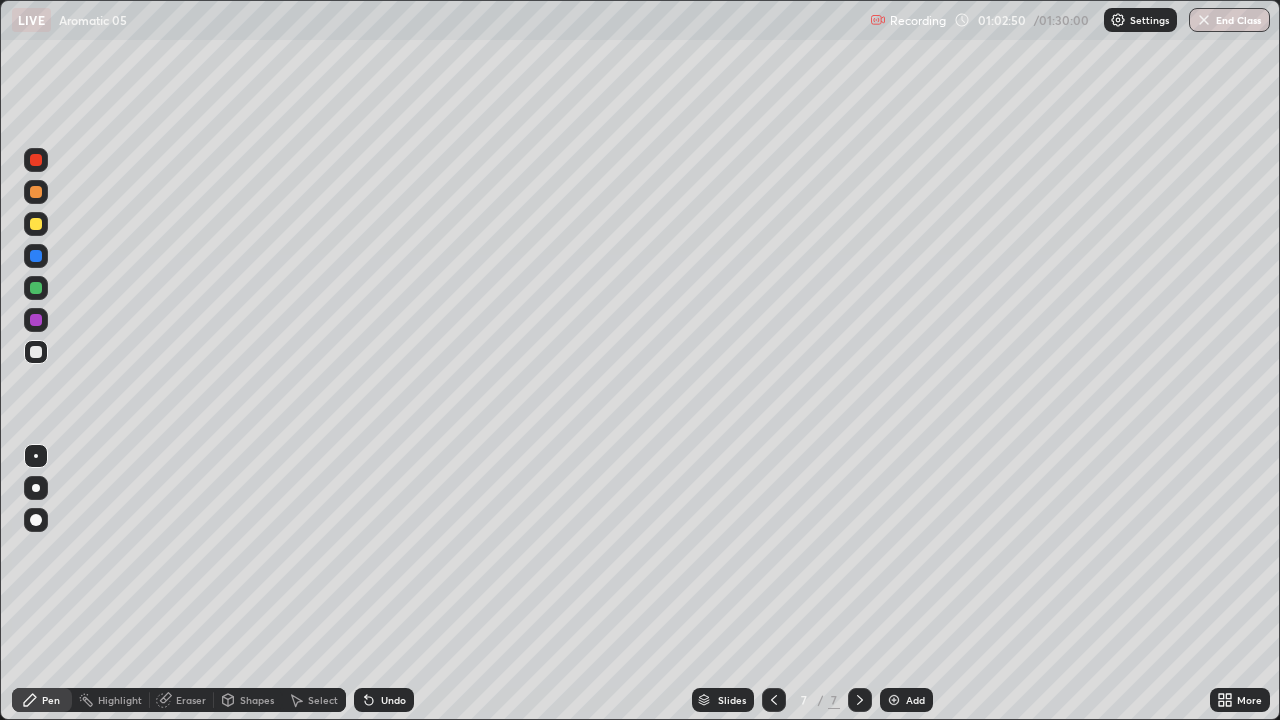 click at bounding box center (36, 352) 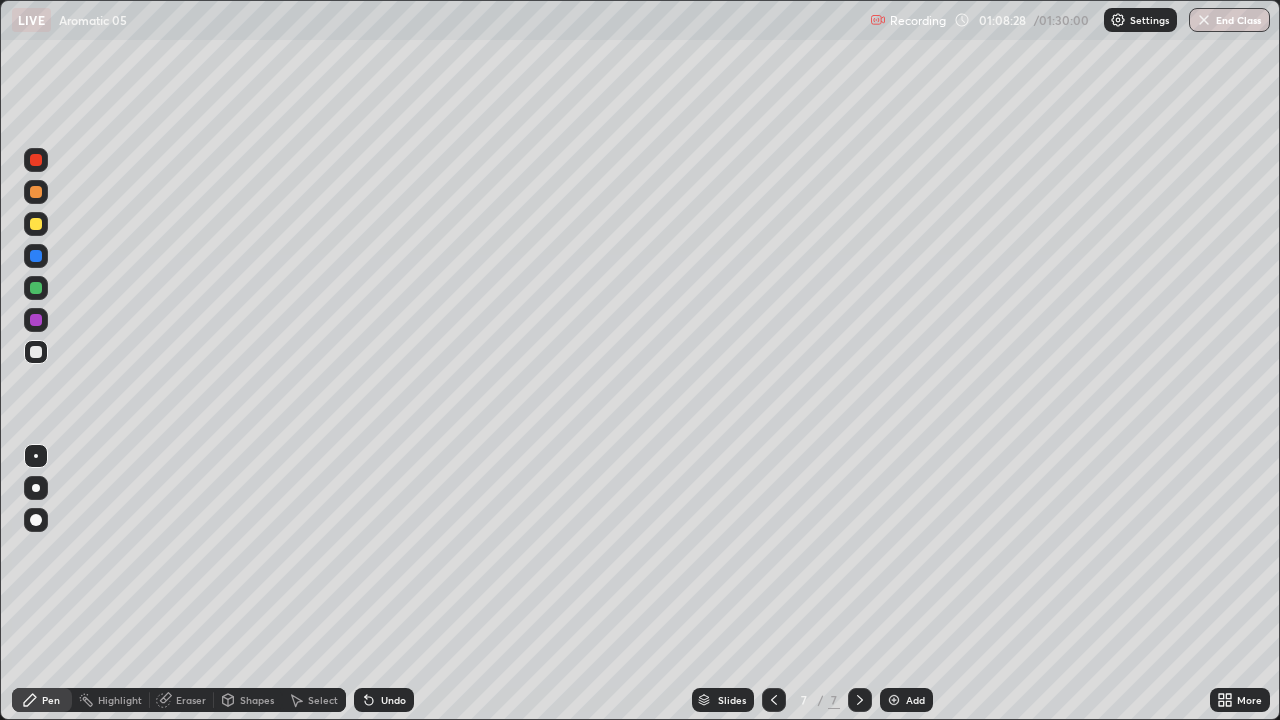 click on "Eraser" at bounding box center [191, 700] 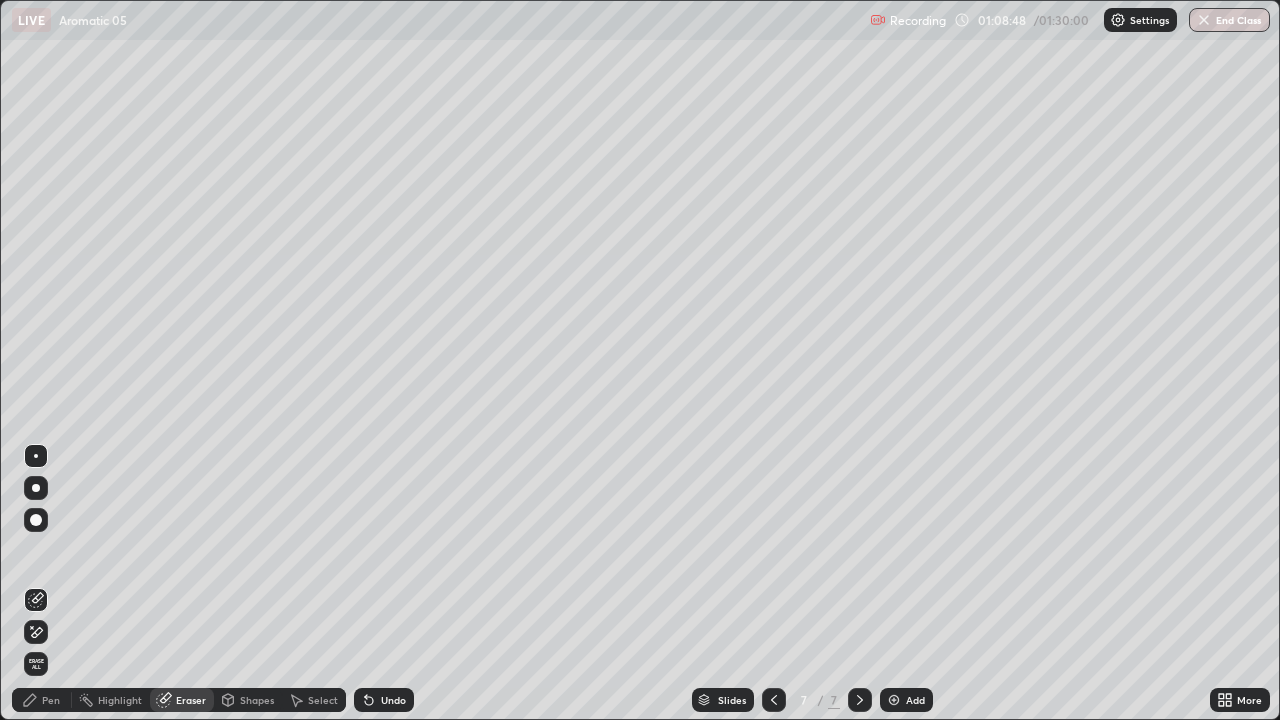 click on "Pen" at bounding box center (51, 700) 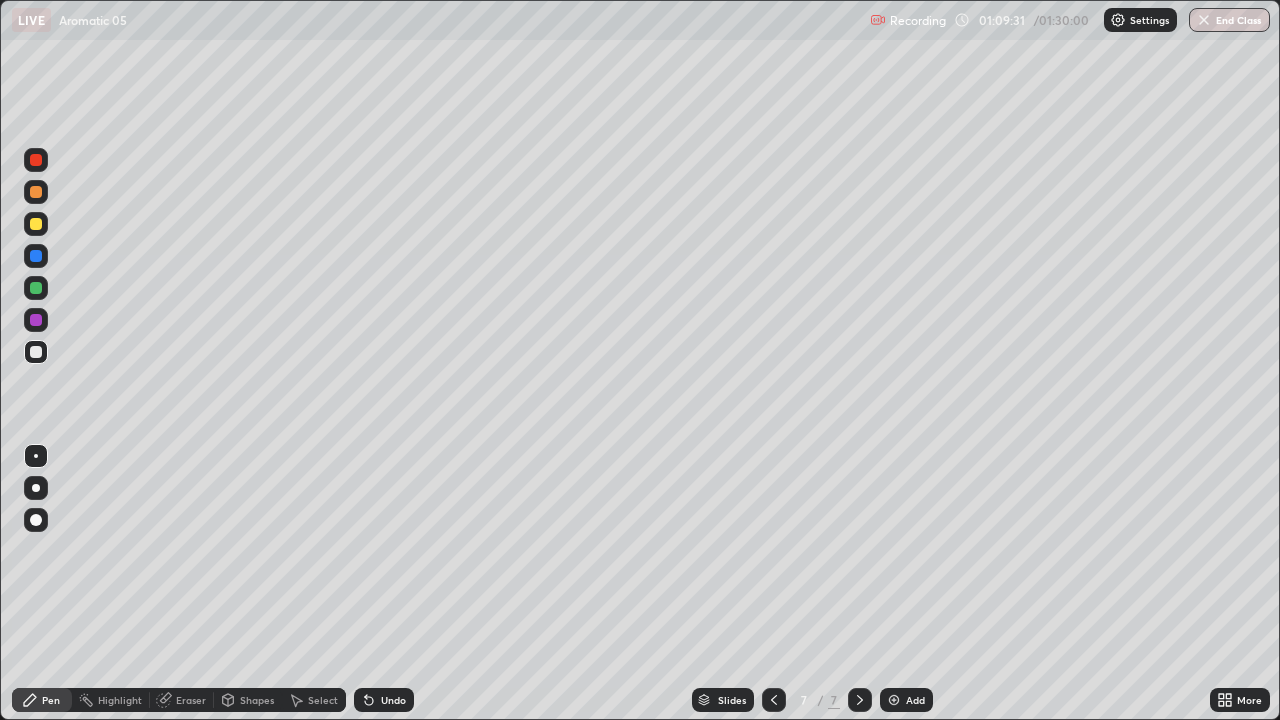 click at bounding box center (36, 224) 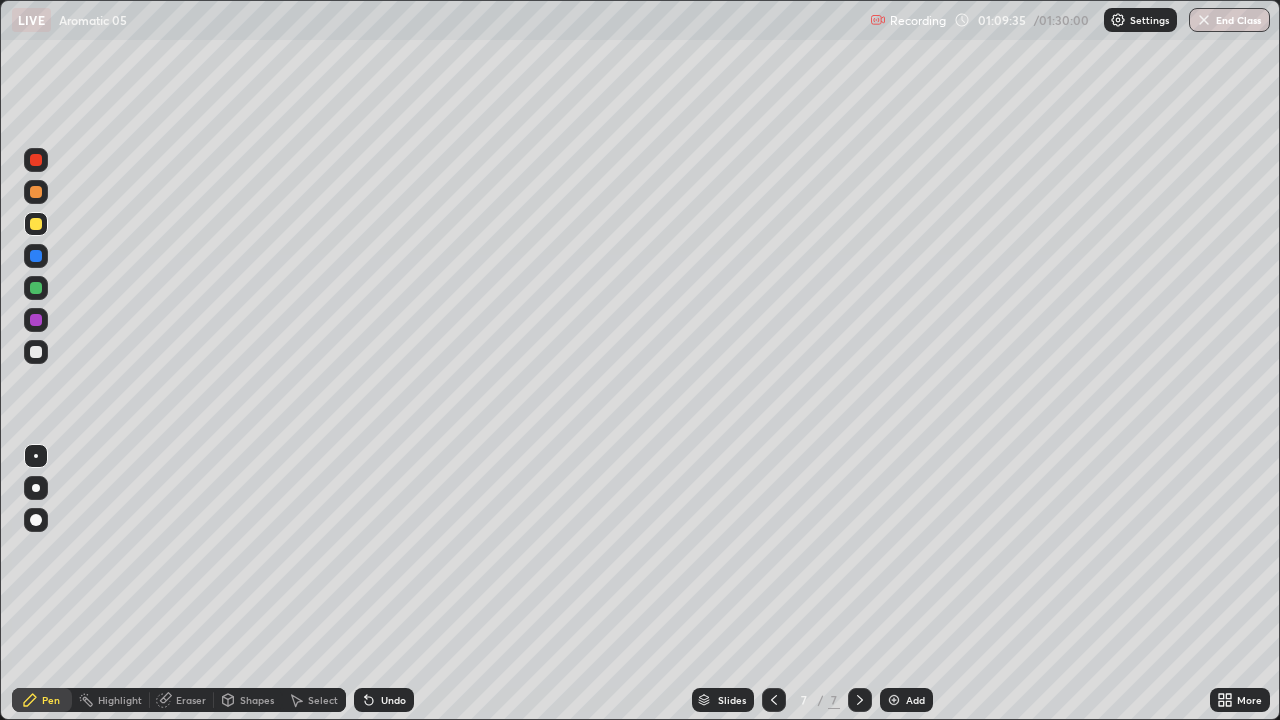 click on "Undo" at bounding box center (384, 700) 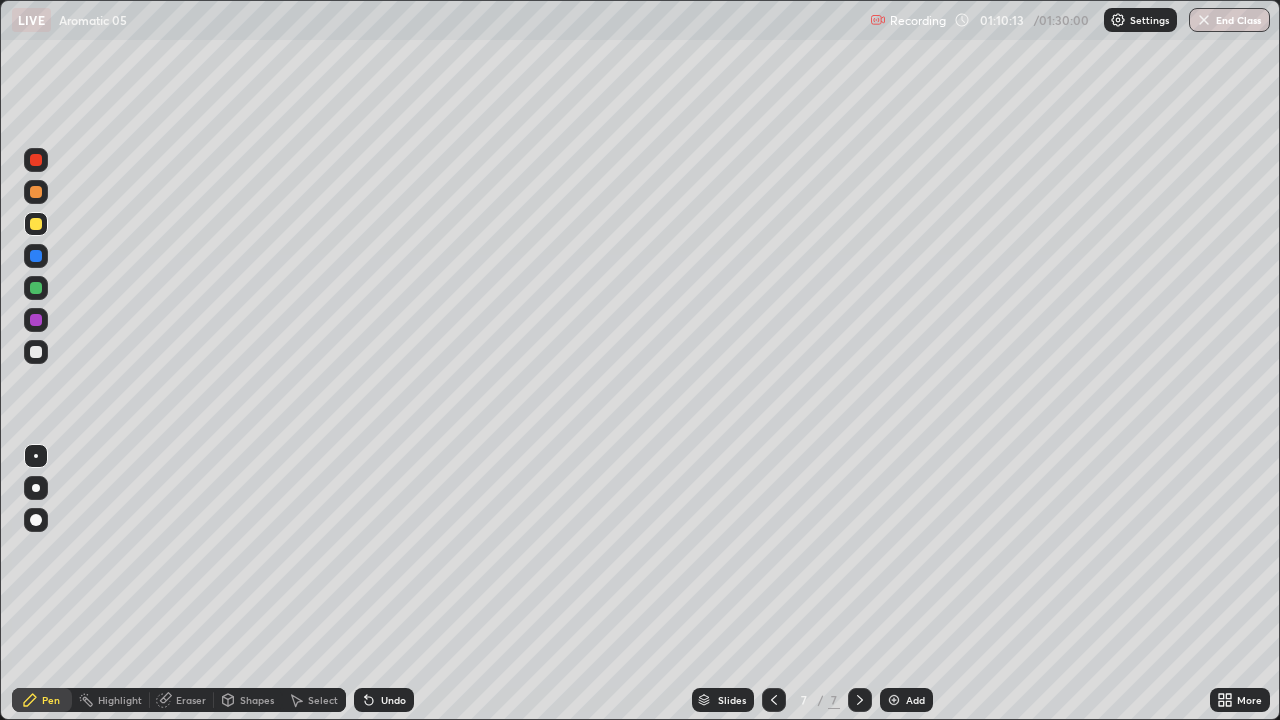 click on "Undo" at bounding box center [384, 700] 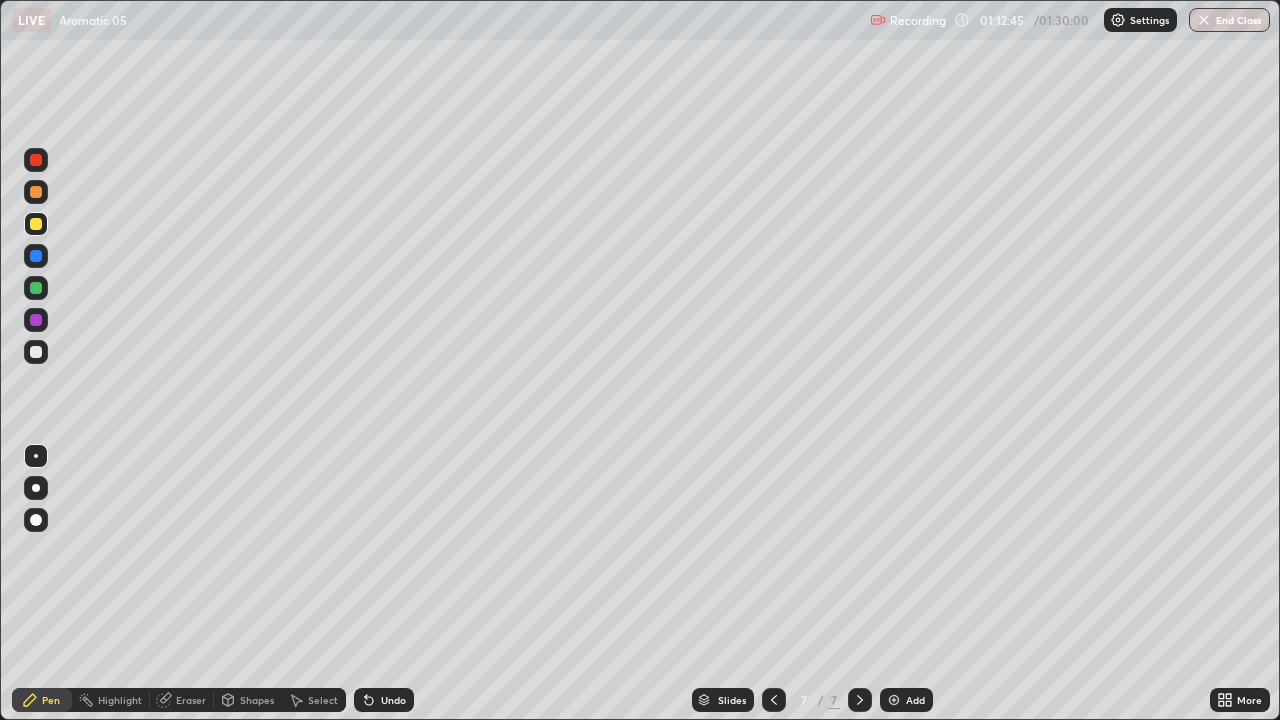 click on "Select" at bounding box center [323, 700] 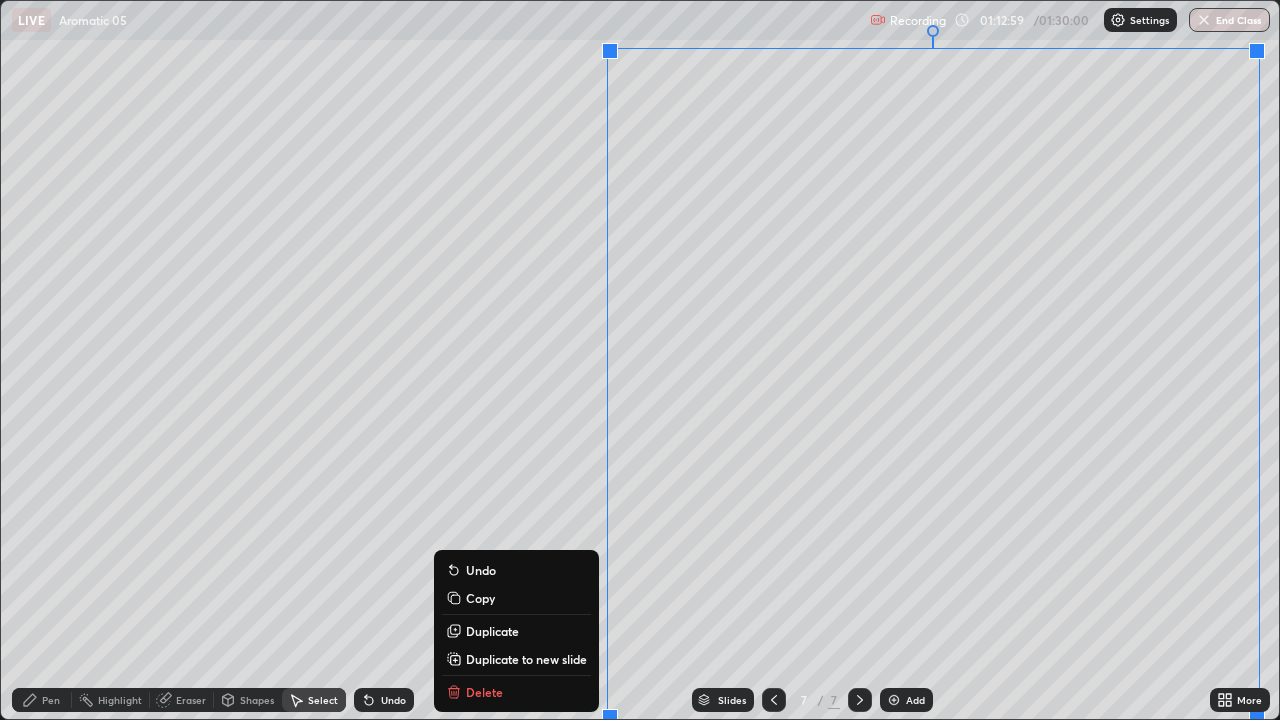 click on "Duplicate to new slide" at bounding box center [526, 659] 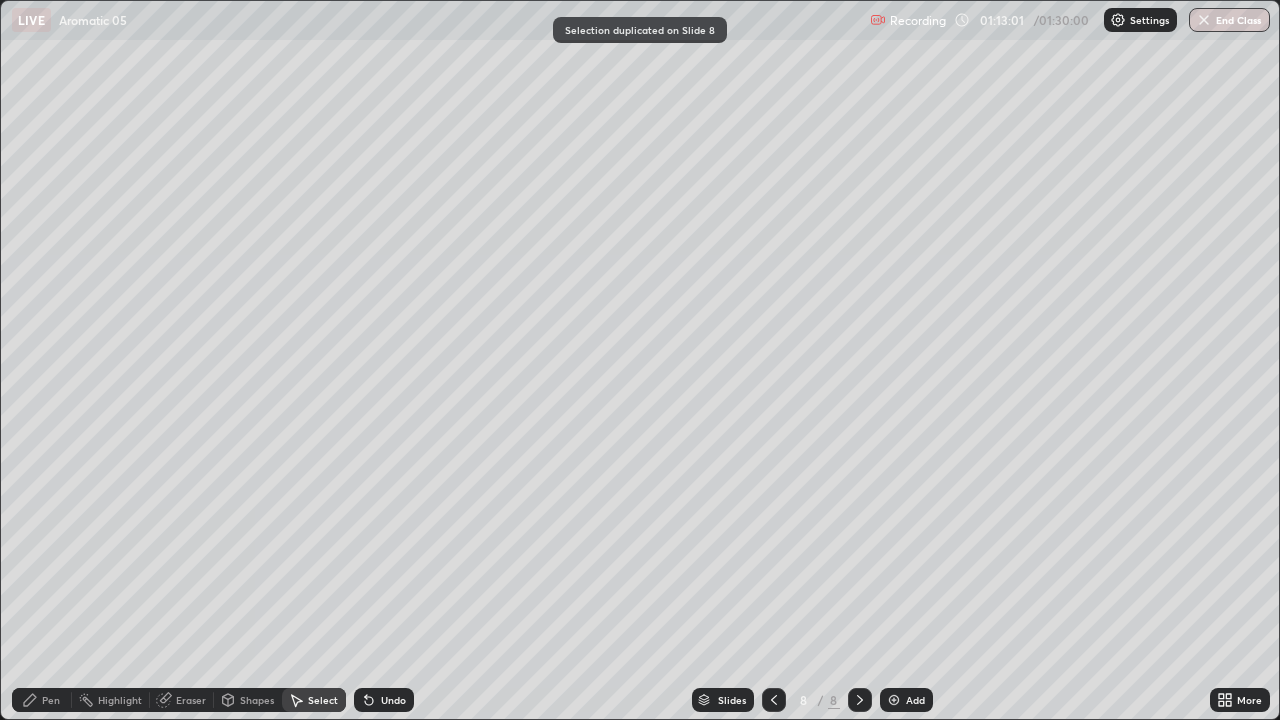 click on "Eraser" at bounding box center (191, 700) 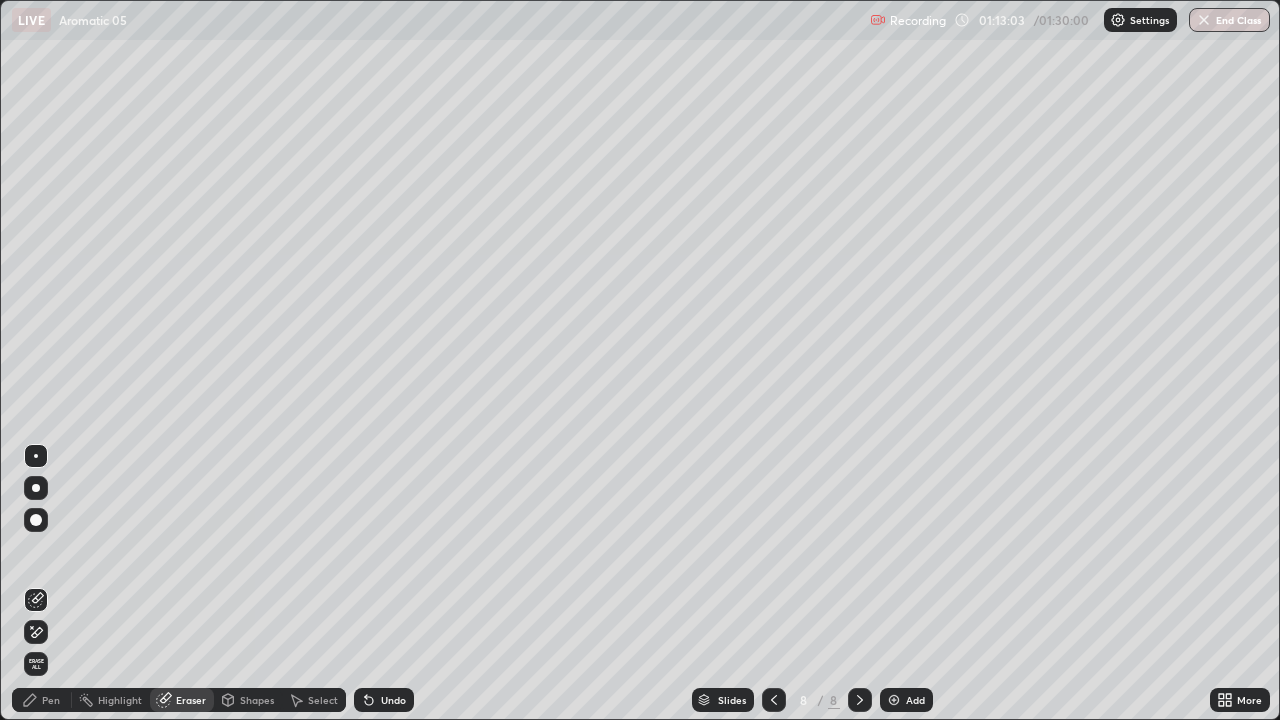 click on "Pen" at bounding box center (42, 700) 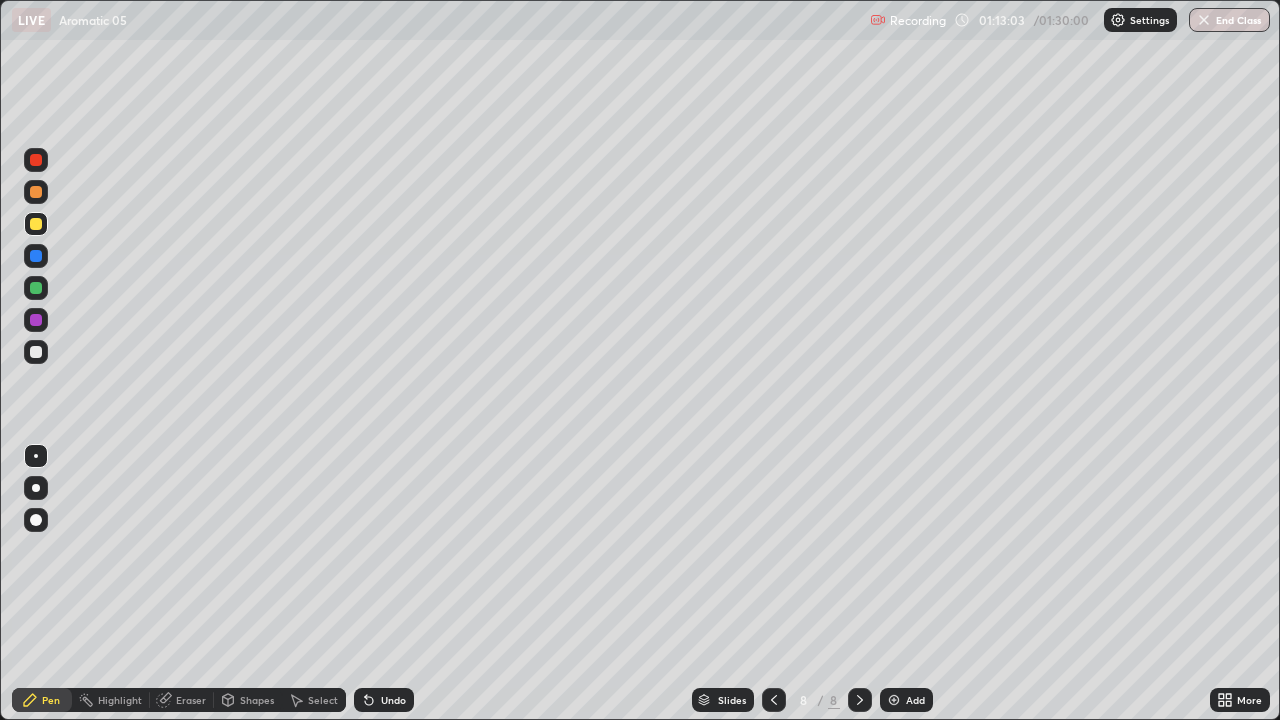 click at bounding box center (36, 352) 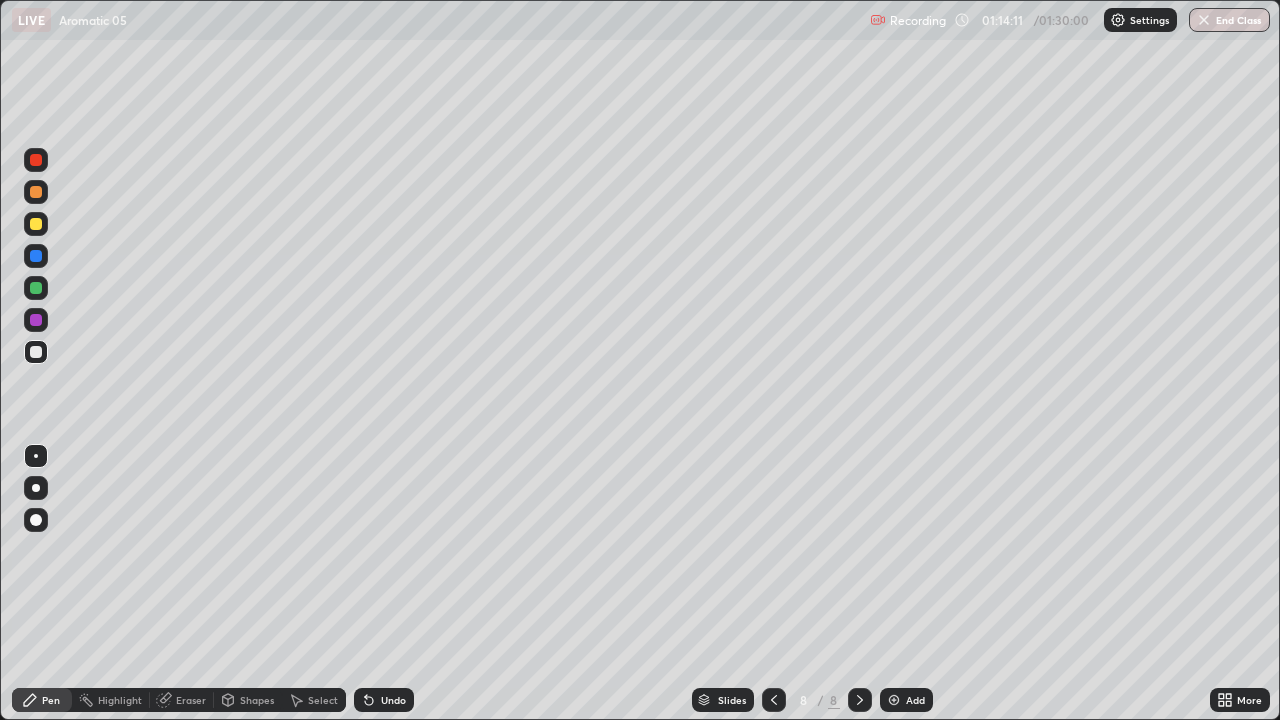 click on "Undo" at bounding box center [384, 700] 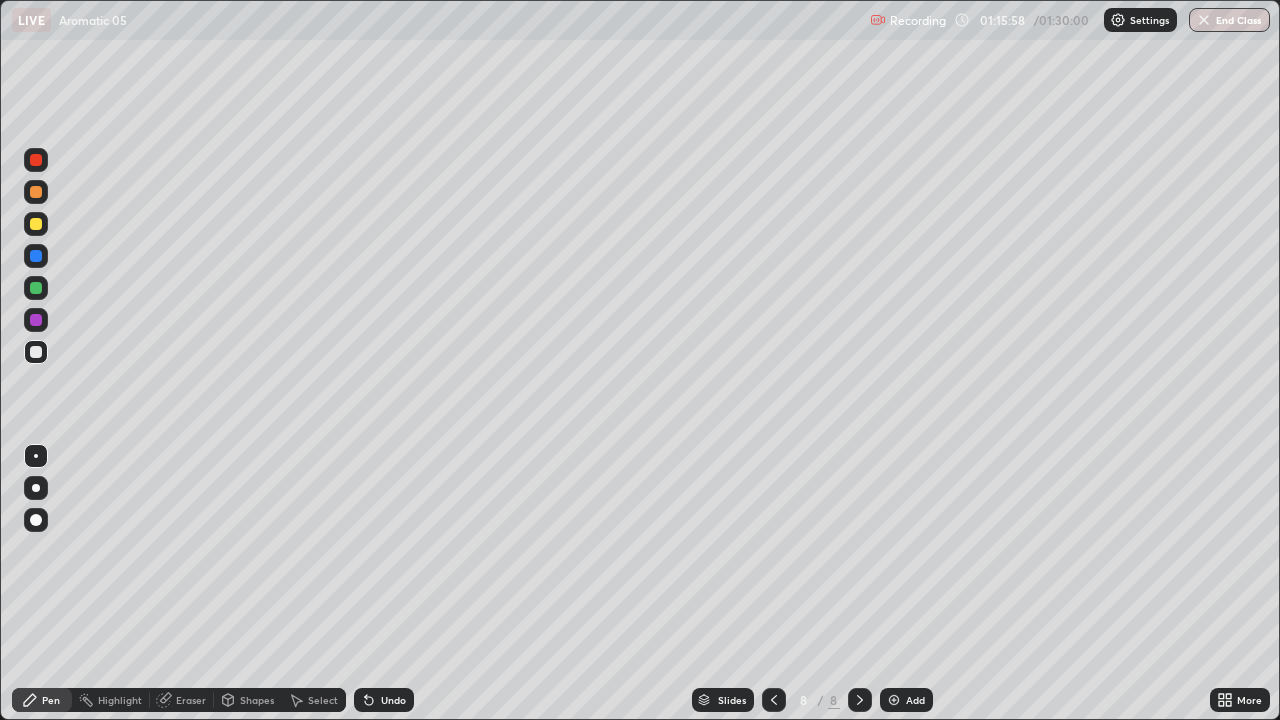 click at bounding box center [36, 224] 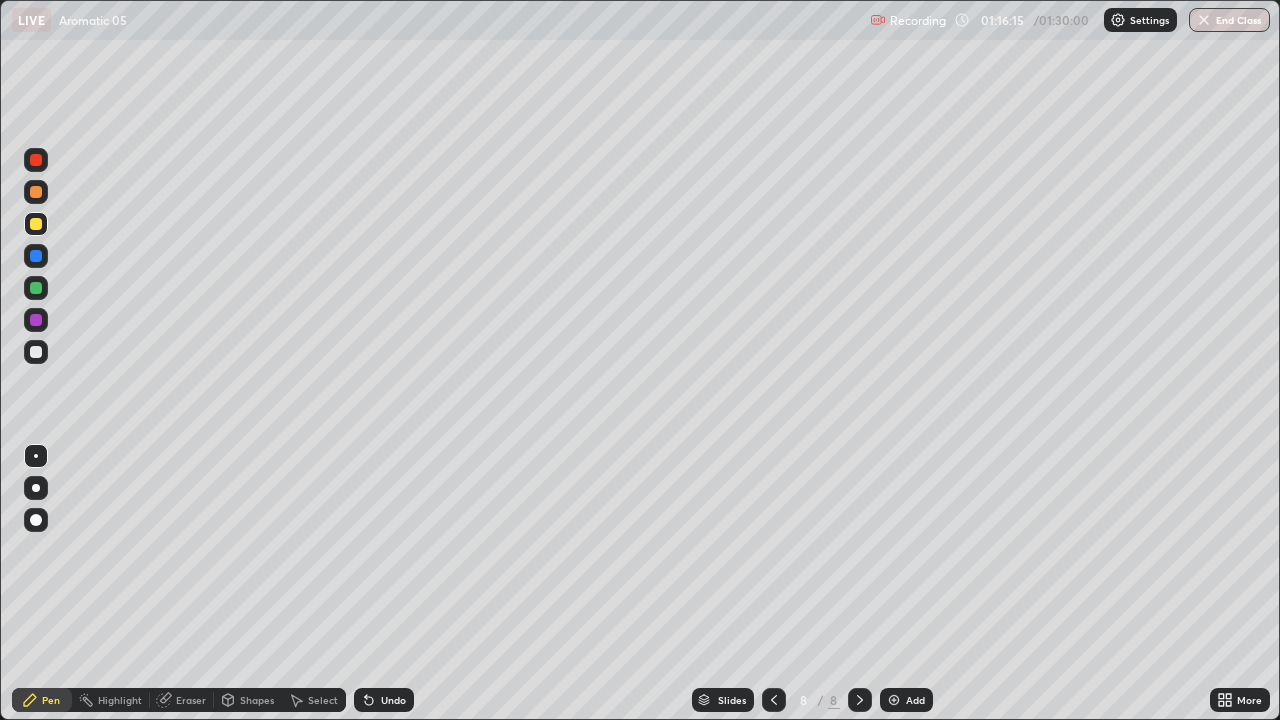 click at bounding box center (36, 352) 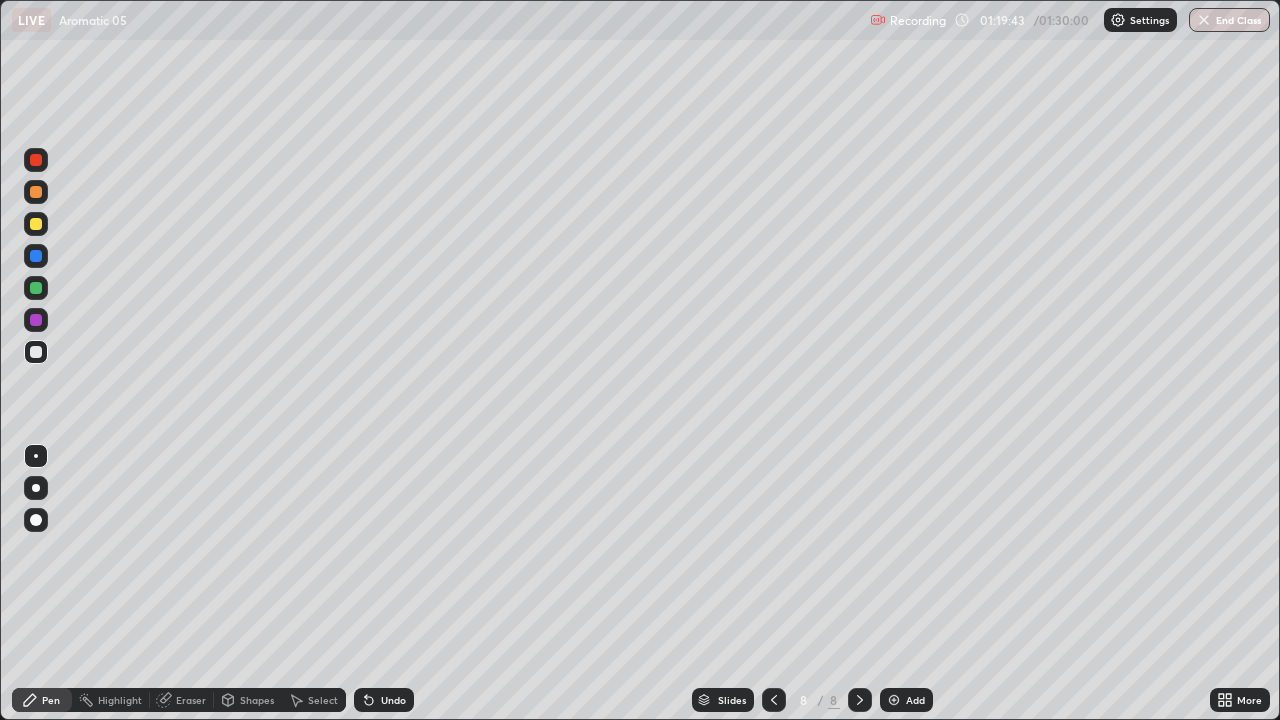 click on "Select" at bounding box center (323, 700) 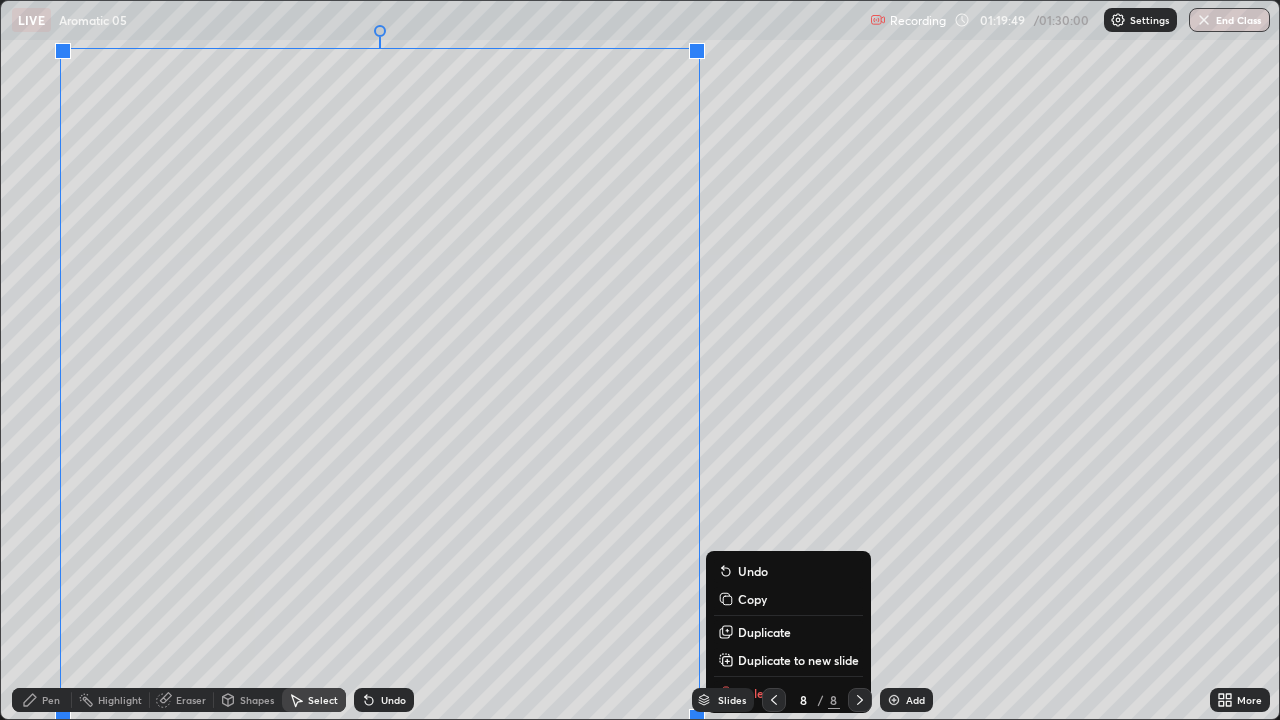 click on "Duplicate to new slide" at bounding box center (798, 660) 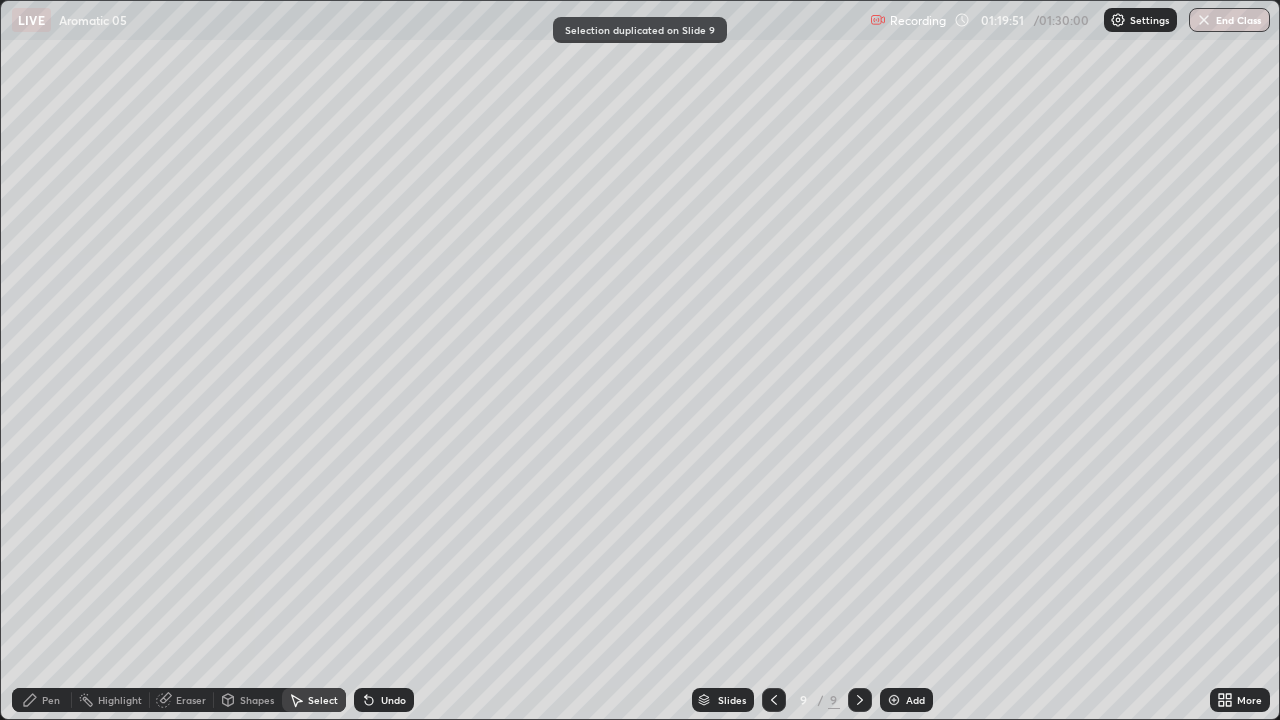 click on "Eraser" at bounding box center (191, 700) 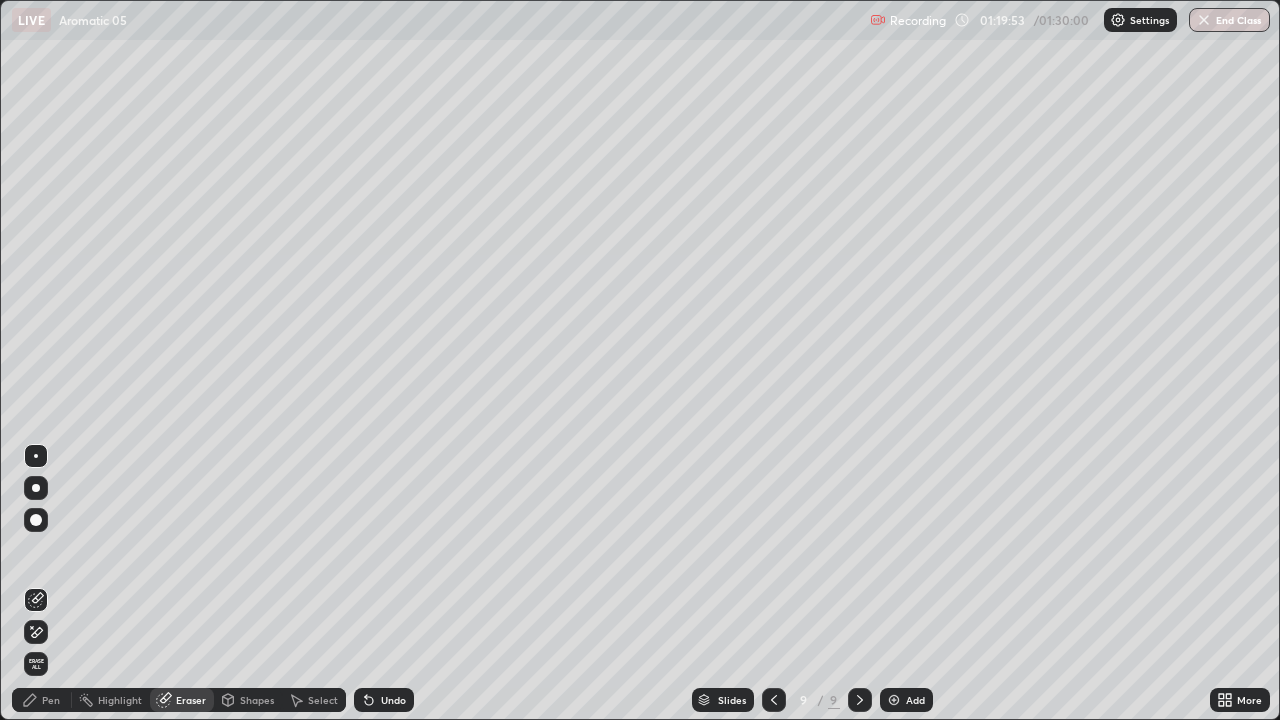 click on "Pen" at bounding box center (51, 700) 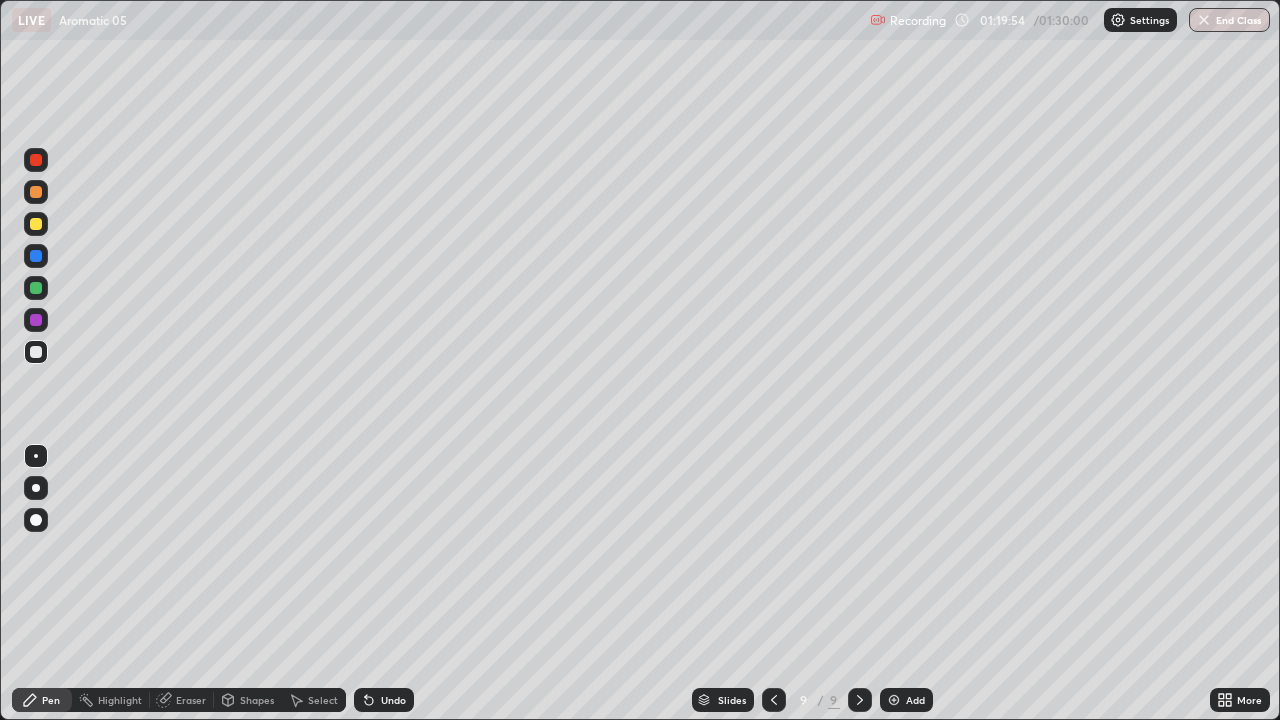 click at bounding box center [36, 224] 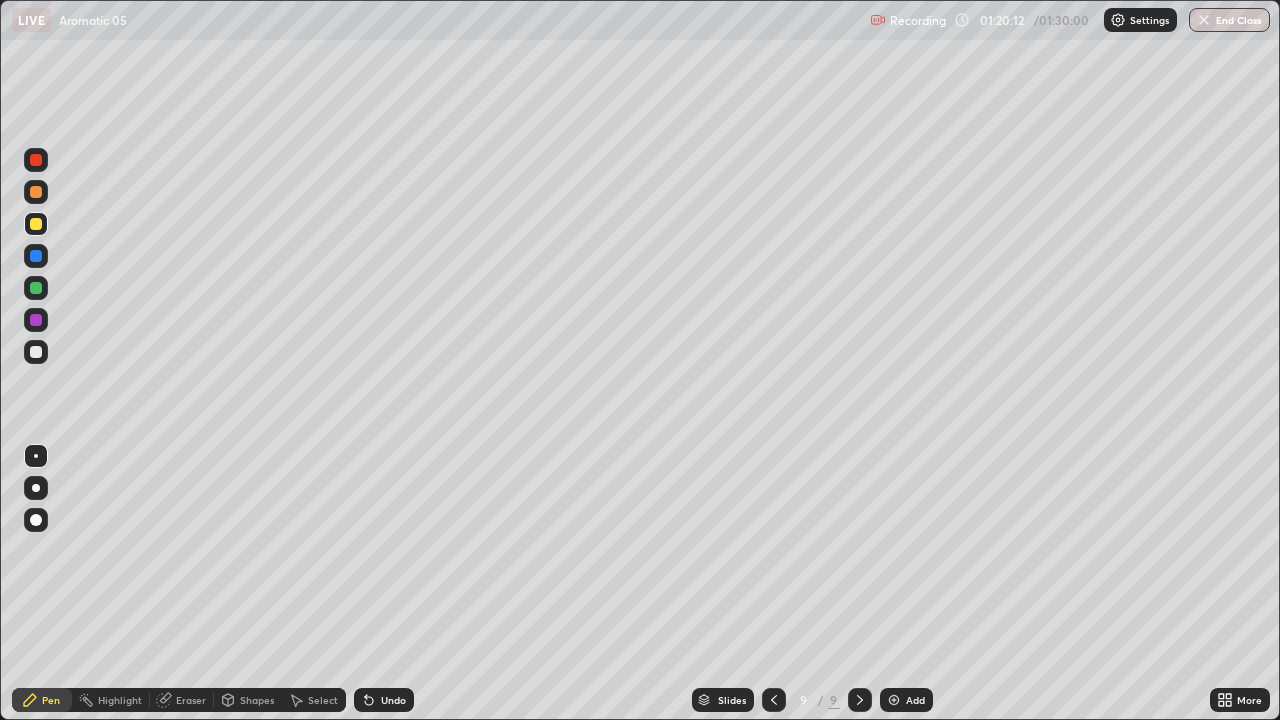 click 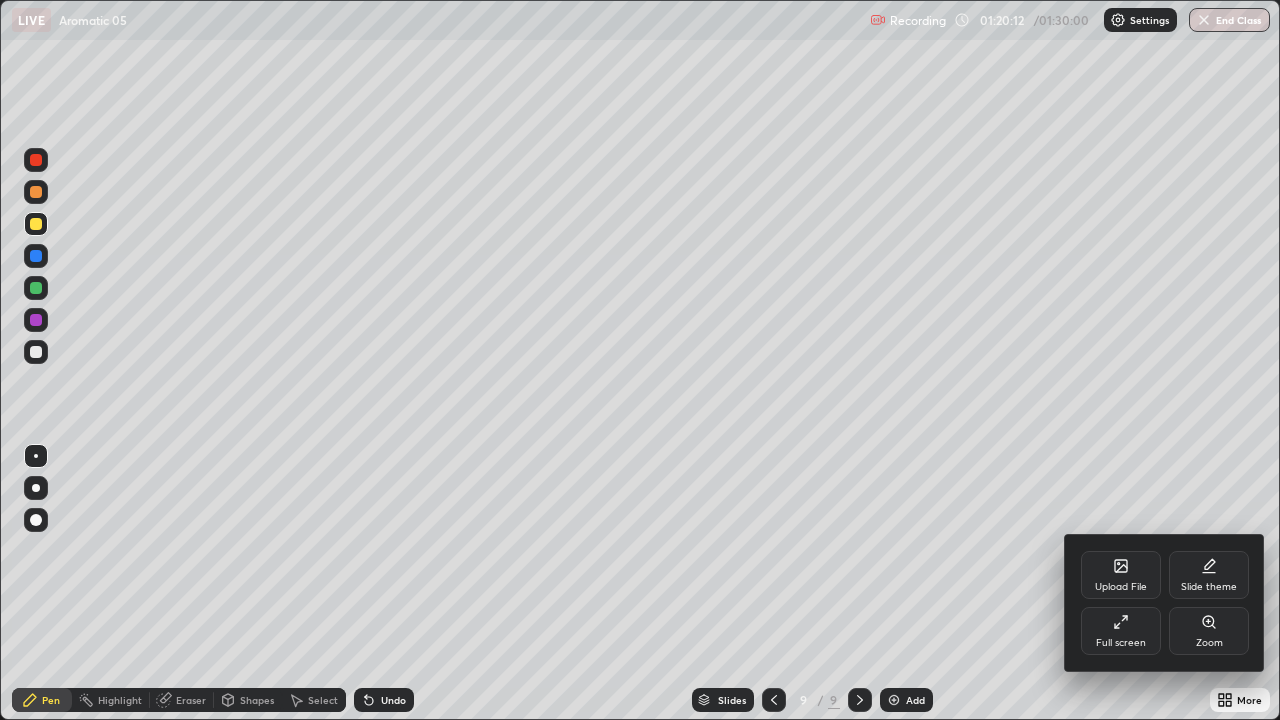 click on "Full screen" at bounding box center (1121, 631) 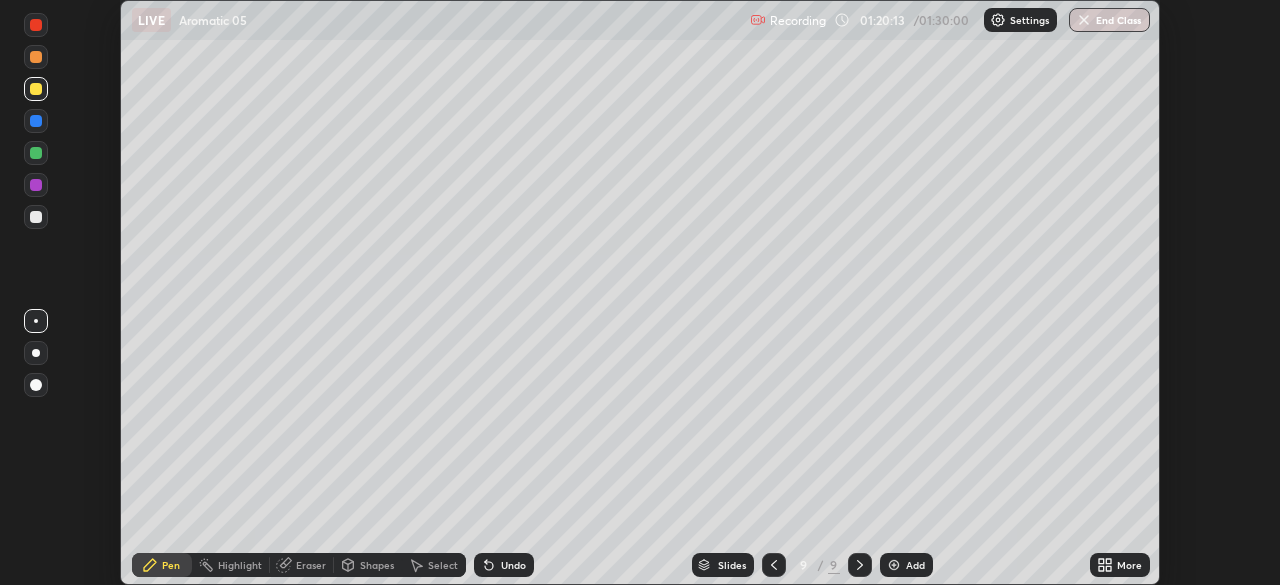 scroll, scrollTop: 585, scrollLeft: 1280, axis: both 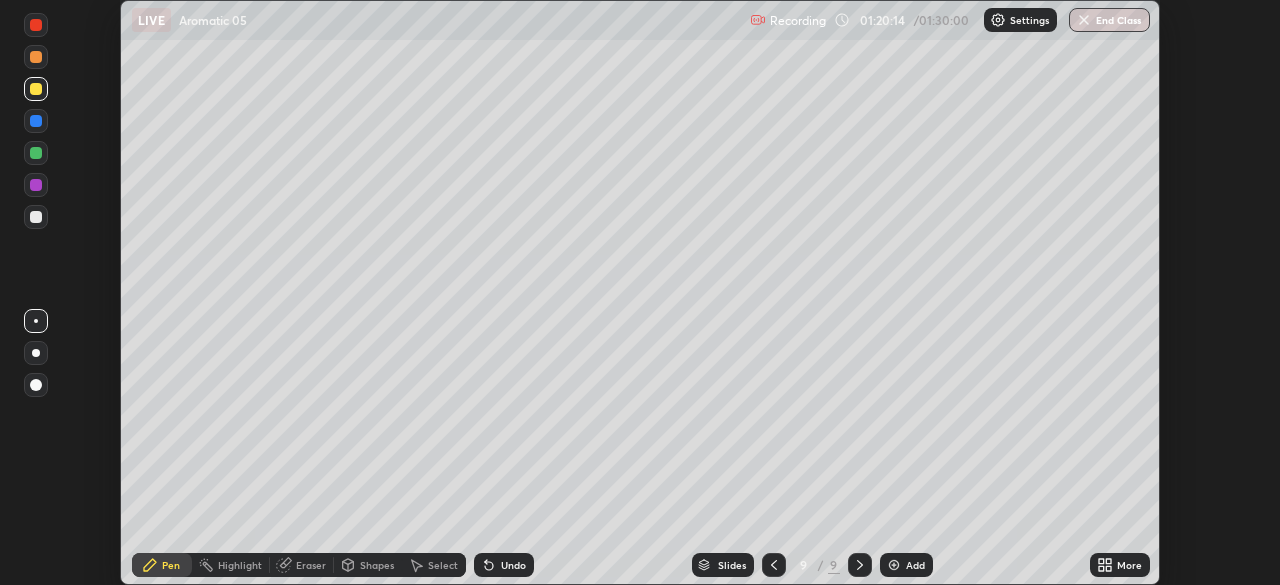 click on "More" at bounding box center [1120, 565] 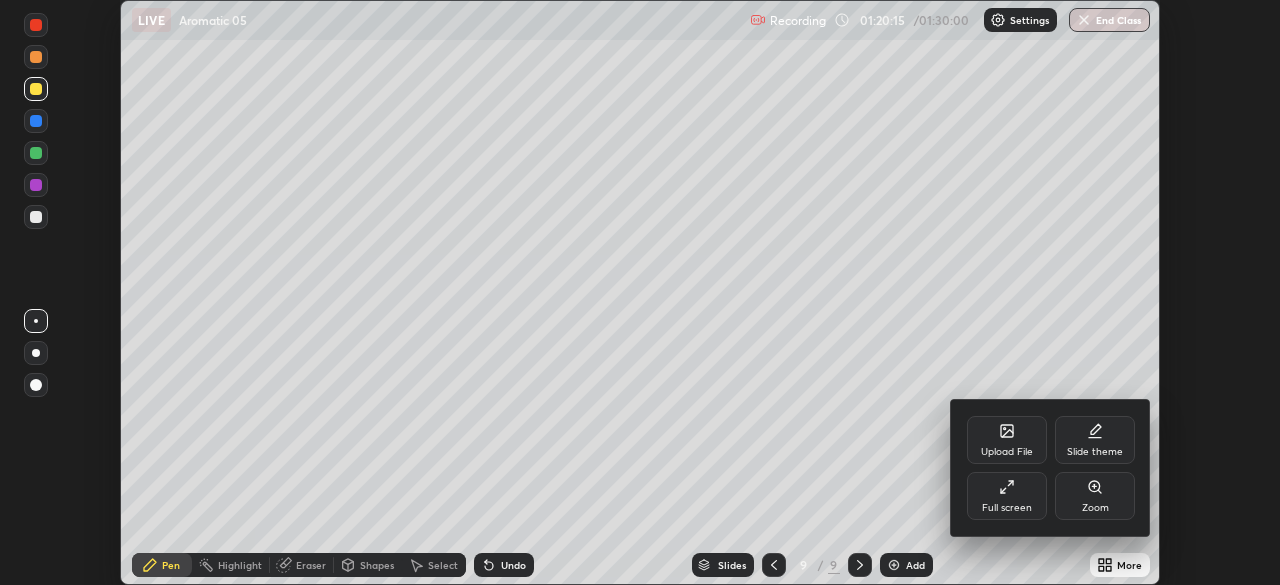 click on "Full screen" at bounding box center (1007, 508) 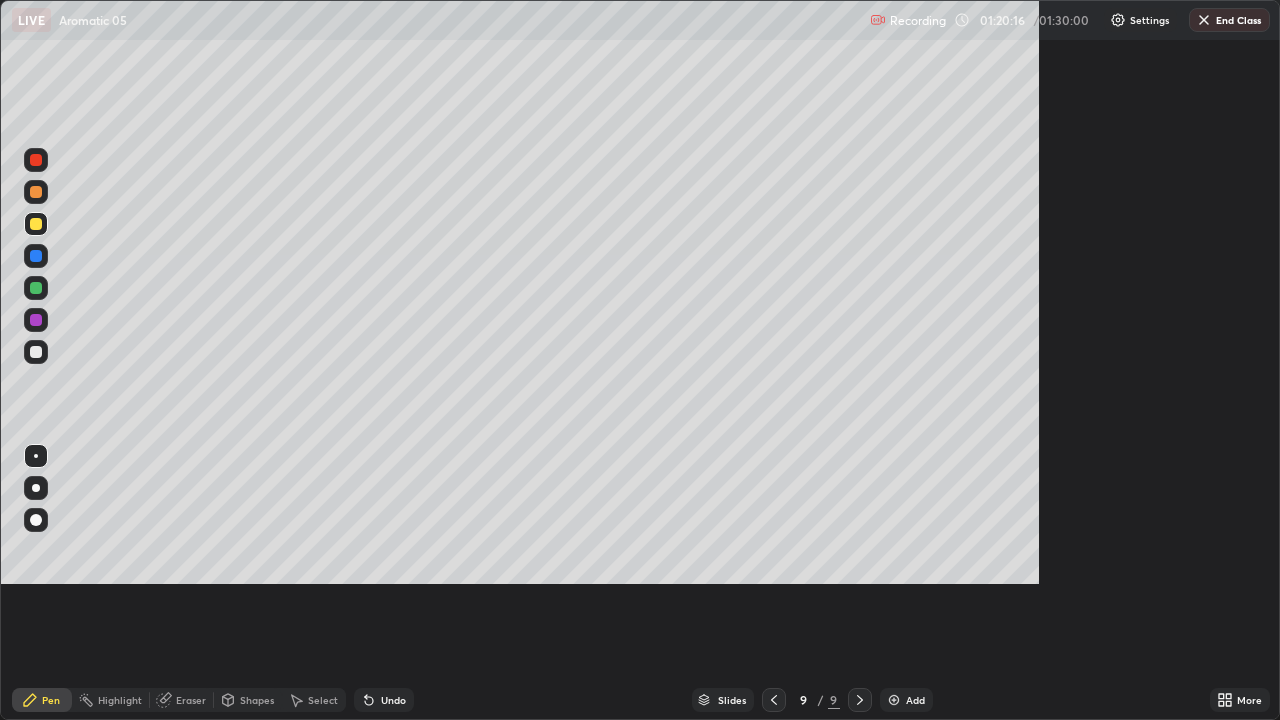scroll, scrollTop: 99280, scrollLeft: 98720, axis: both 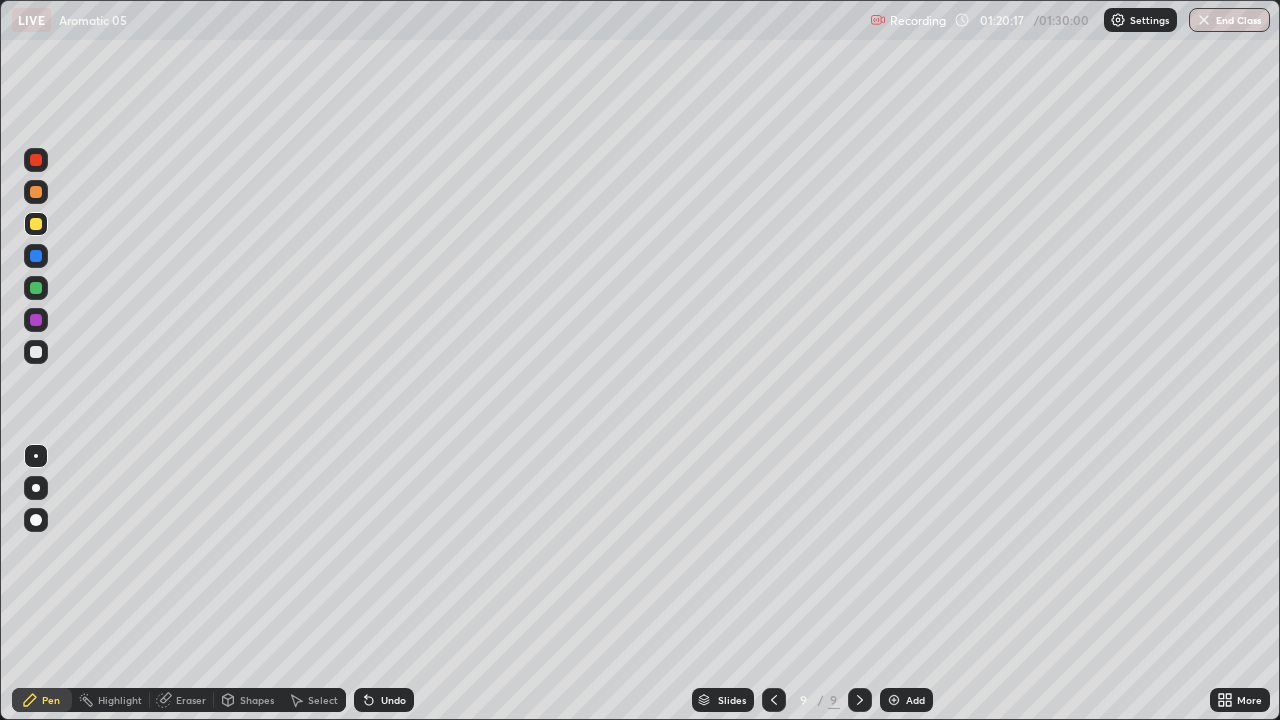 click at bounding box center (36, 352) 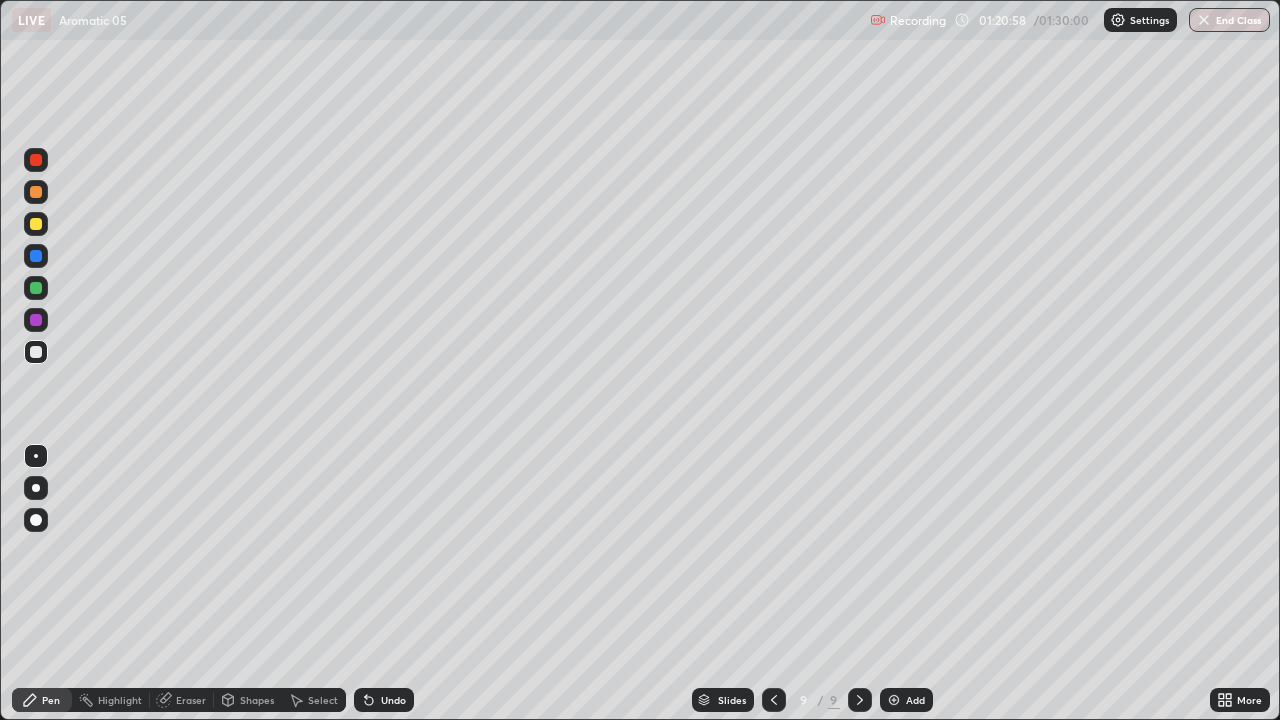 click on "Undo" at bounding box center (393, 700) 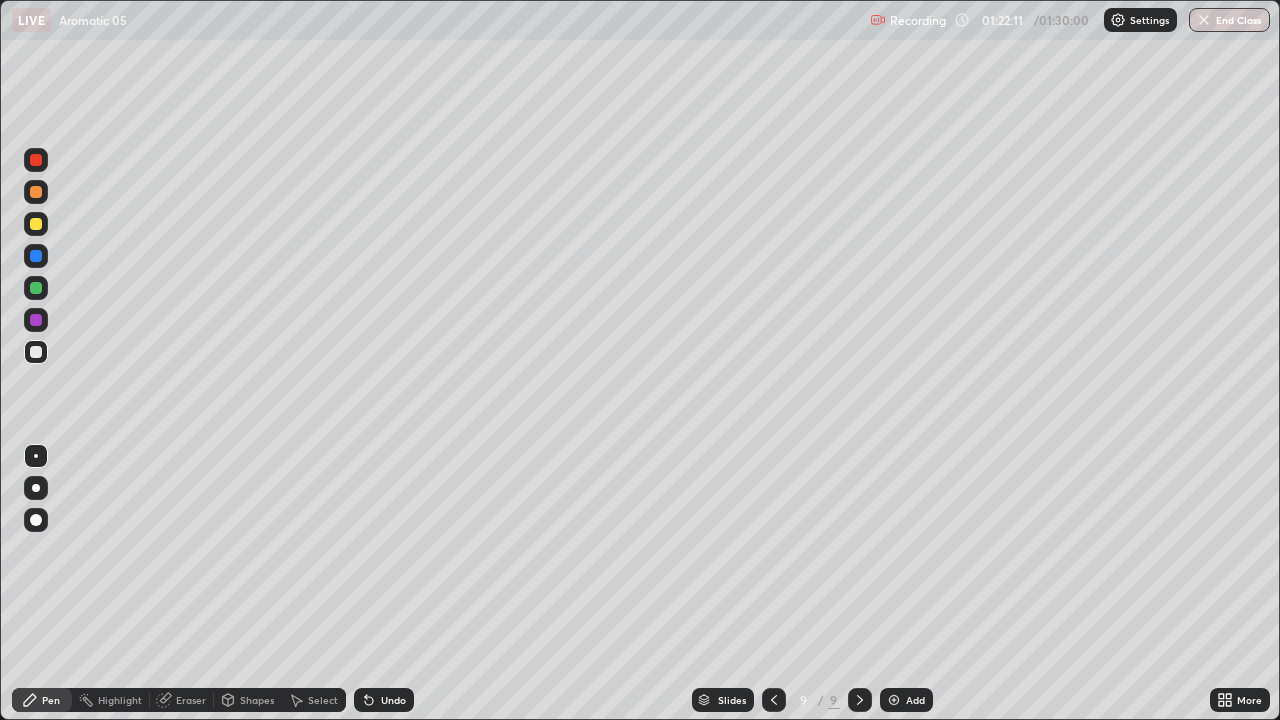 click at bounding box center [36, 224] 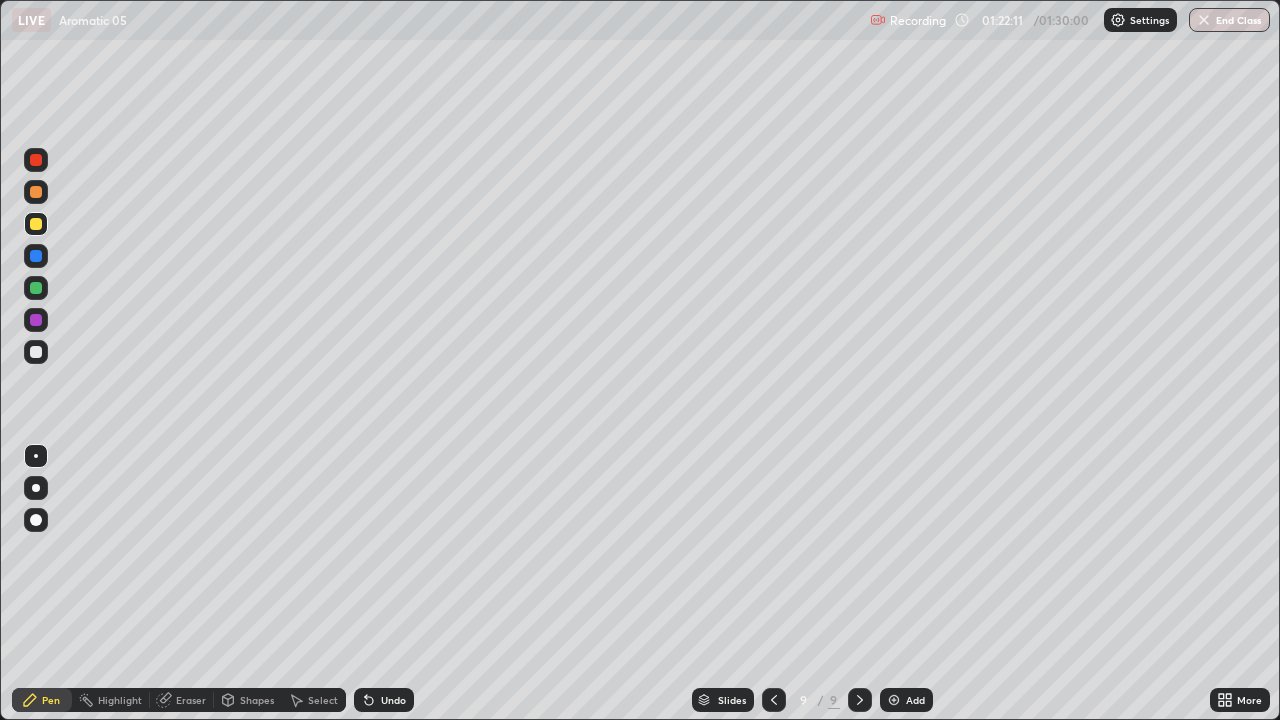 click at bounding box center (36, 224) 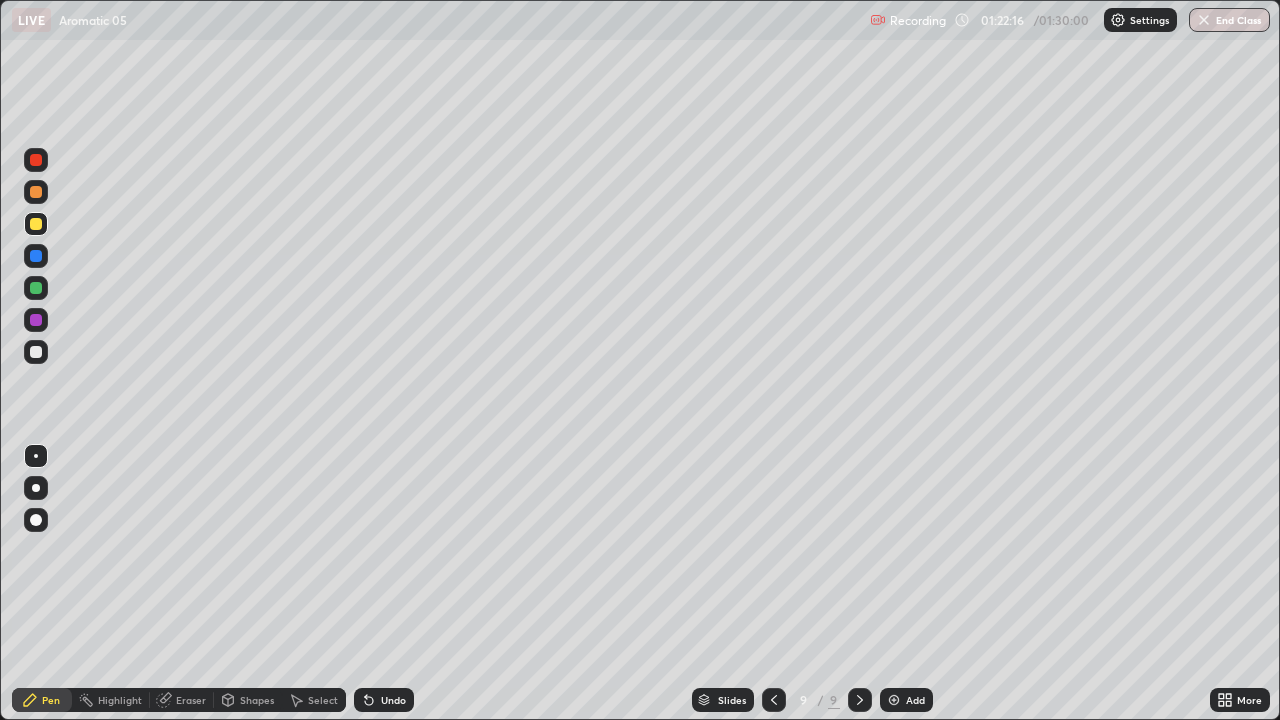 click at bounding box center [36, 352] 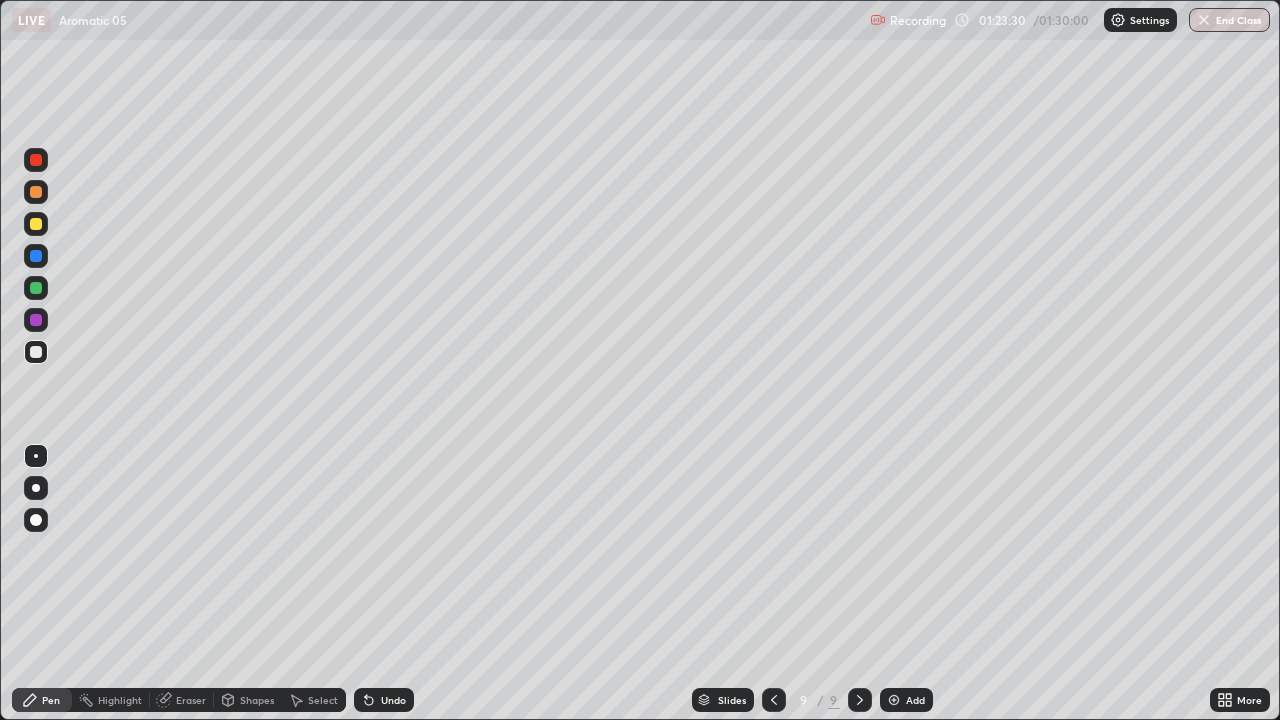 click on "Undo" at bounding box center (393, 700) 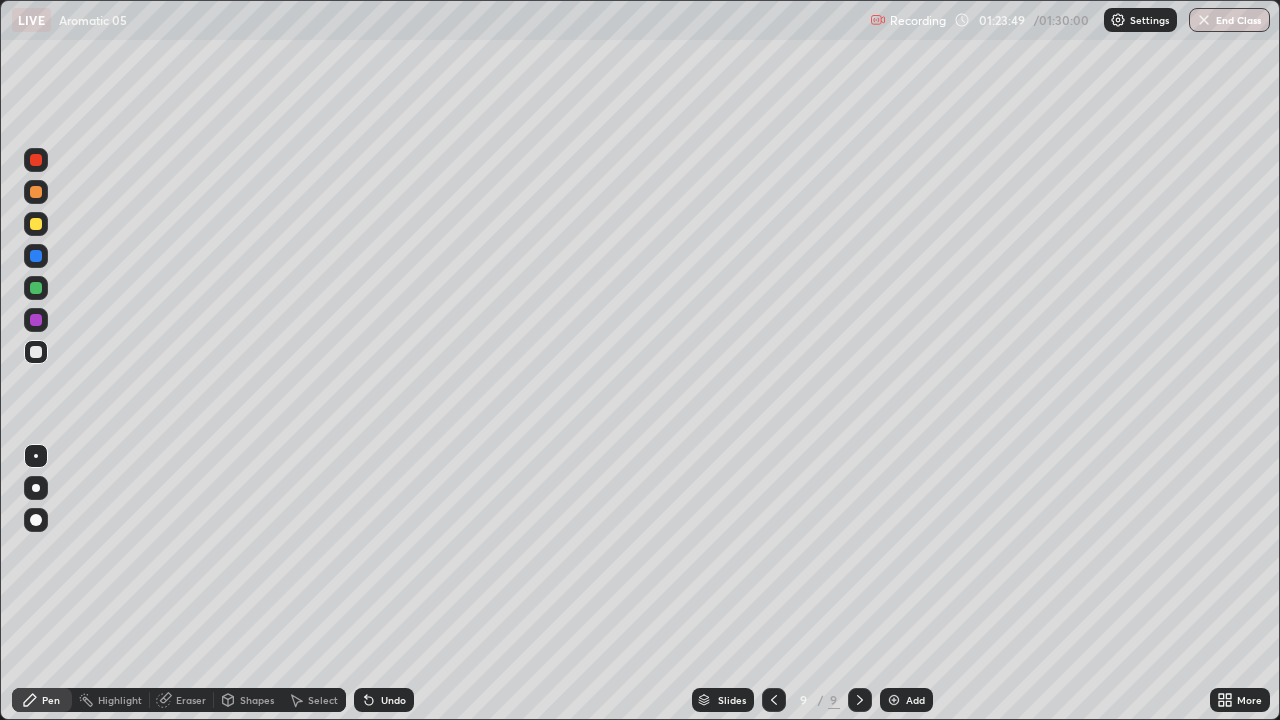 click at bounding box center (36, 224) 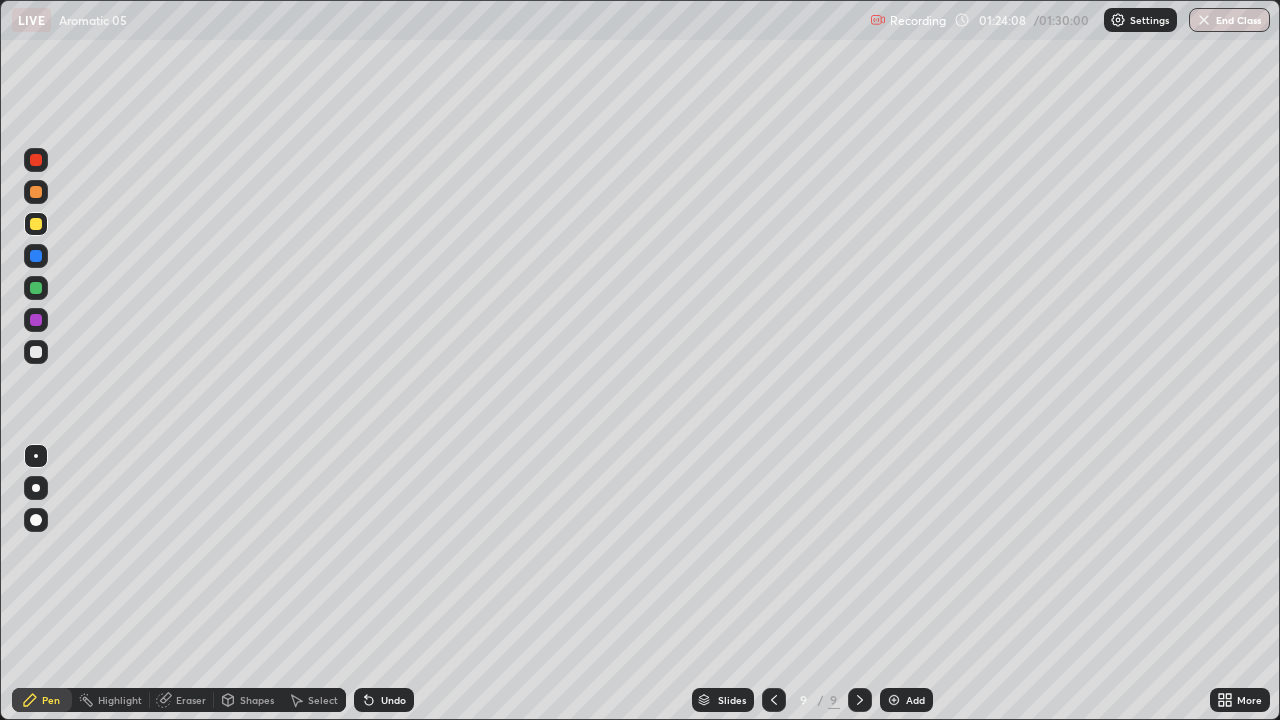 click at bounding box center (36, 352) 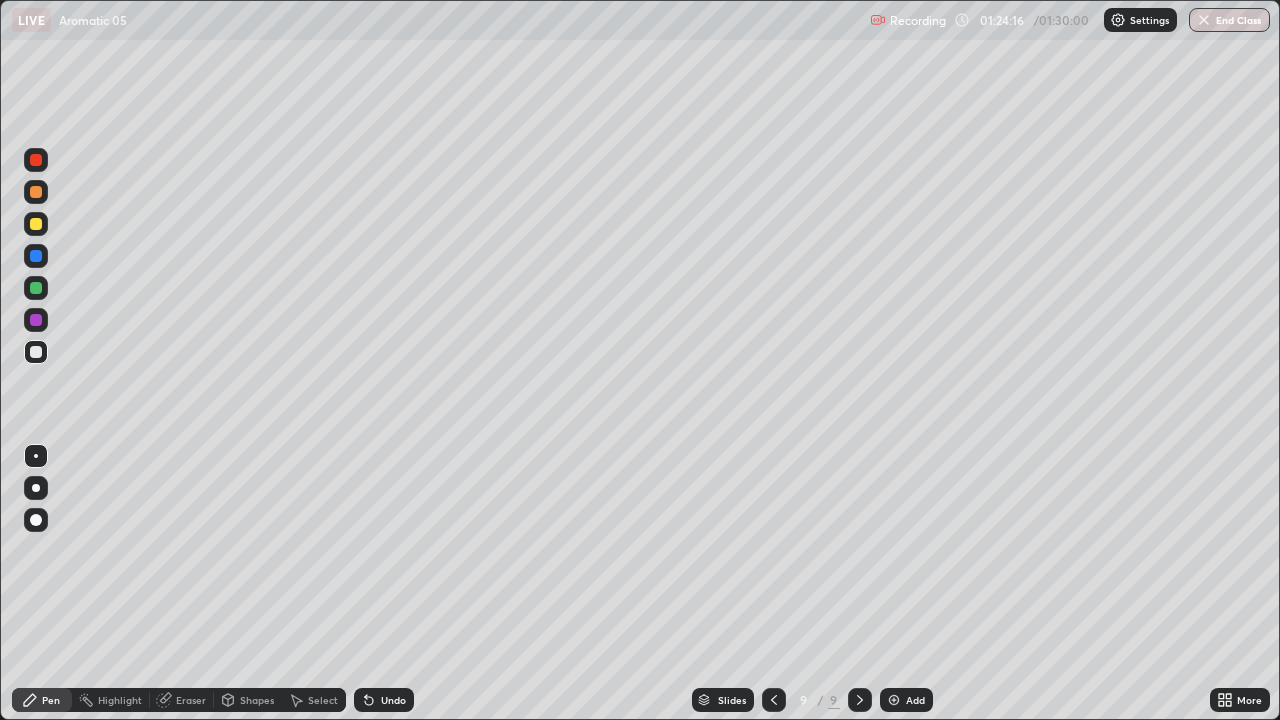 click on "Undo" at bounding box center (384, 700) 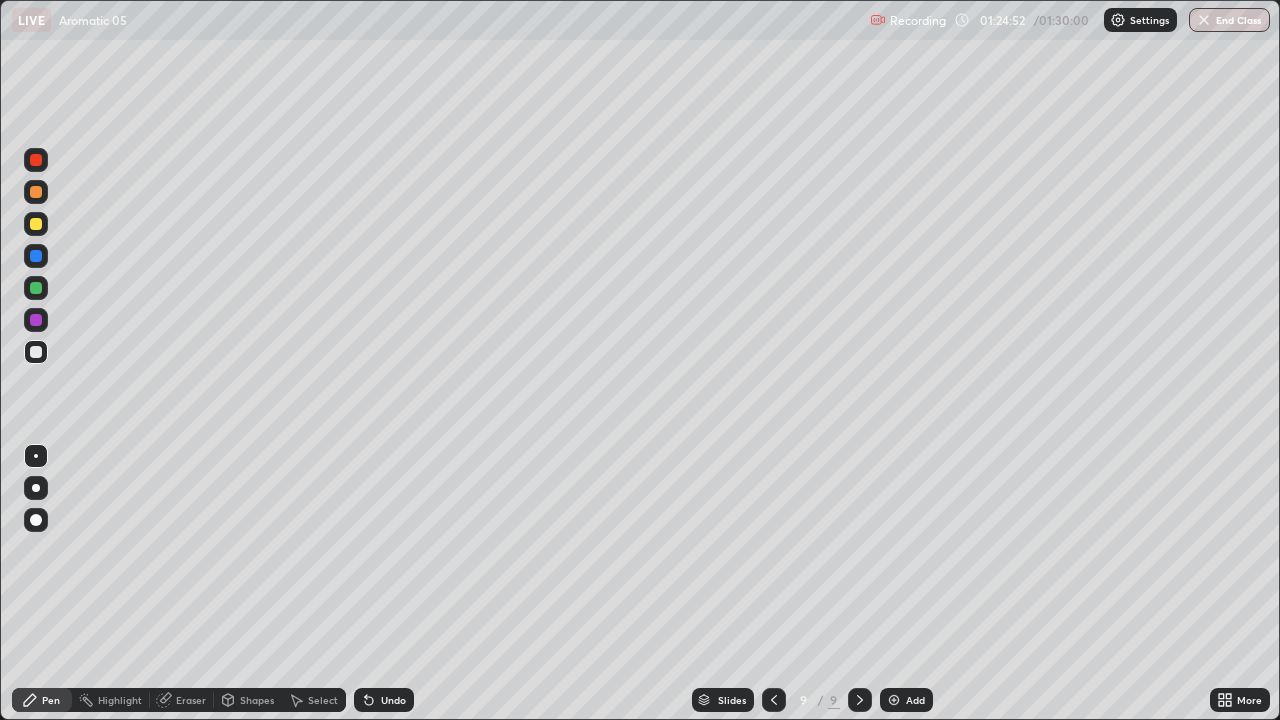 click on "Undo" at bounding box center [384, 700] 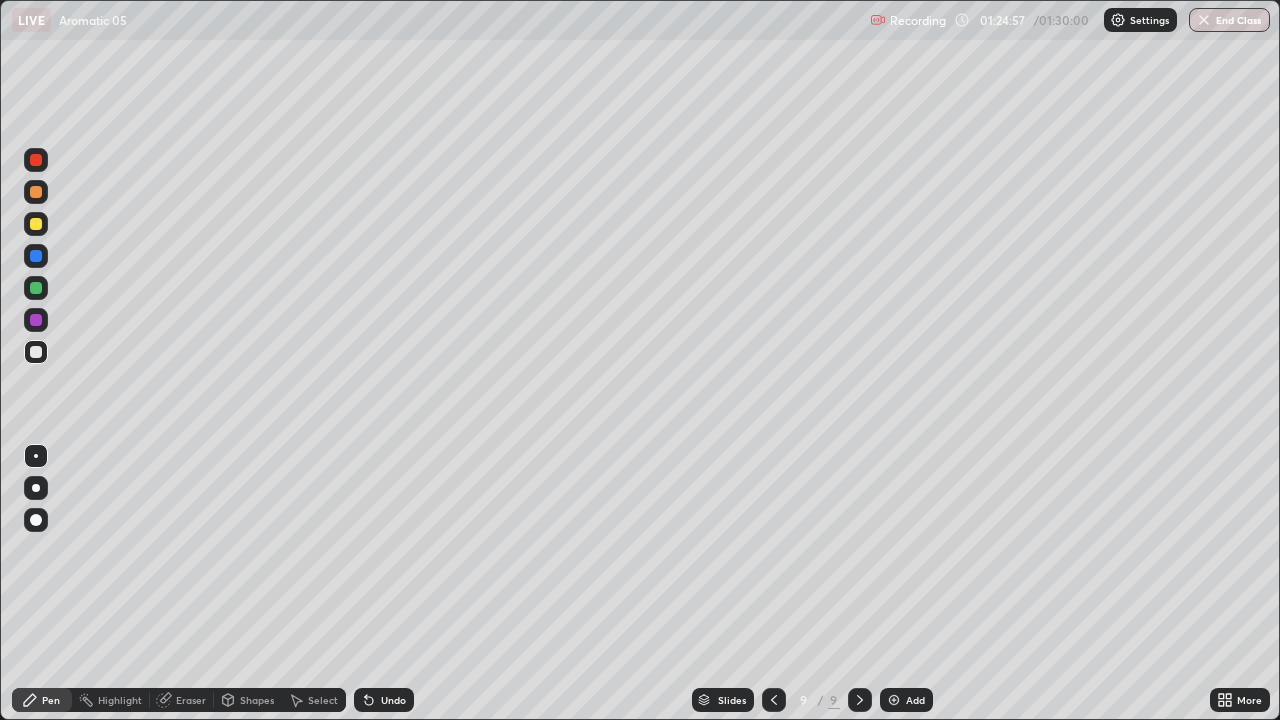 click on "Undo" at bounding box center (384, 700) 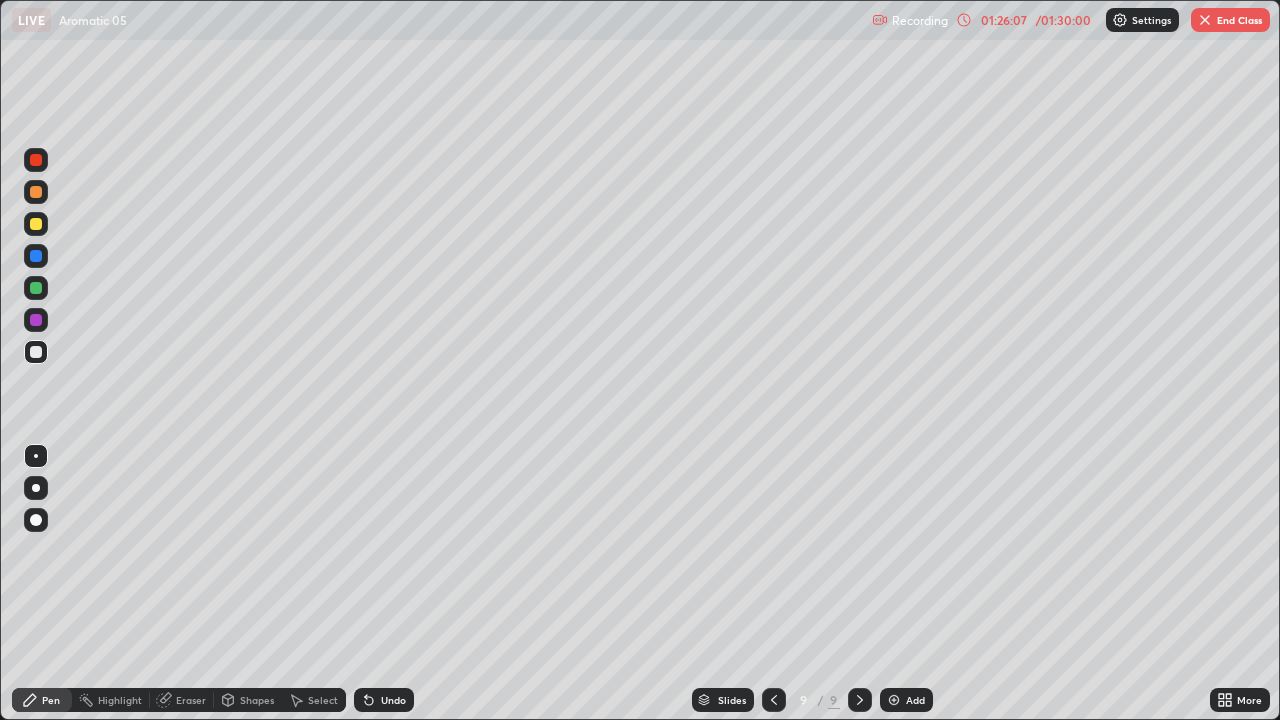 click at bounding box center [36, 160] 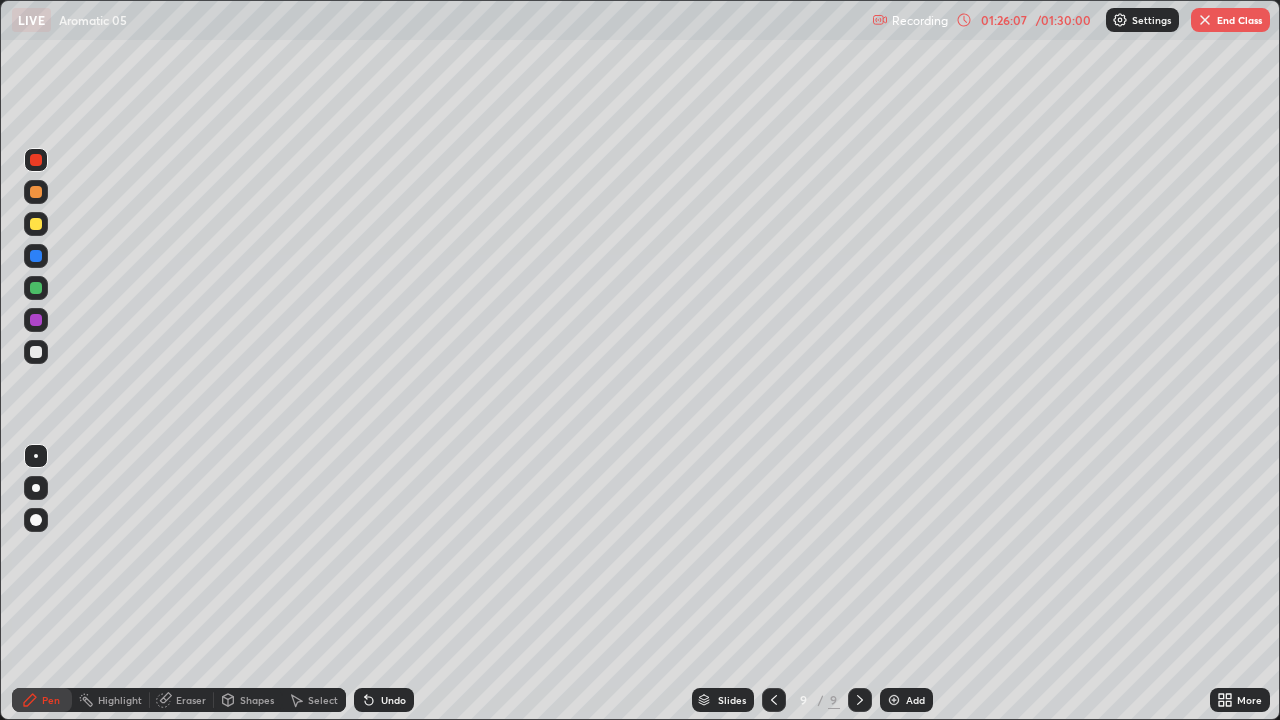 click at bounding box center [36, 160] 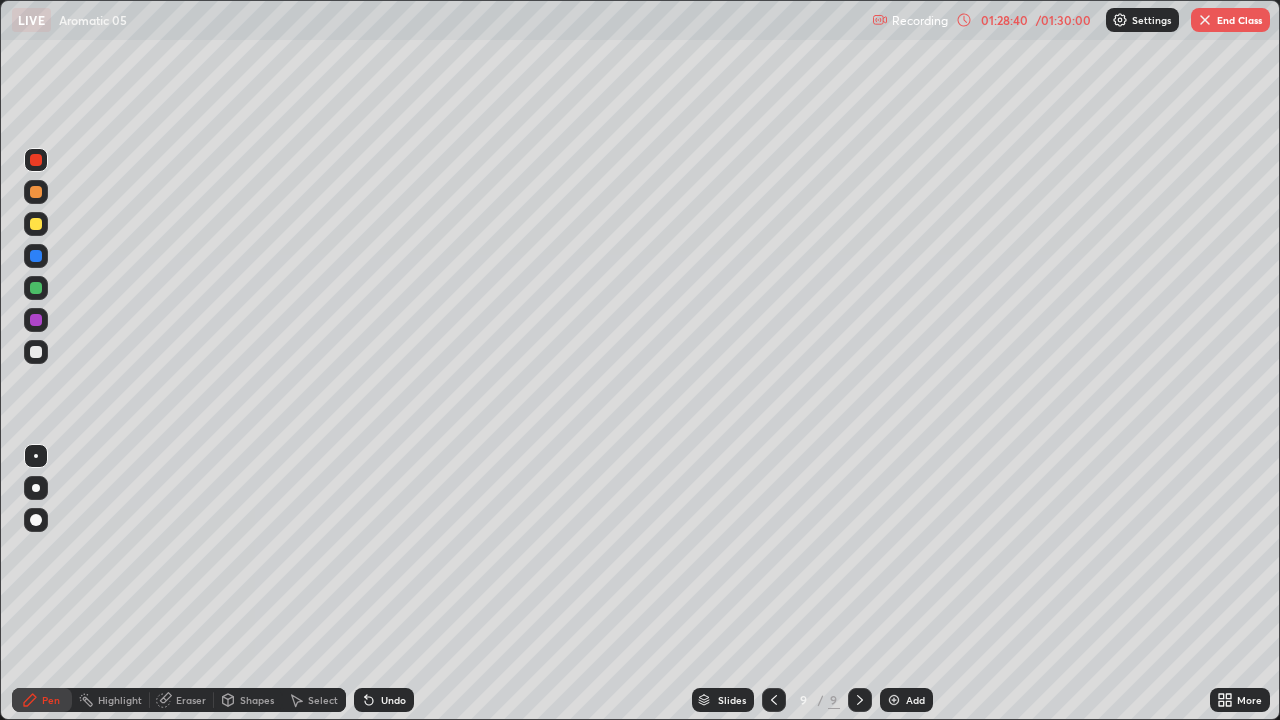 click at bounding box center (36, 352) 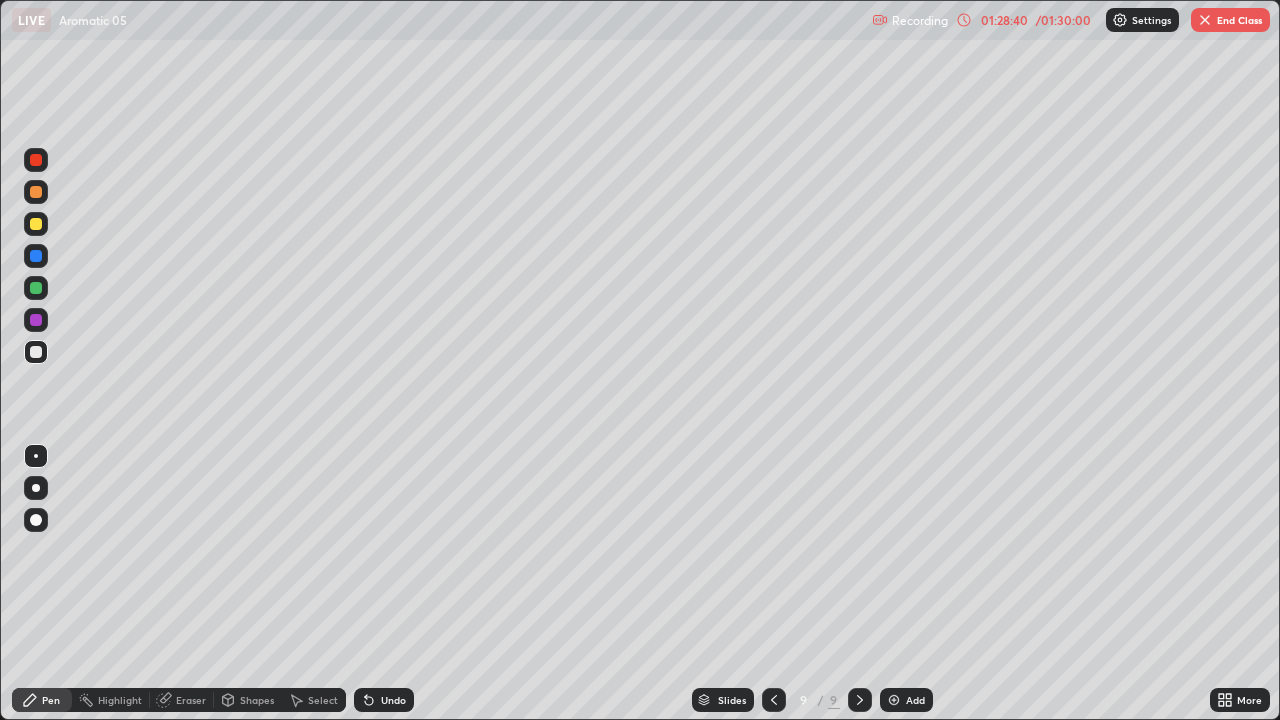 click at bounding box center (36, 352) 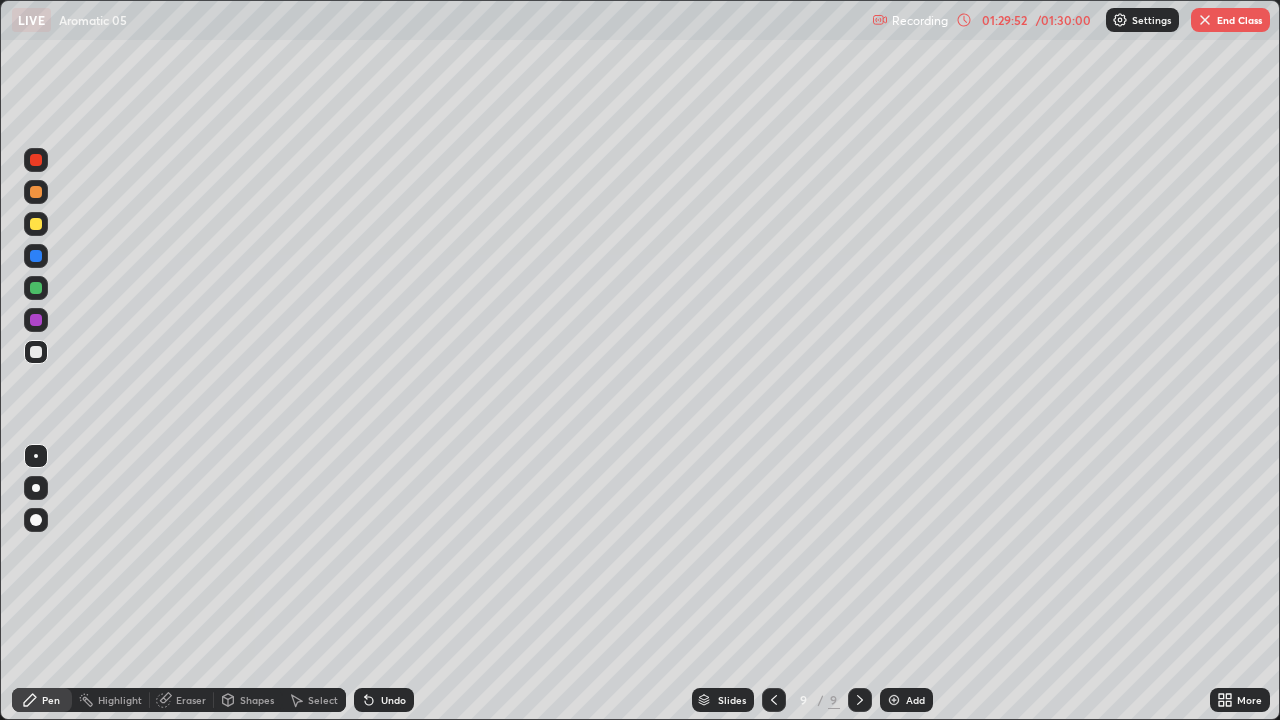 click on "Undo" at bounding box center [393, 700] 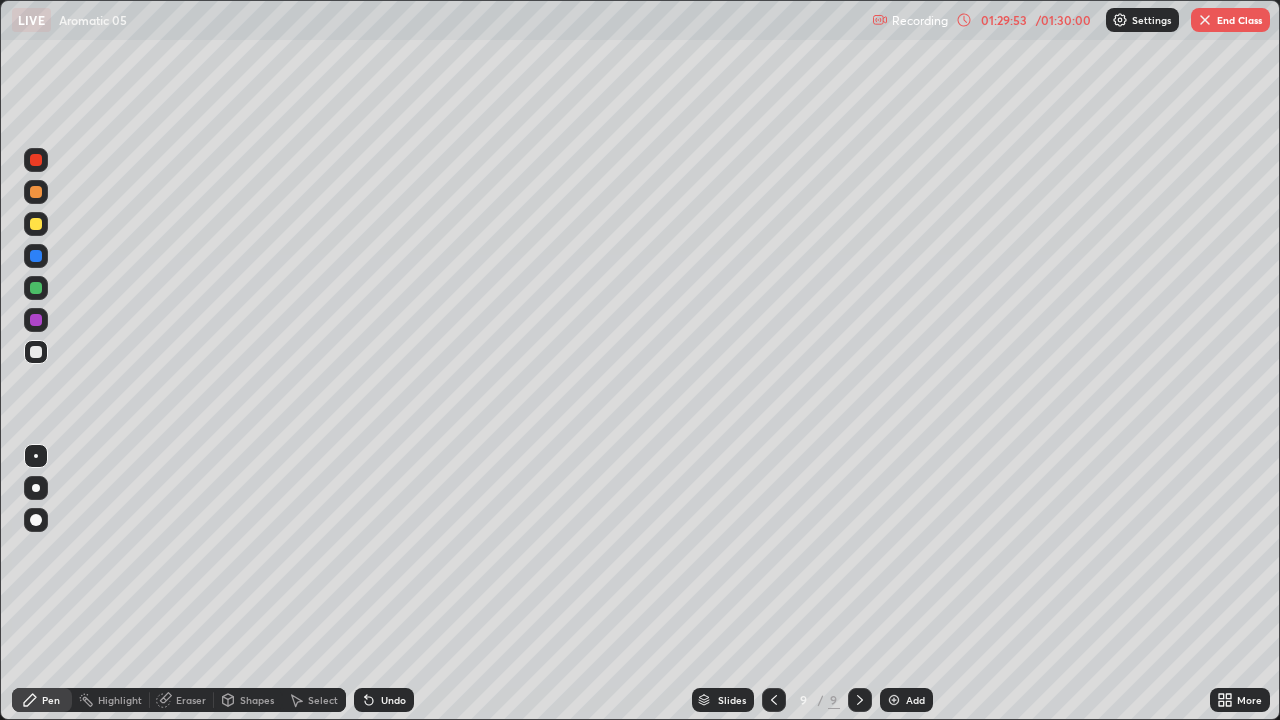click on "Undo" at bounding box center [393, 700] 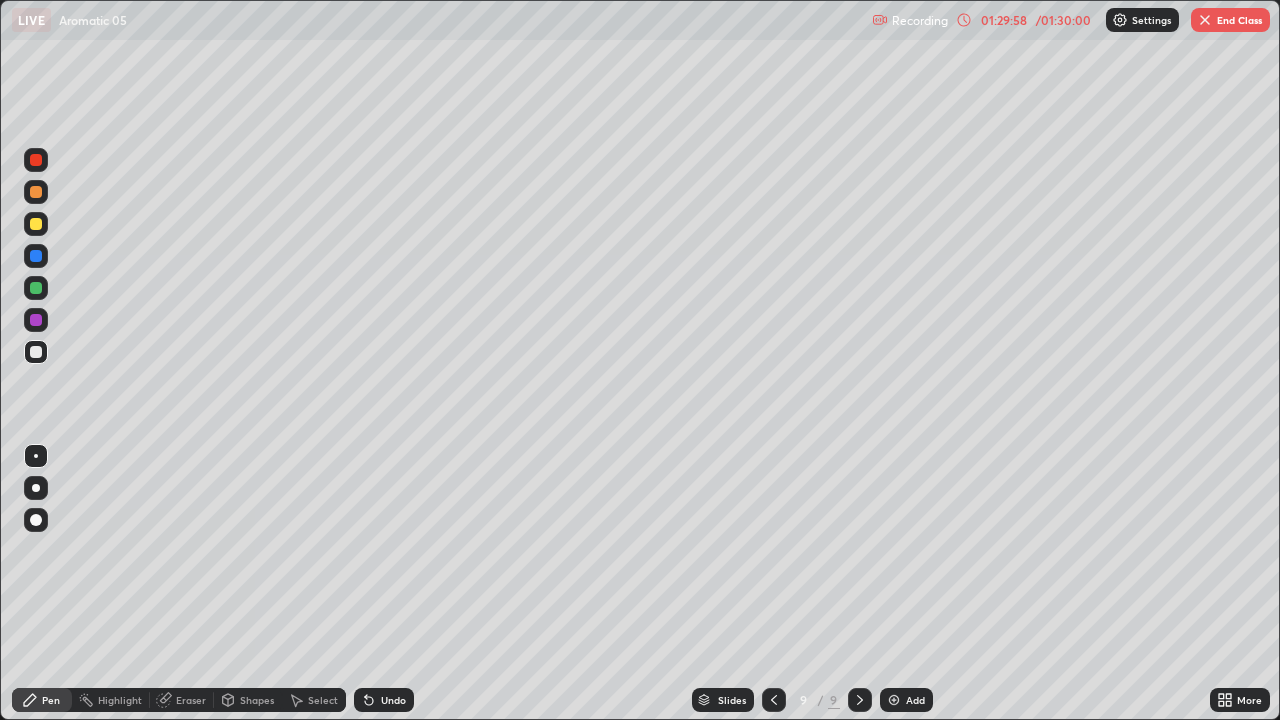 click on "Undo" at bounding box center [393, 700] 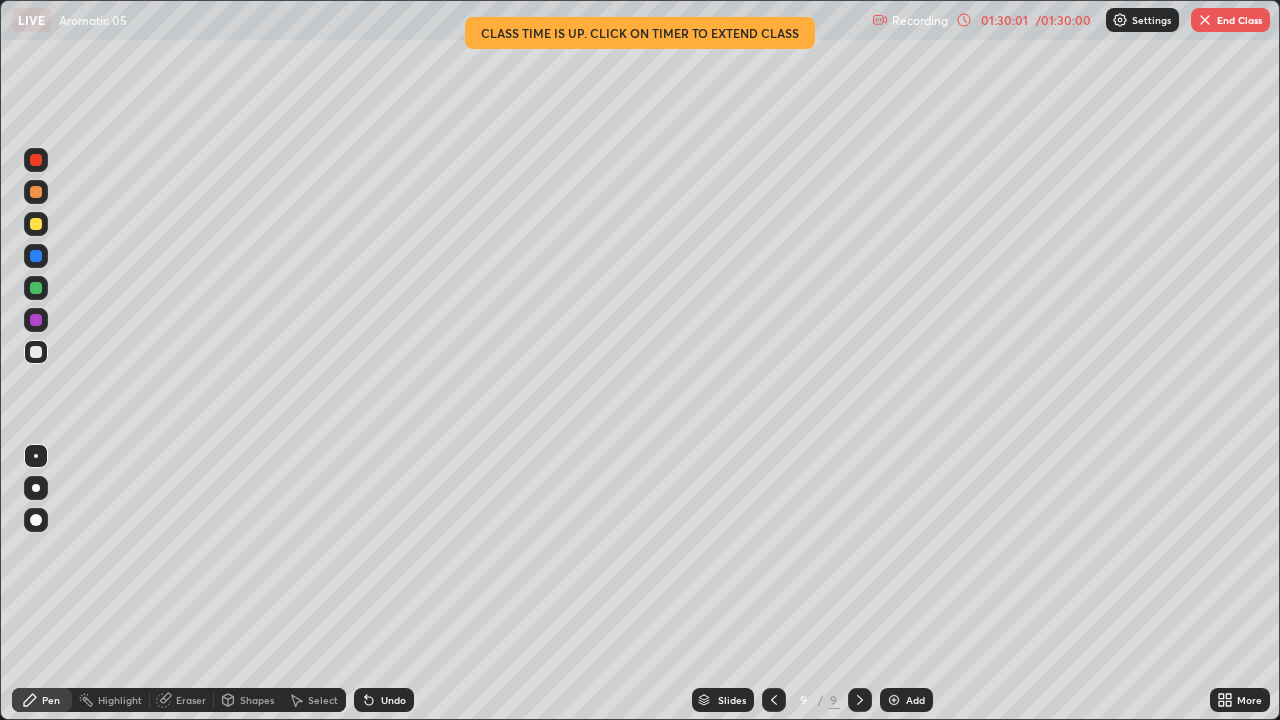click on "Undo" at bounding box center (393, 700) 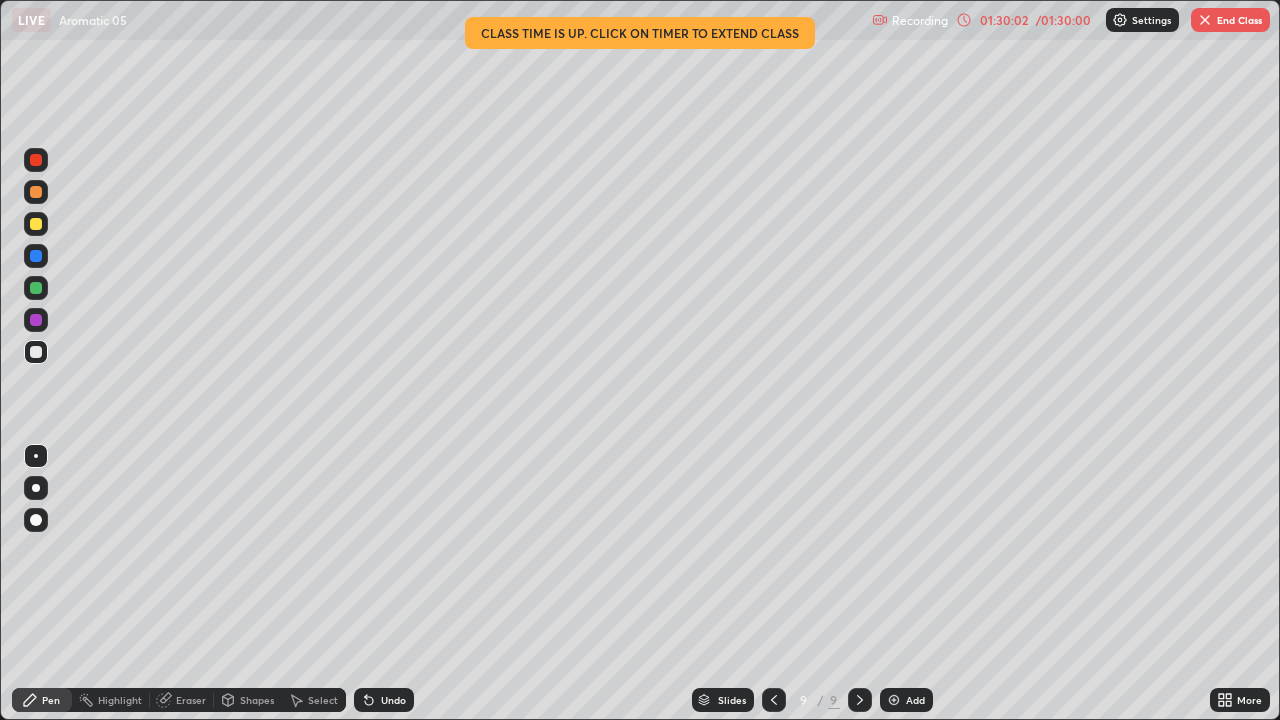 click on "Undo" at bounding box center (393, 700) 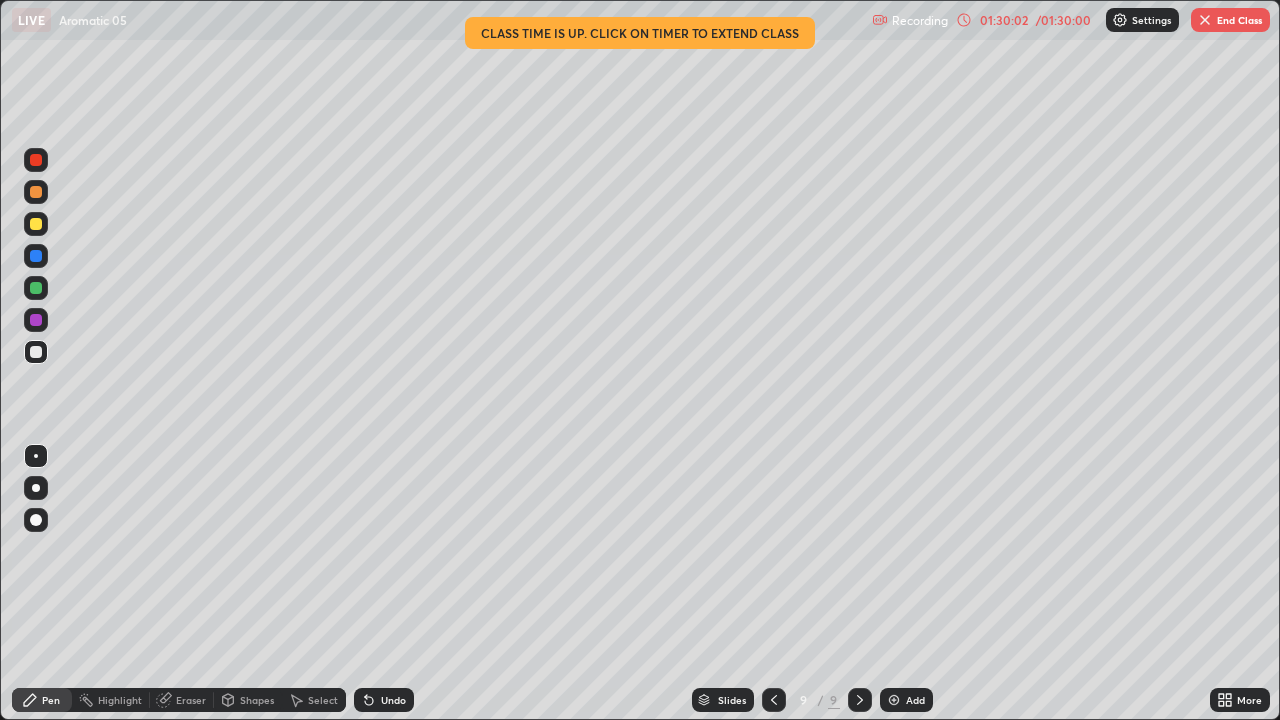 click on "Undo" at bounding box center [384, 700] 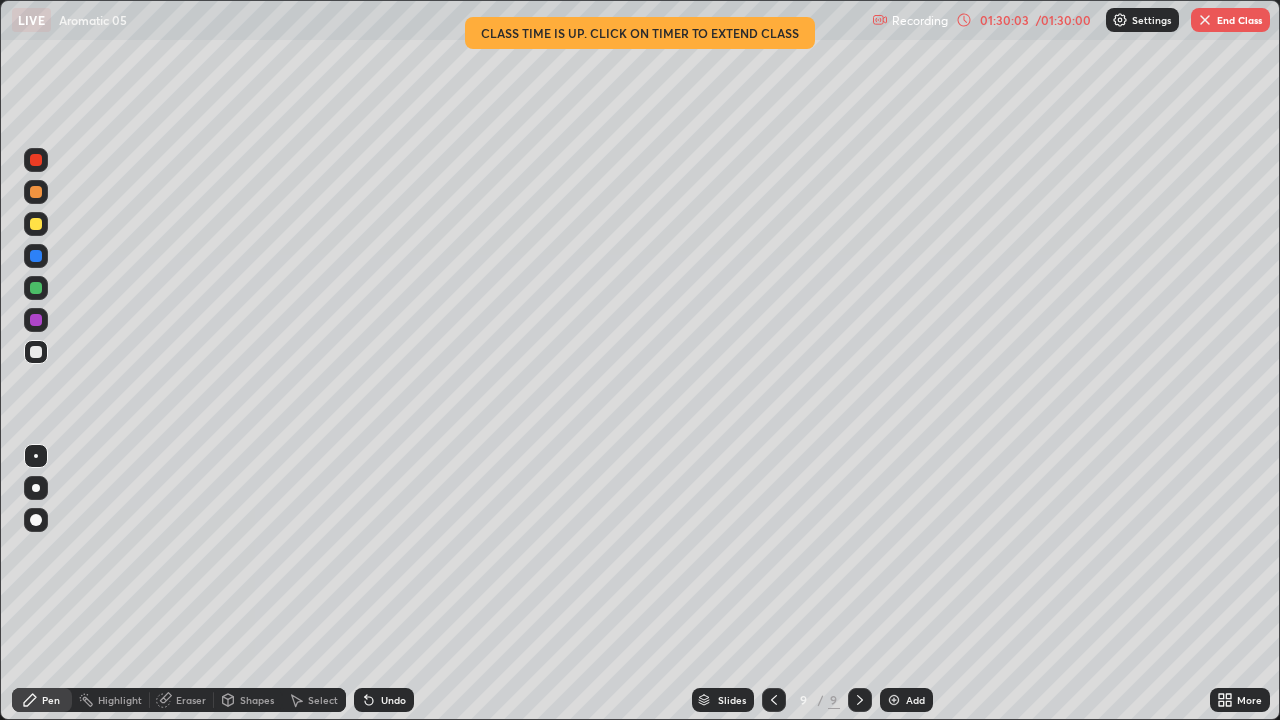 click on "Undo" at bounding box center (384, 700) 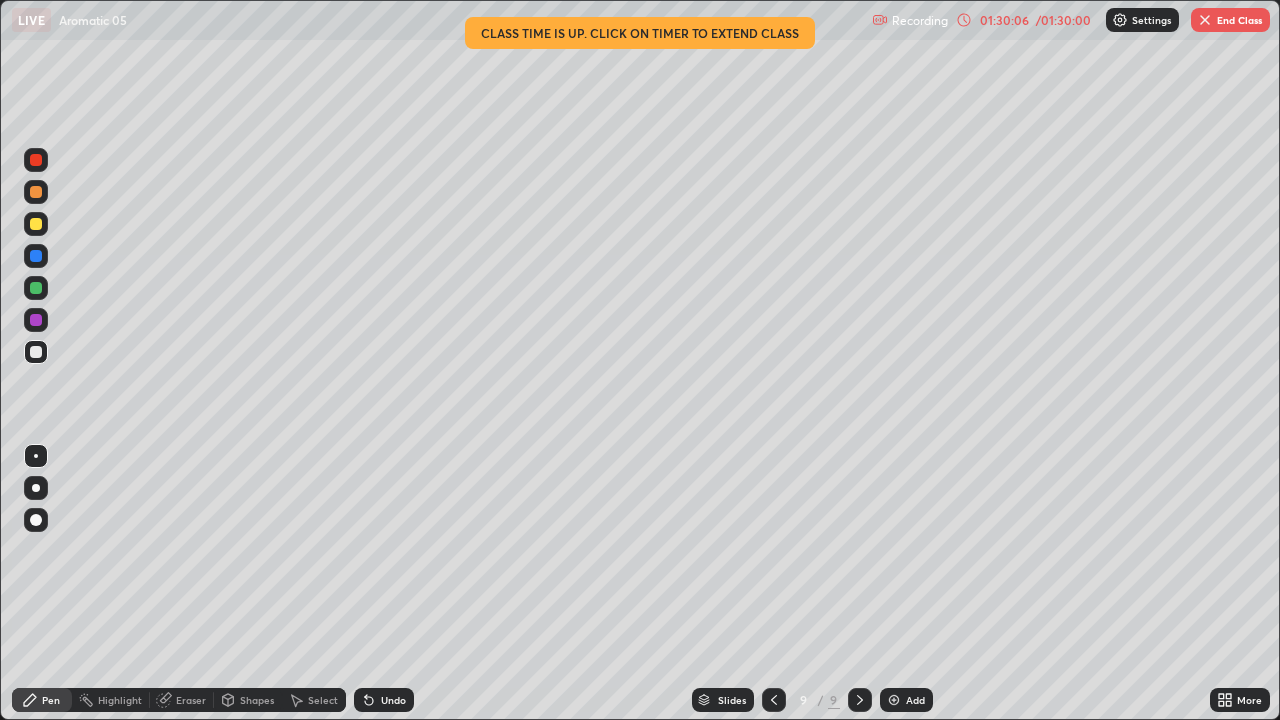 click on "Slides 9 / 9 Add" at bounding box center (812, 700) 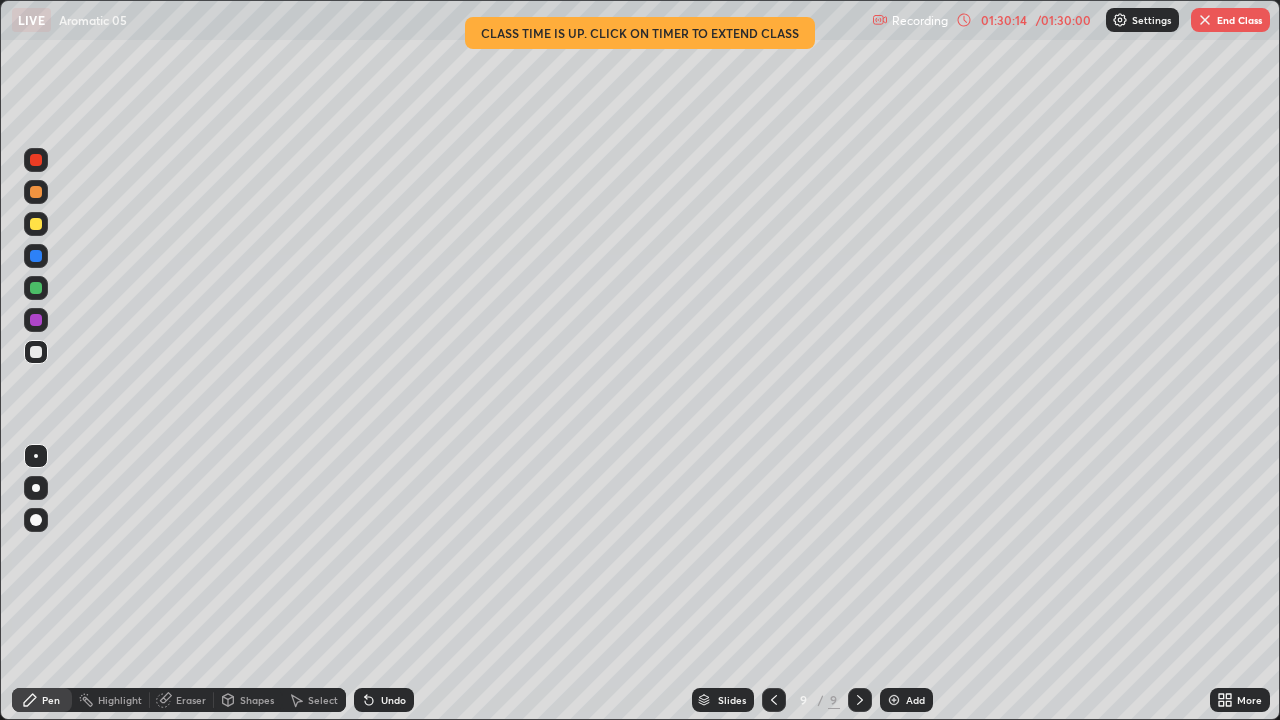 click at bounding box center [36, 288] 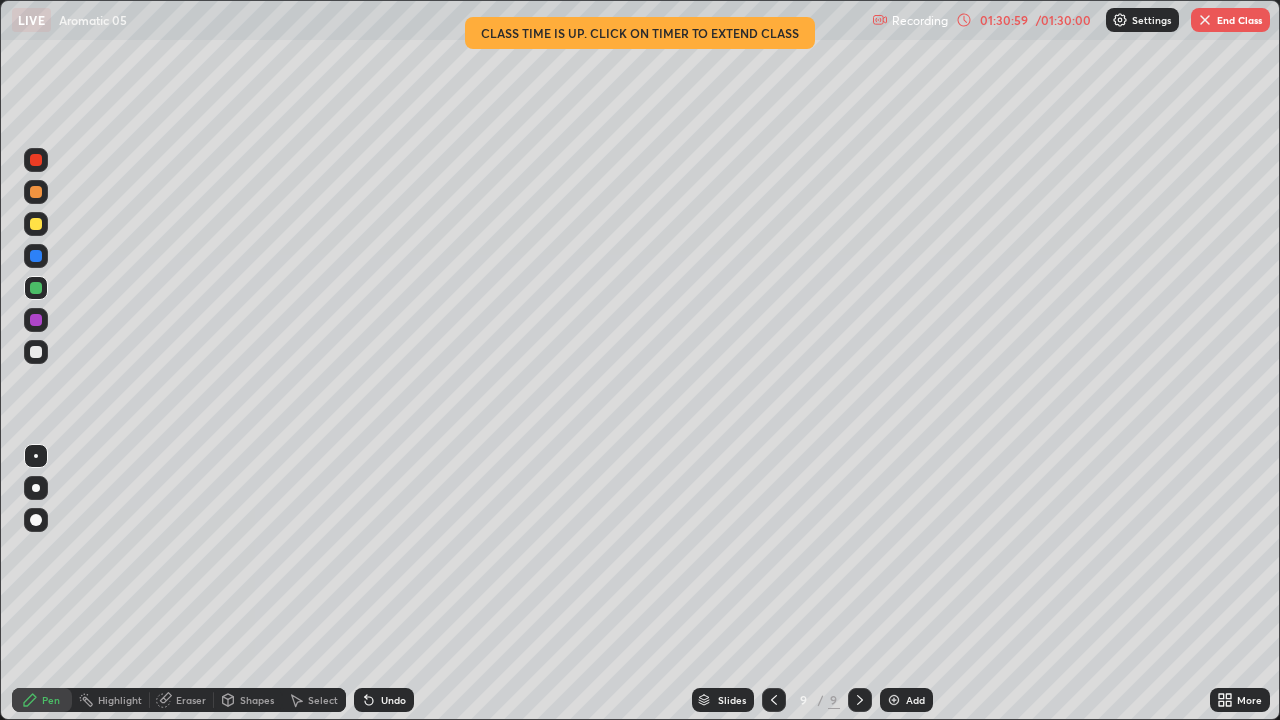 click on "01:30:59" at bounding box center [1004, 20] 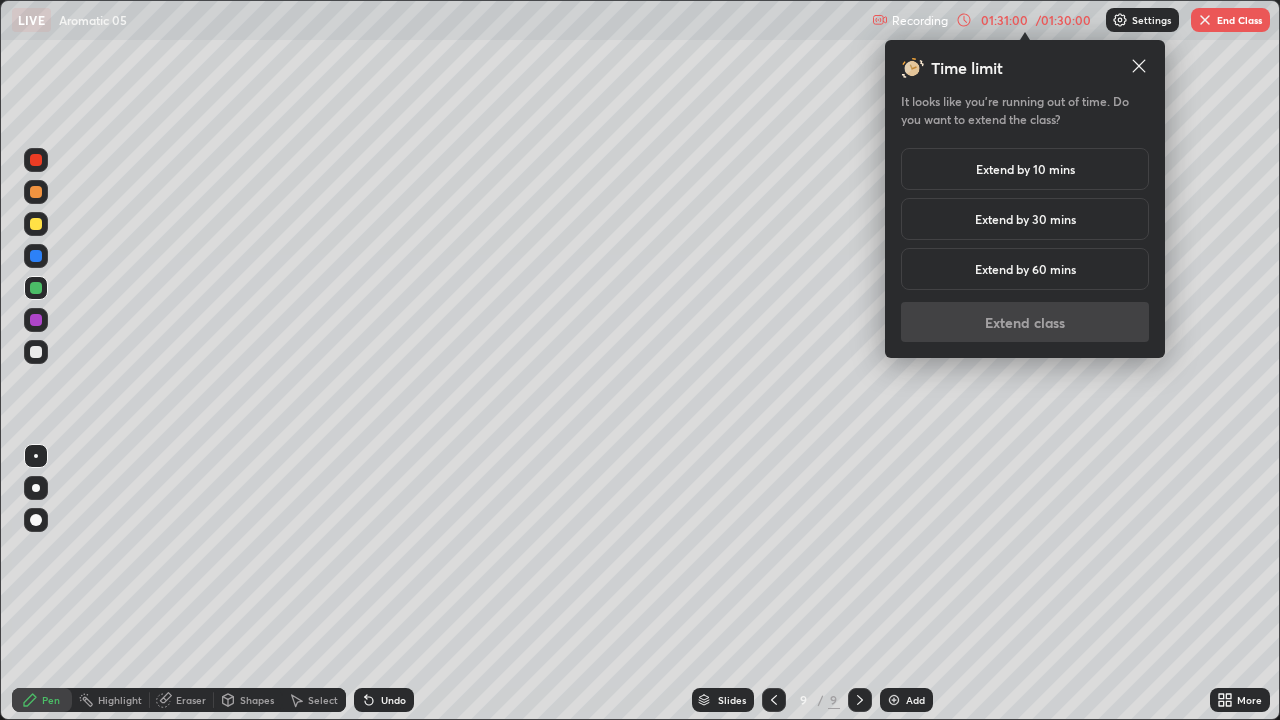 click on "Extend by 10 mins" at bounding box center [1025, 169] 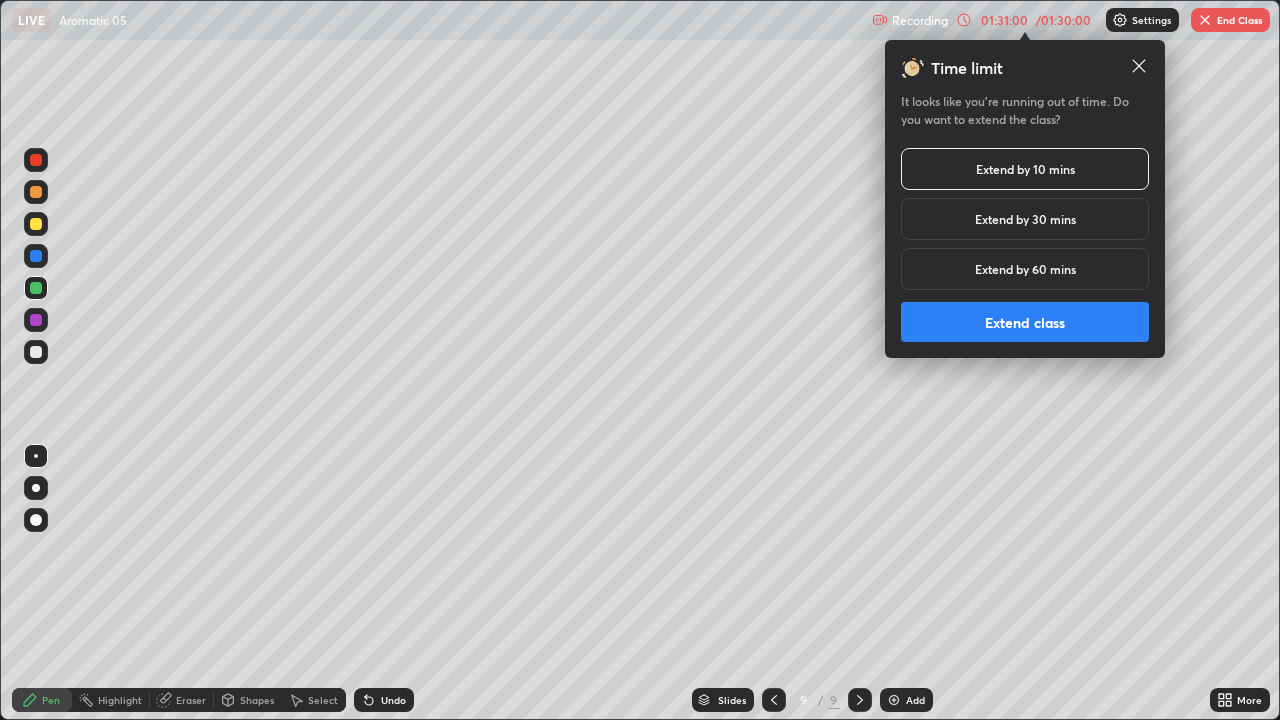 click on "Extend class" at bounding box center [1025, 322] 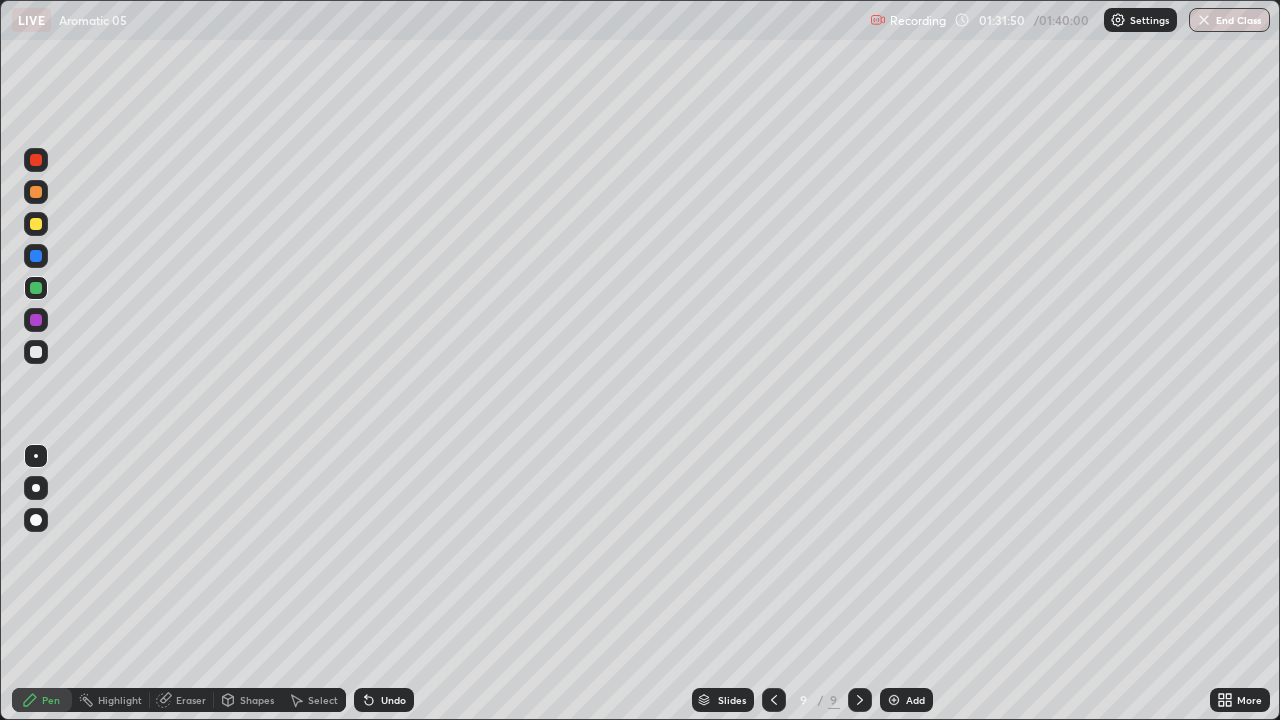 click on "Select" at bounding box center (323, 700) 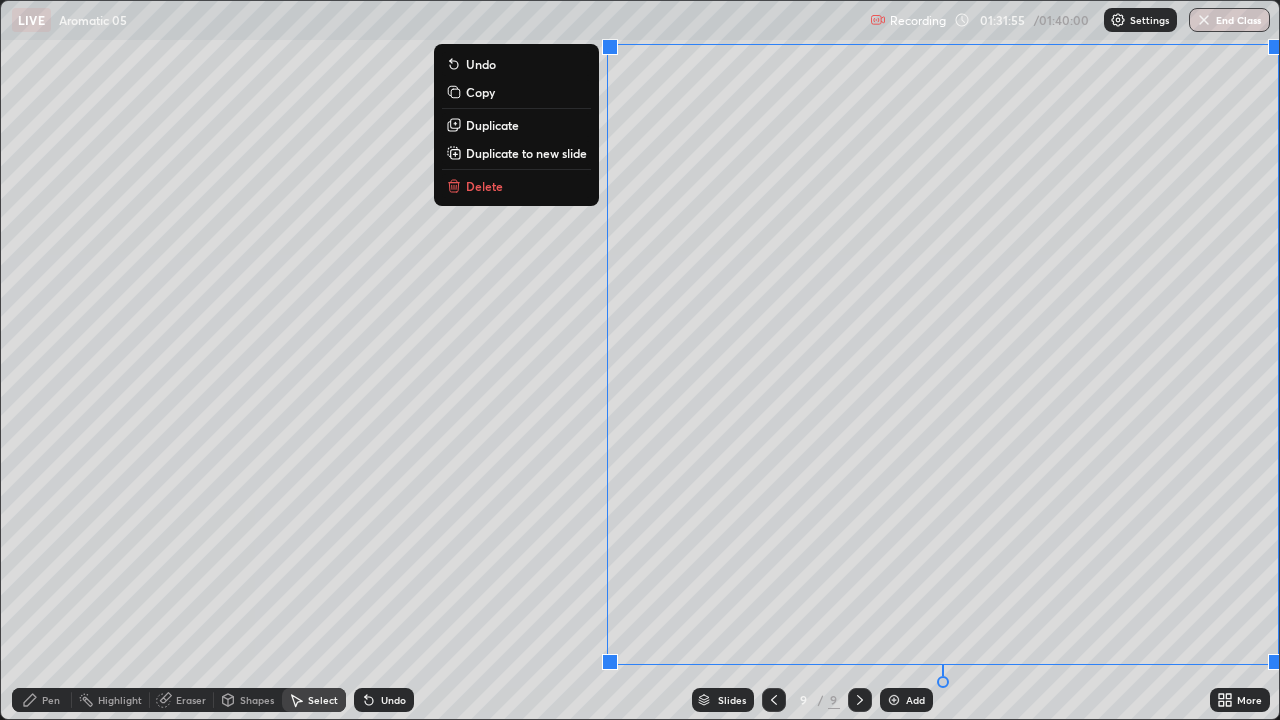 click on "Slides 9 / 9 Add" at bounding box center (812, 700) 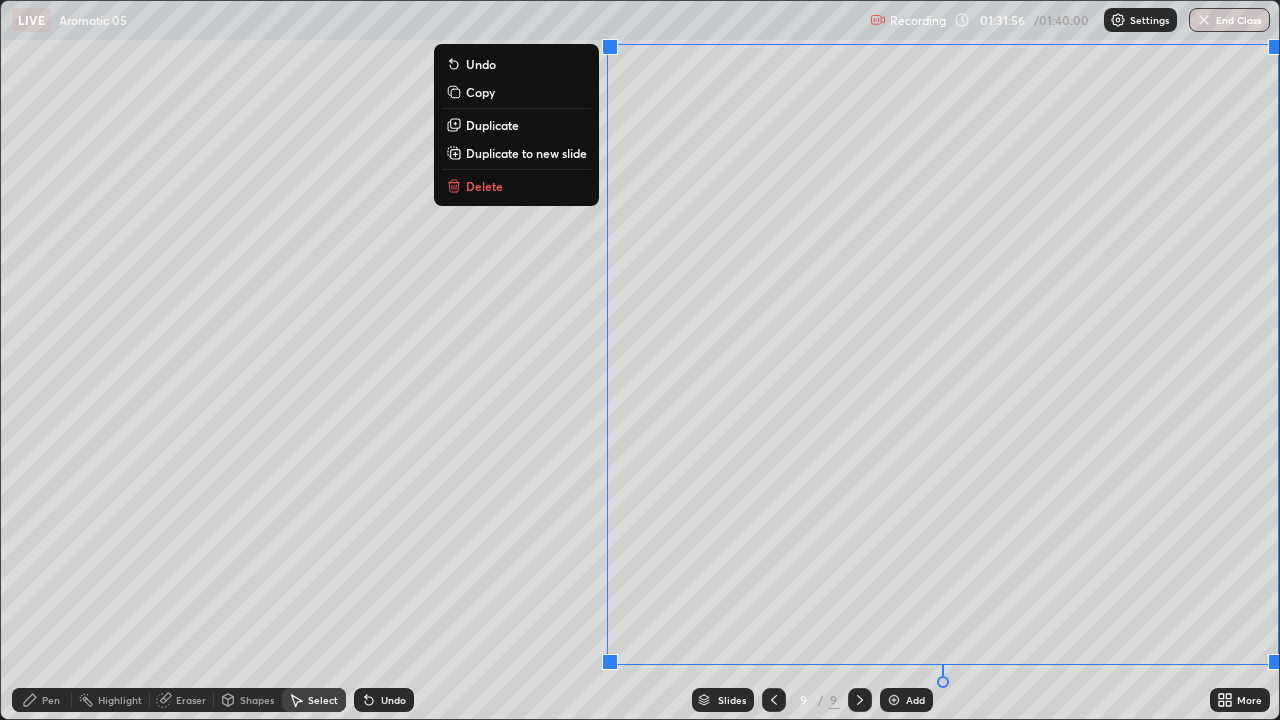 click 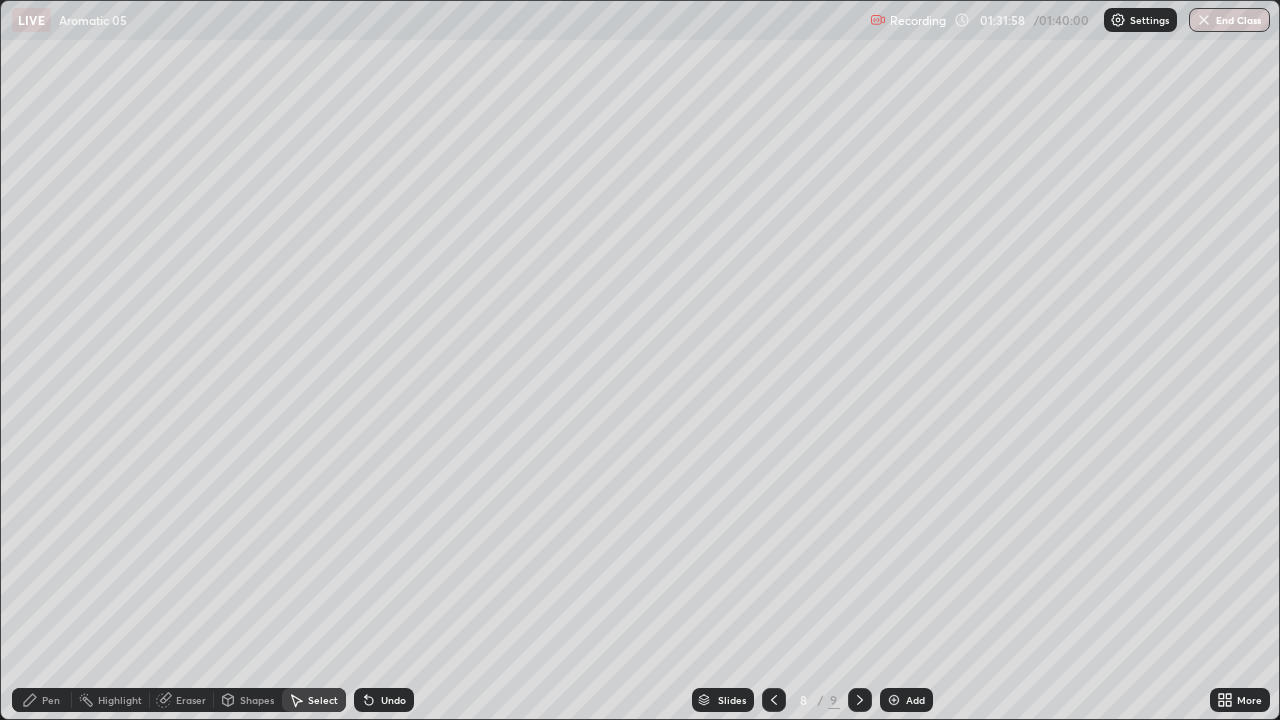 click 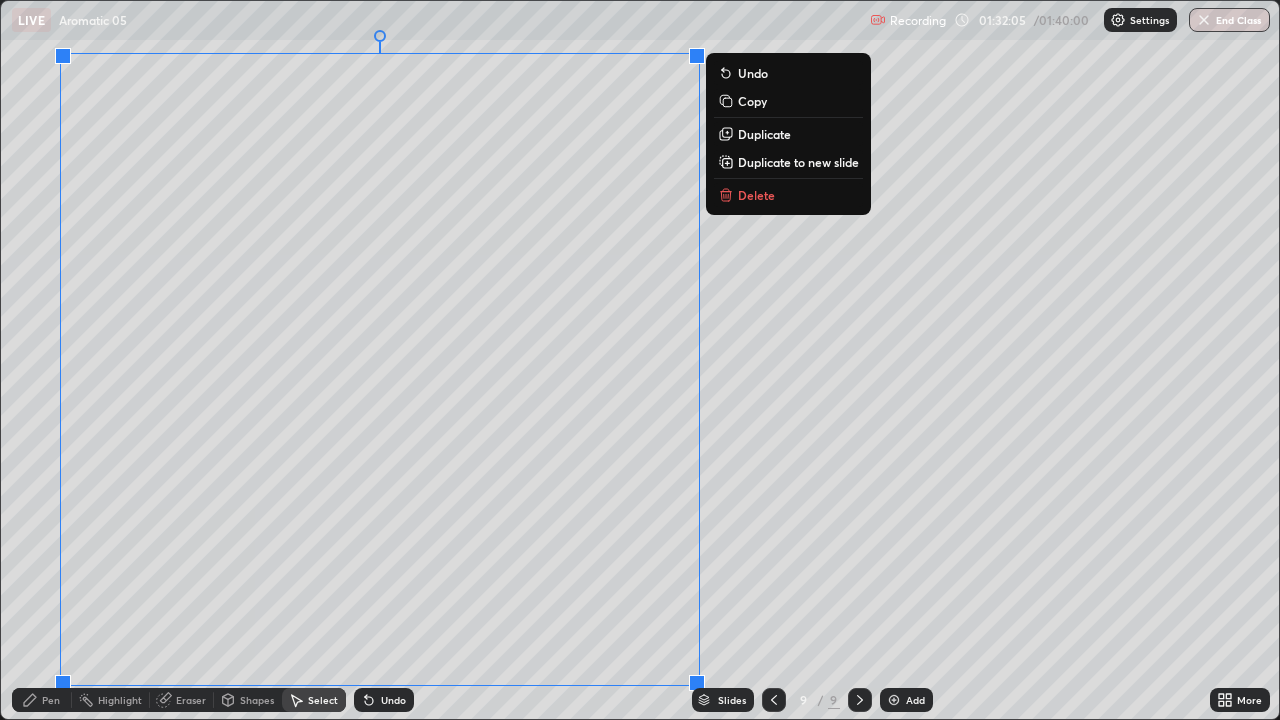 click on "Duplicate to new slide" at bounding box center (798, 162) 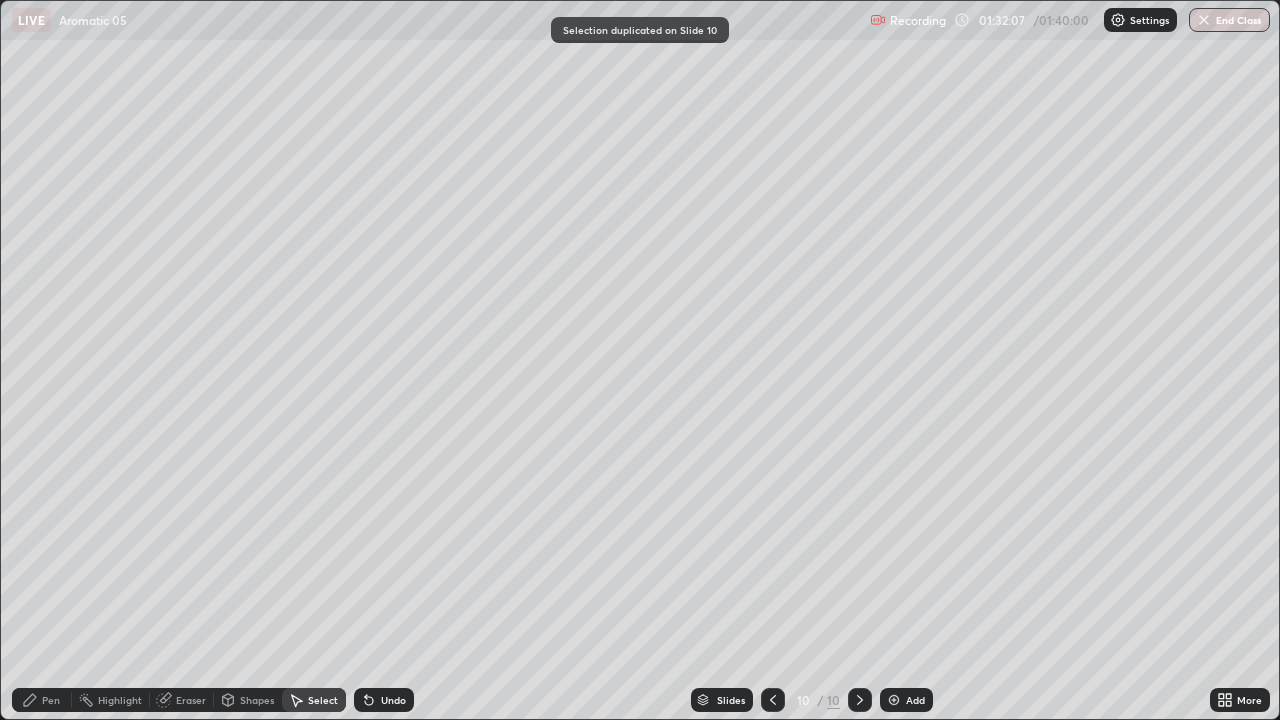 click on "Pen" at bounding box center (51, 700) 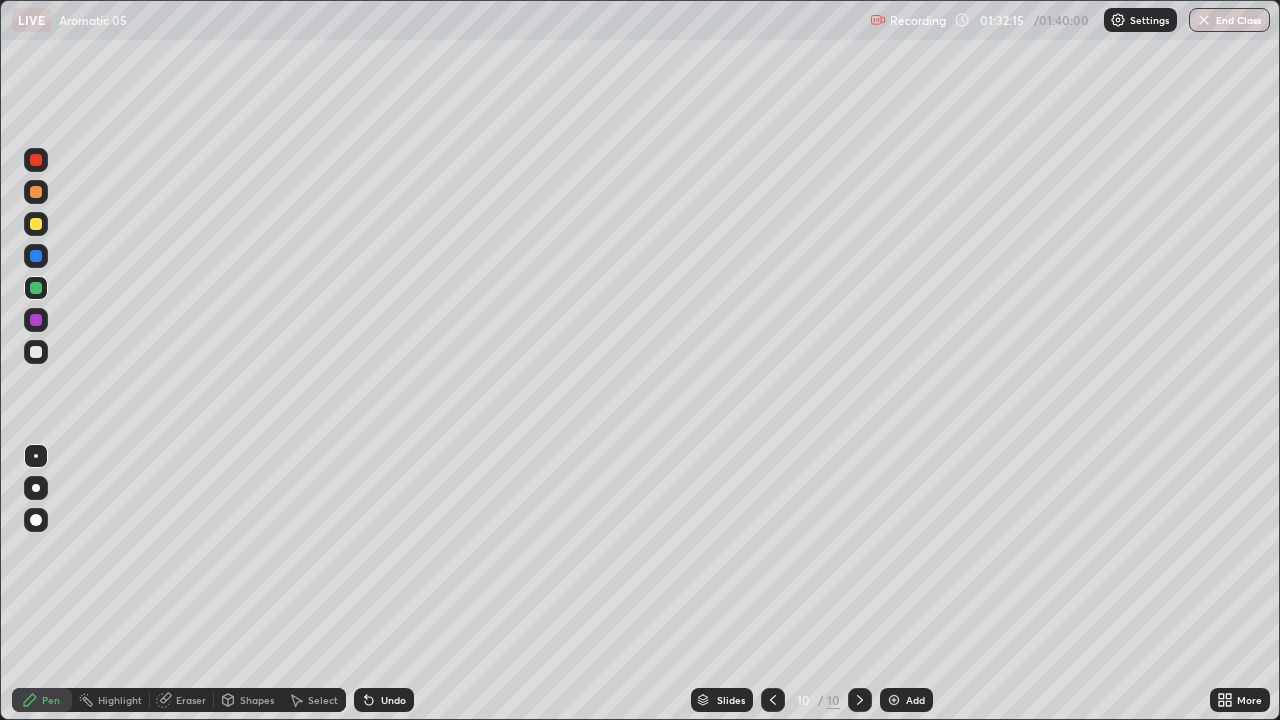 click at bounding box center [36, 352] 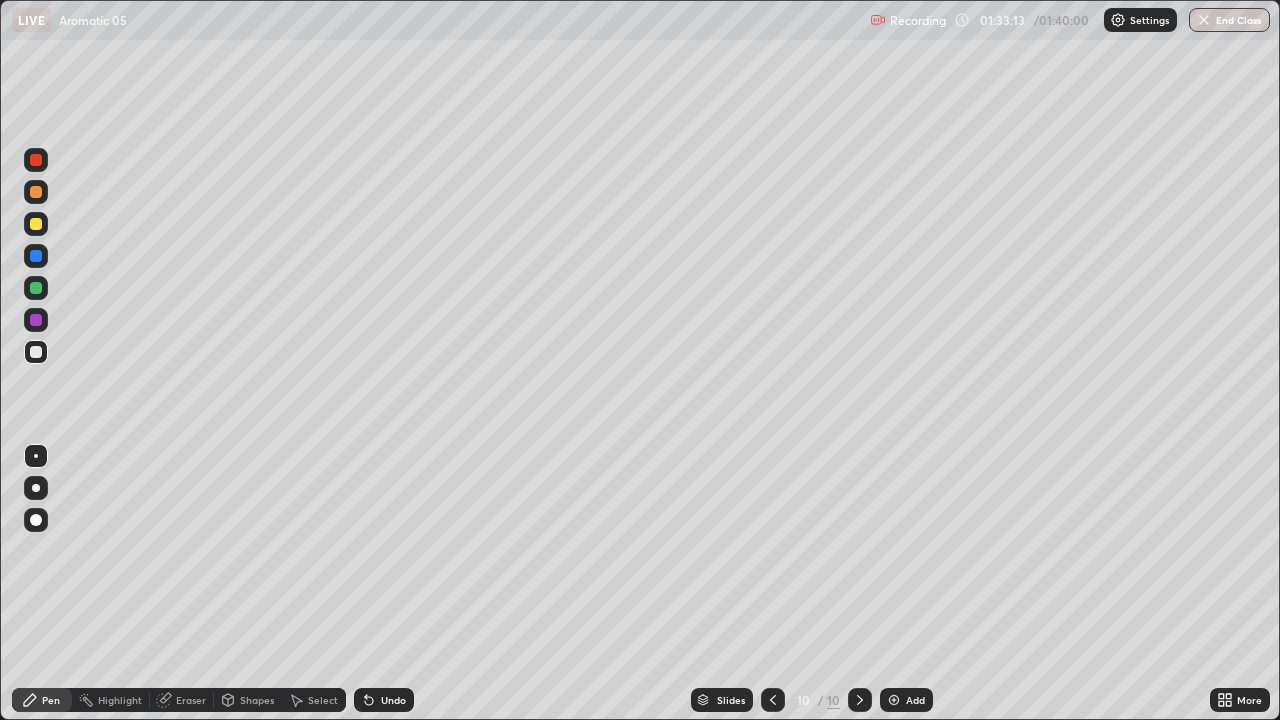 click at bounding box center [36, 352] 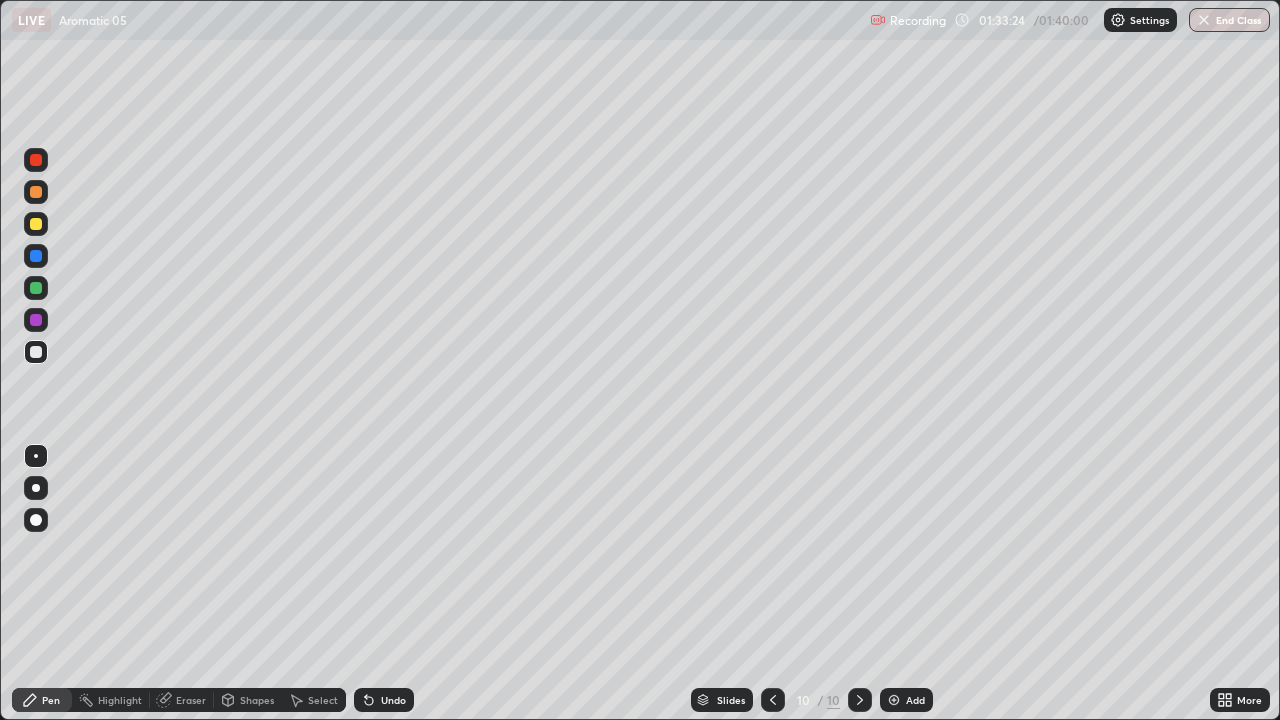click on "Undo" at bounding box center [384, 700] 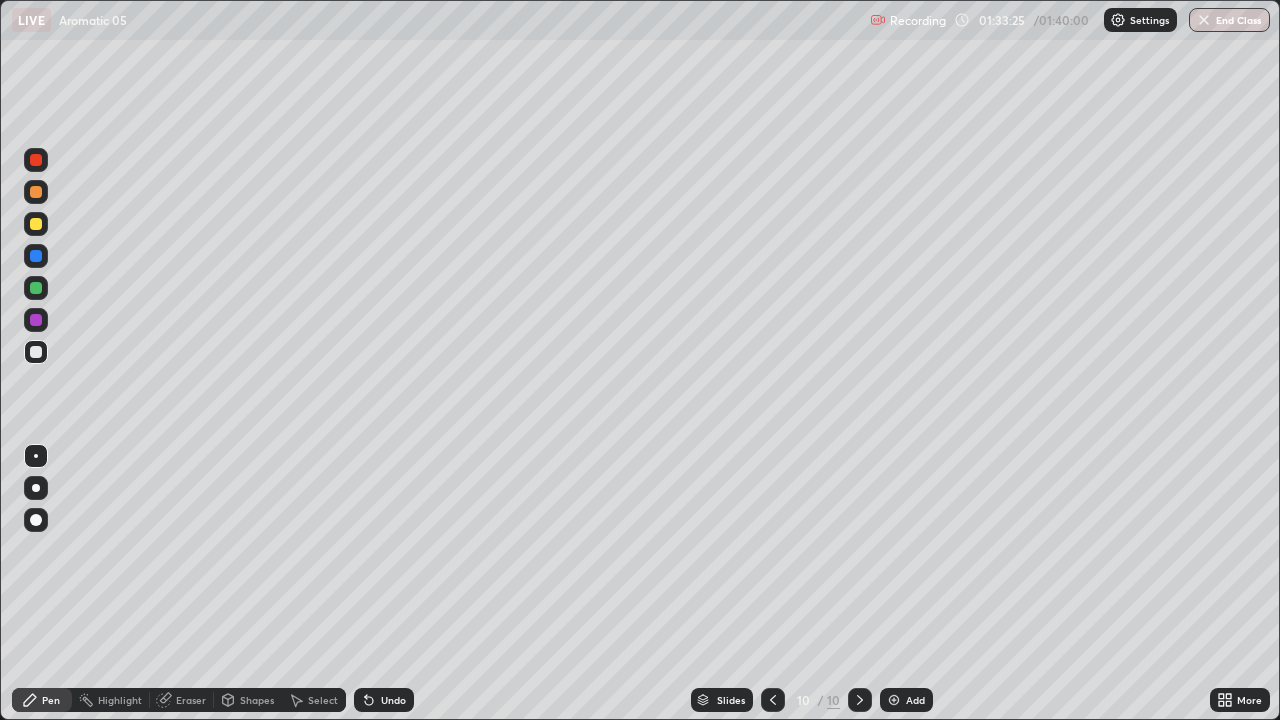 click on "Undo" at bounding box center [384, 700] 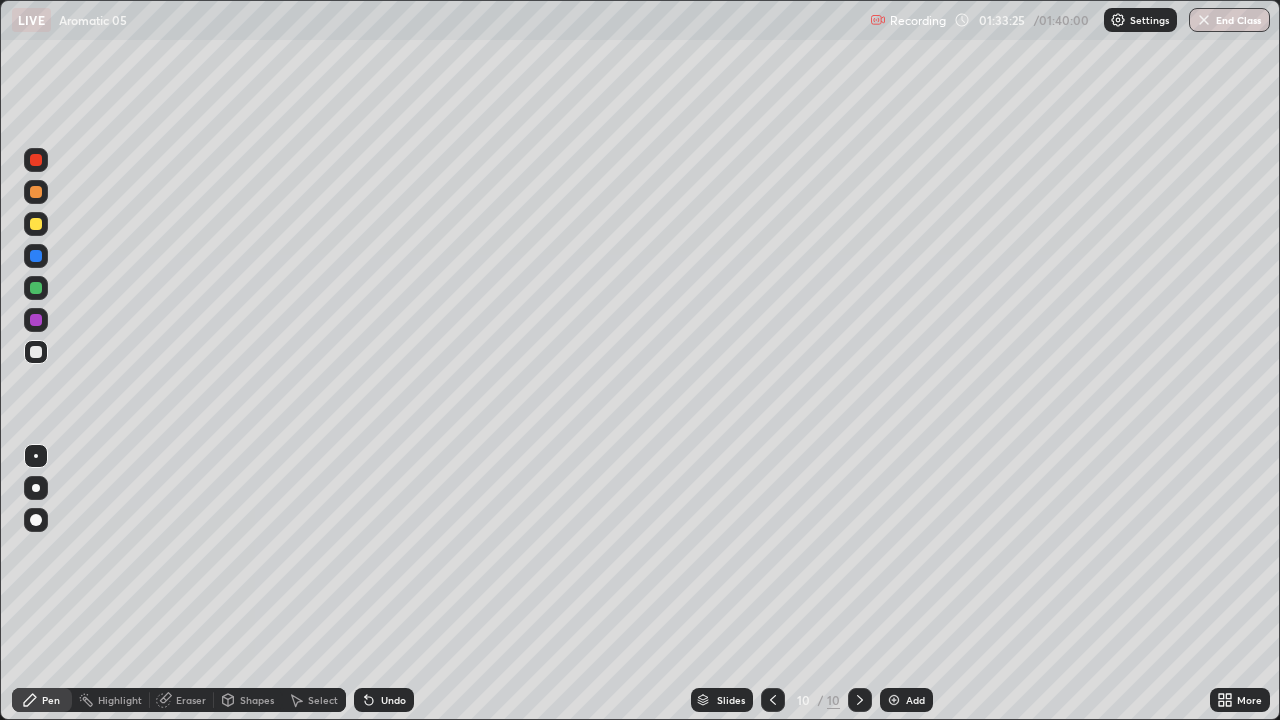 click on "Undo" at bounding box center [384, 700] 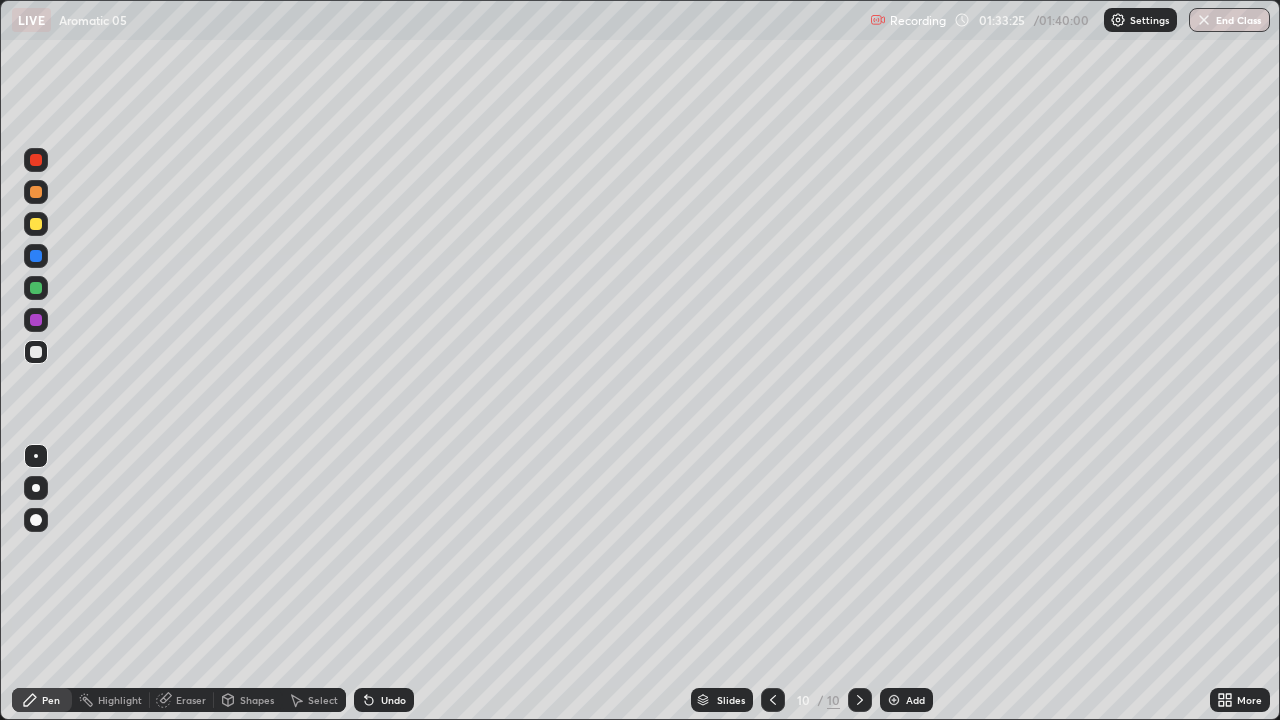 click on "Undo" at bounding box center (384, 700) 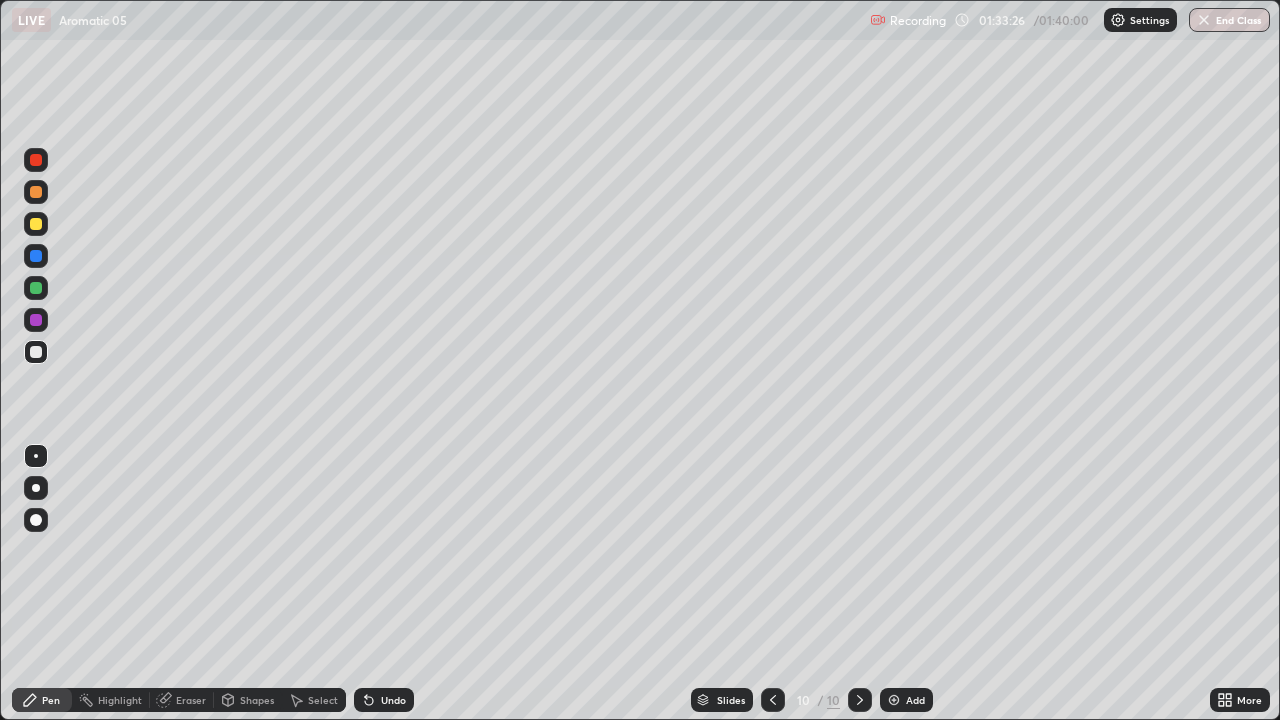 click on "Undo" at bounding box center [384, 700] 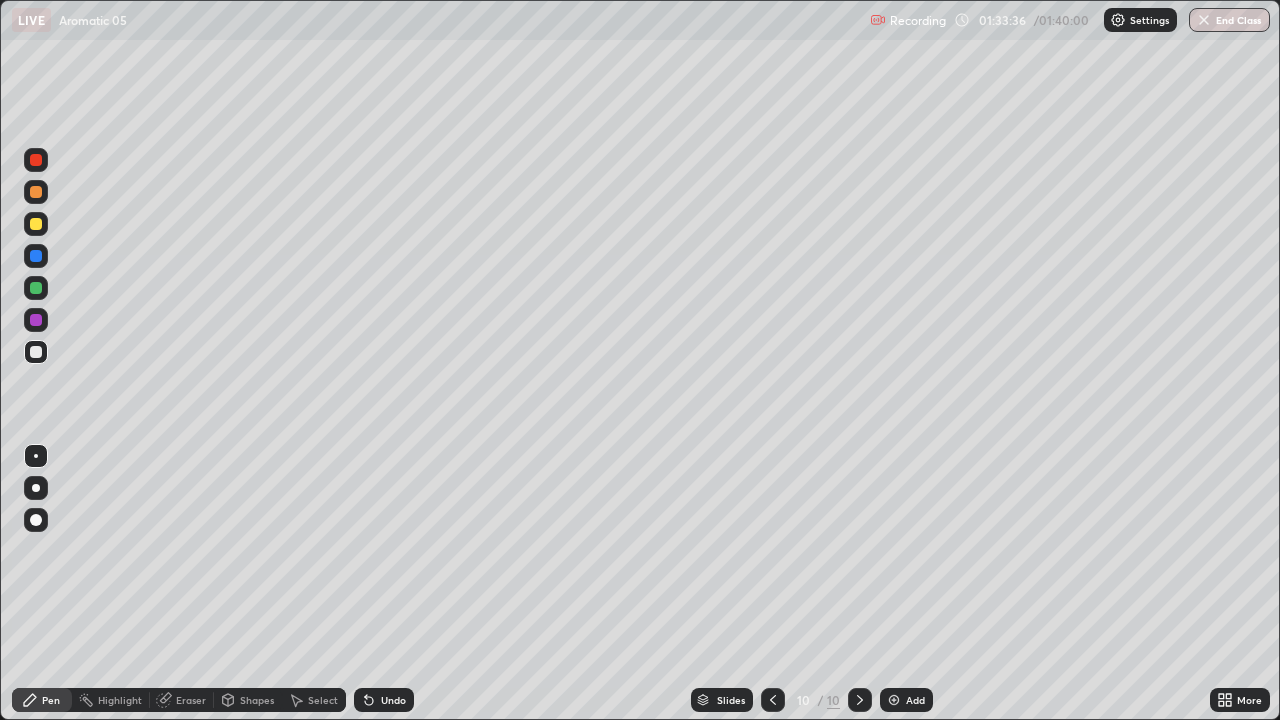 click on "Undo" at bounding box center (384, 700) 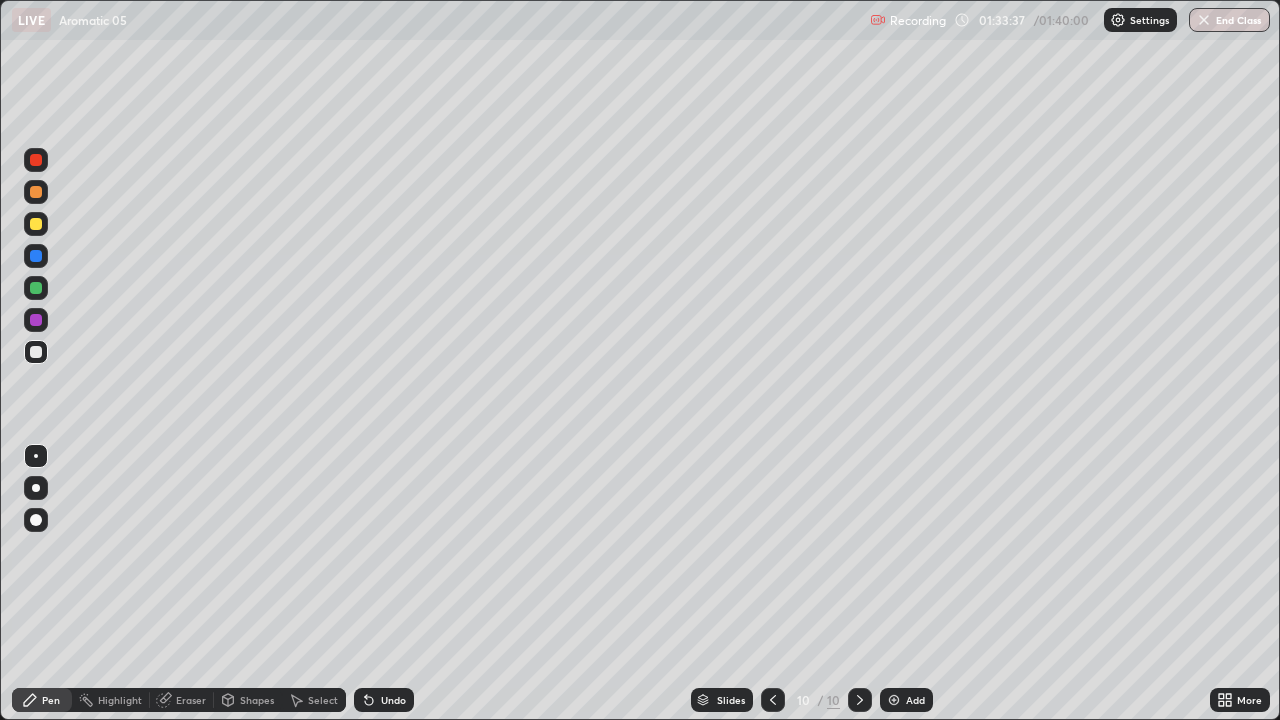 click on "Undo" at bounding box center (384, 700) 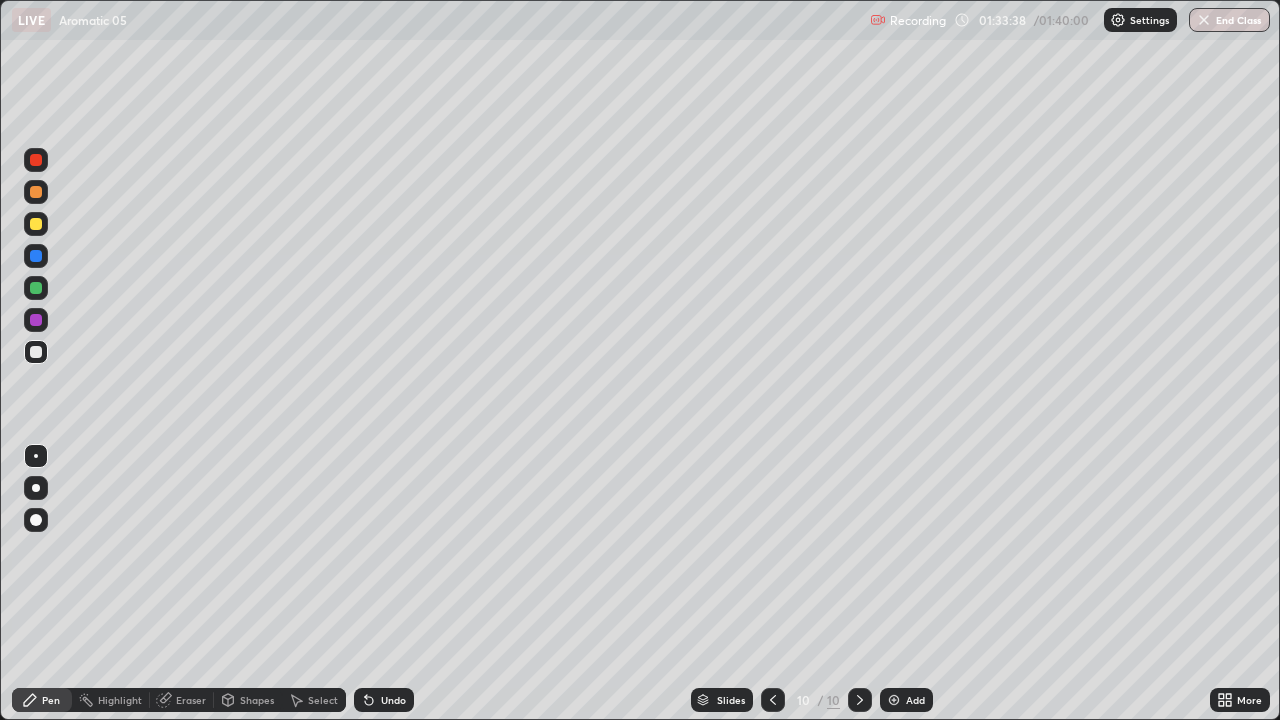 click on "Undo" at bounding box center [393, 700] 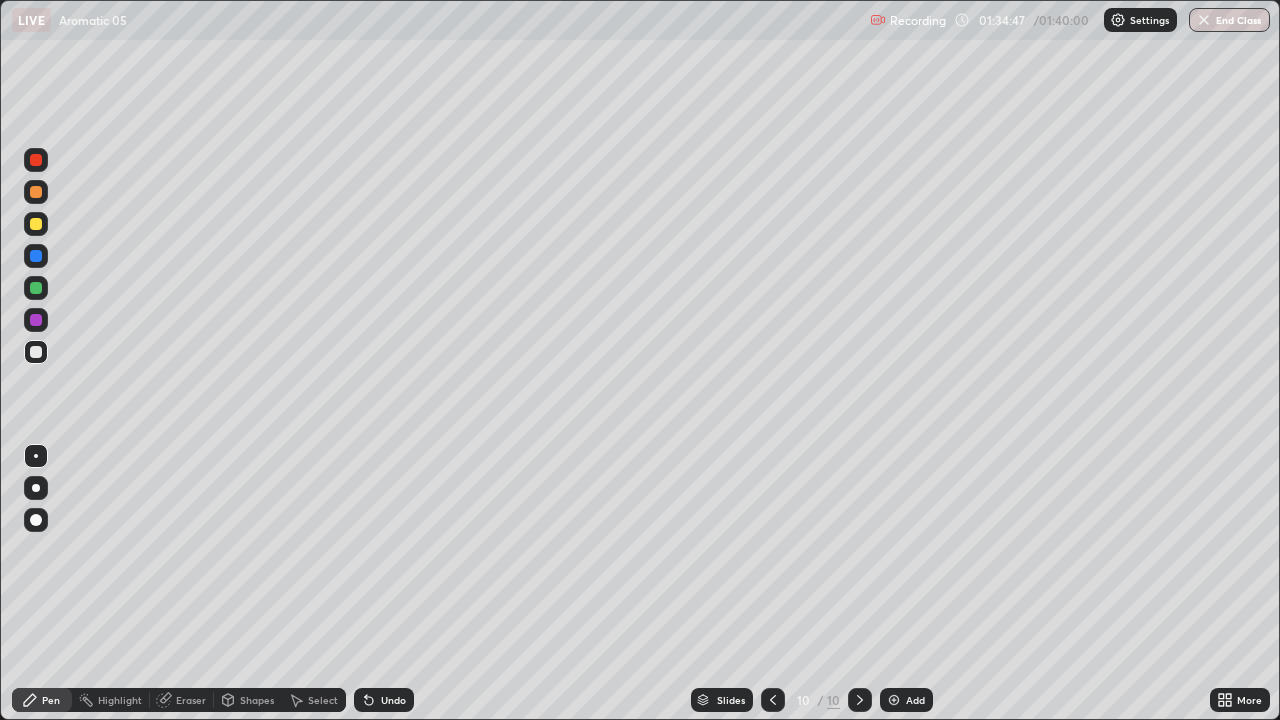 click 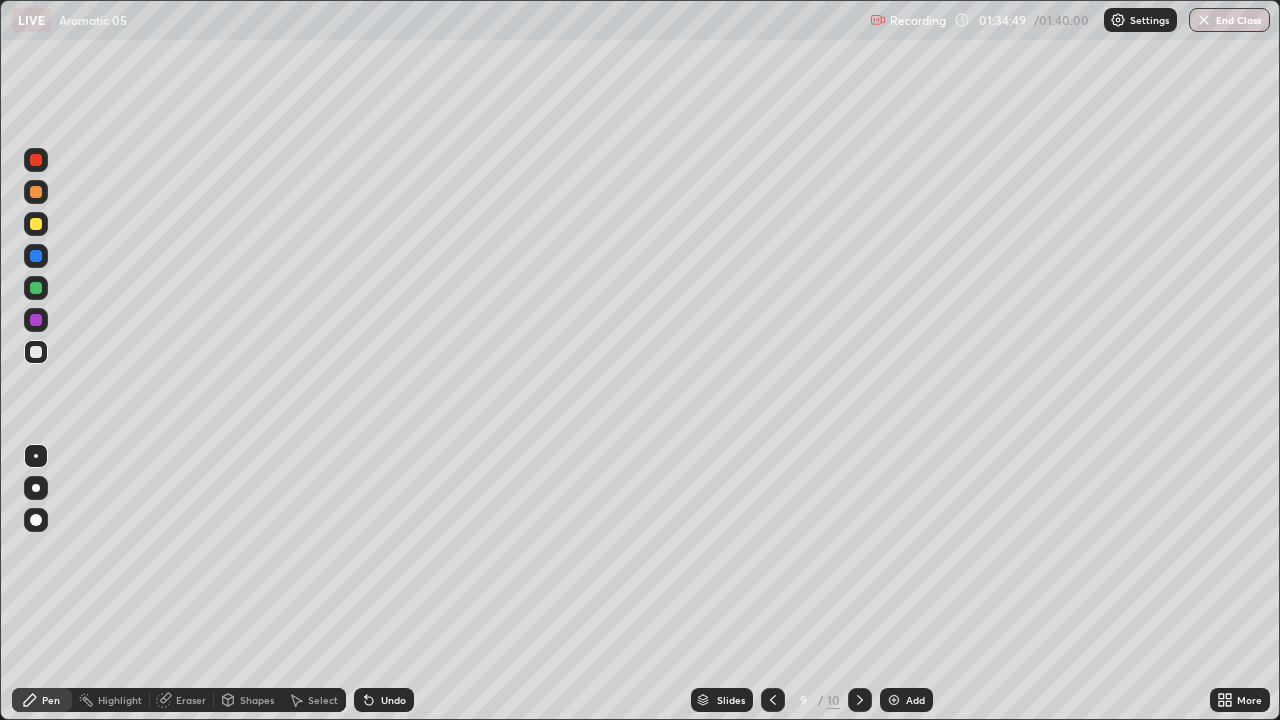 click 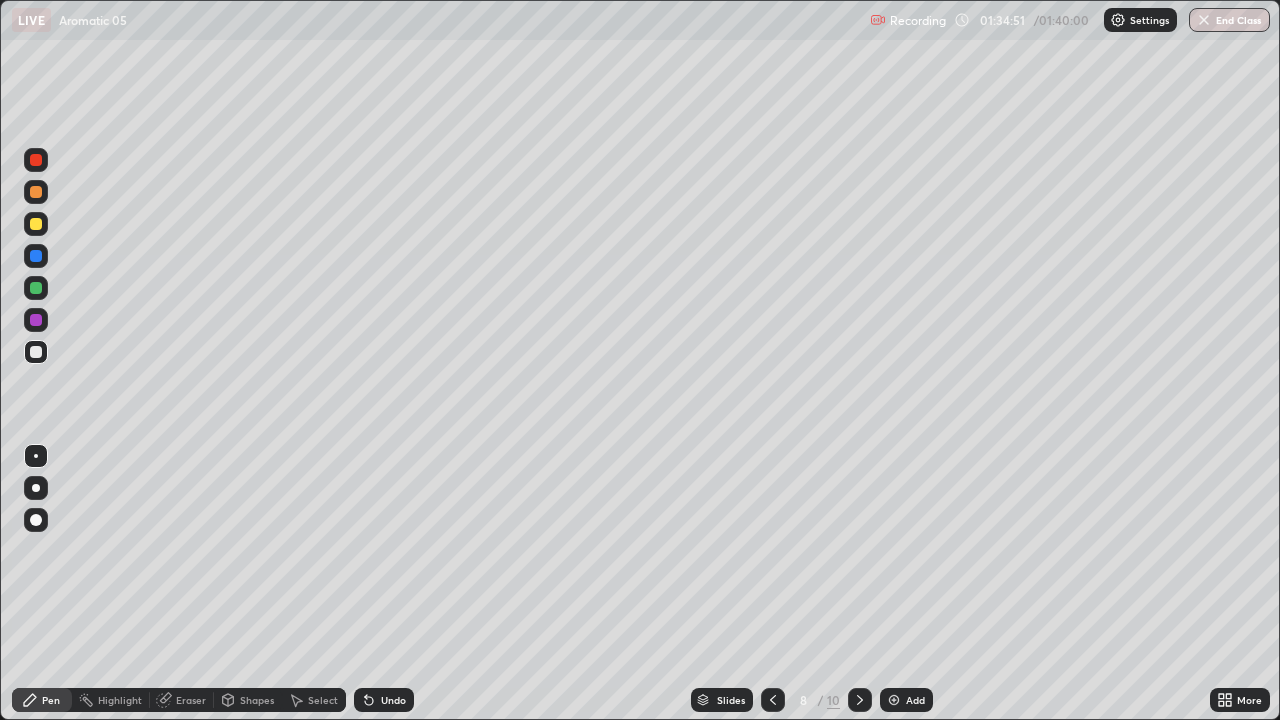 click 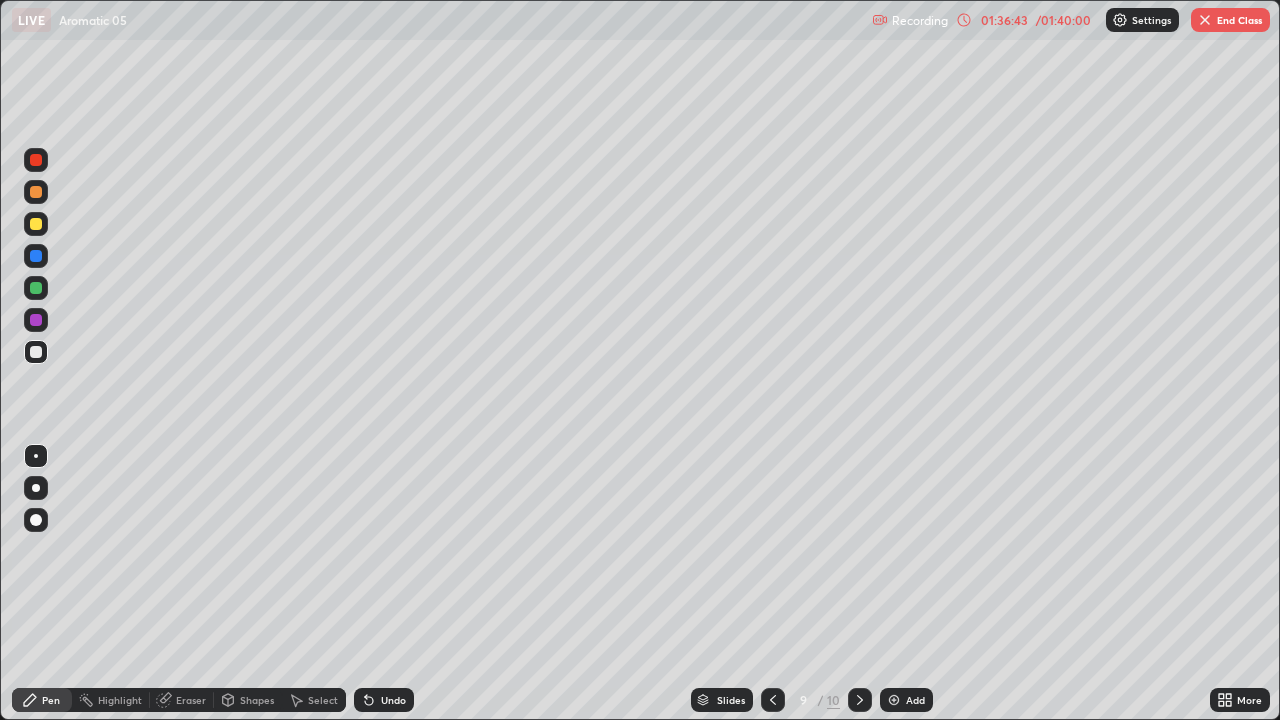 click 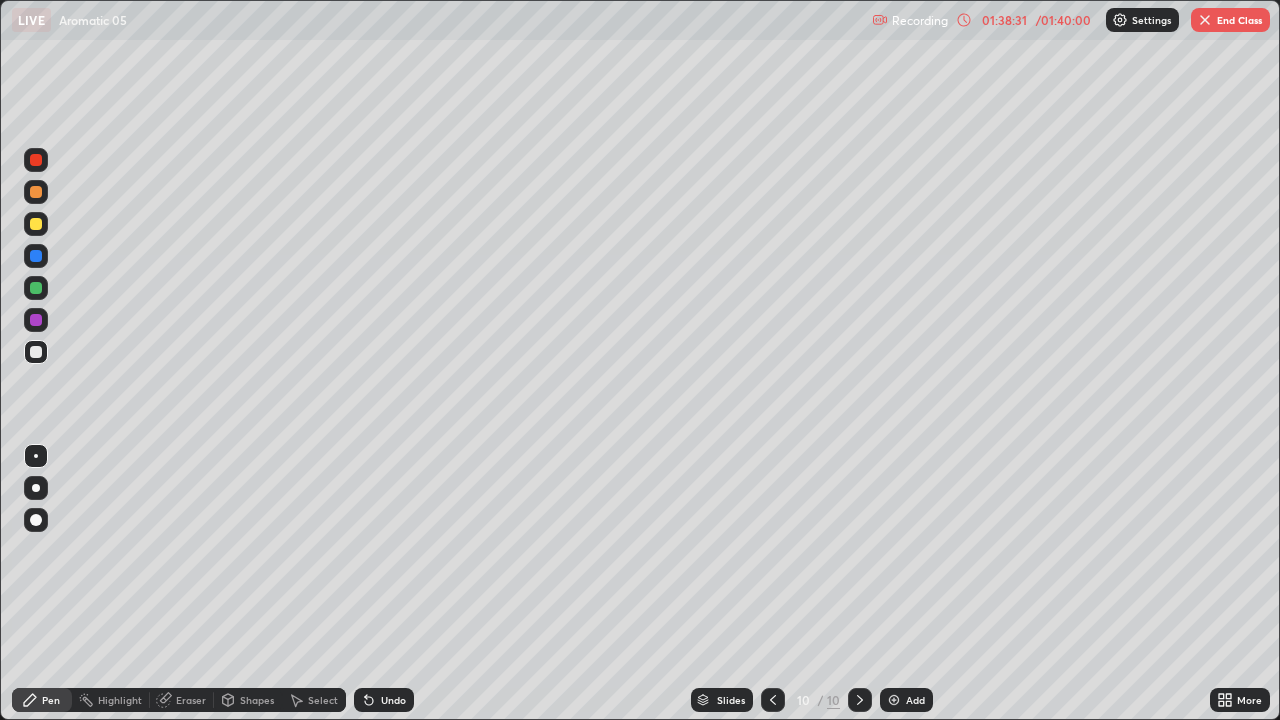 click 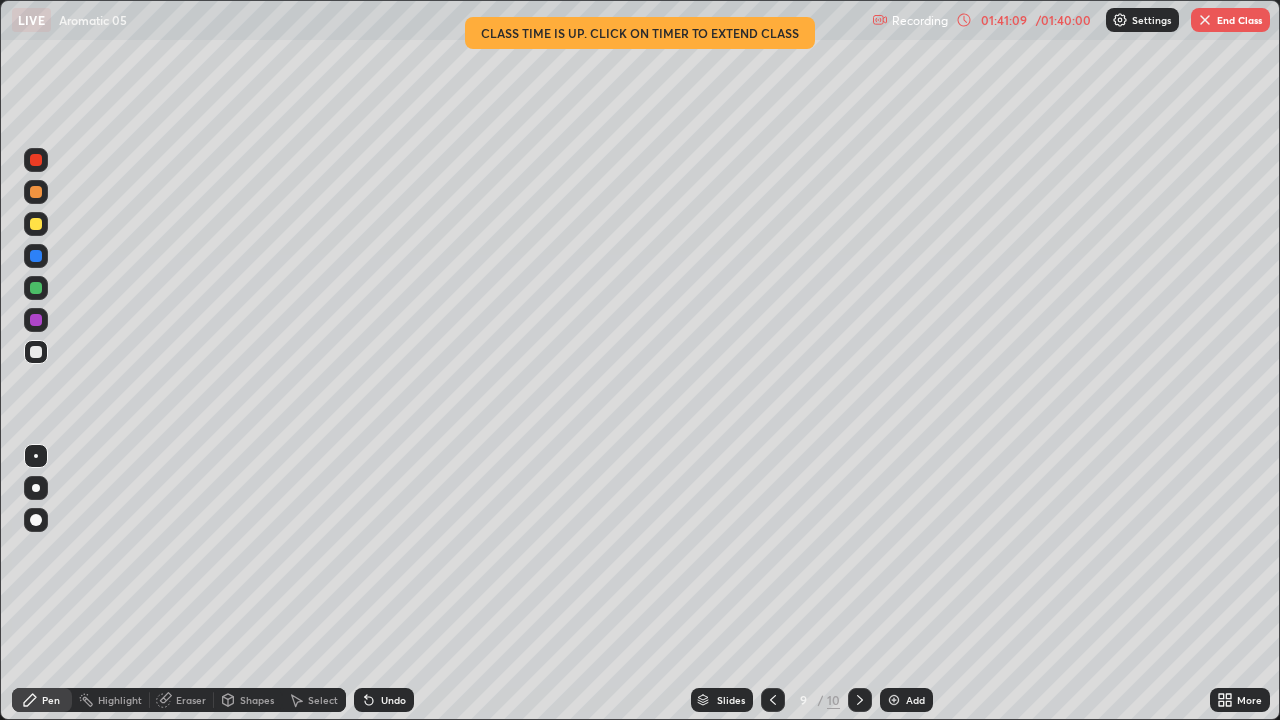 click 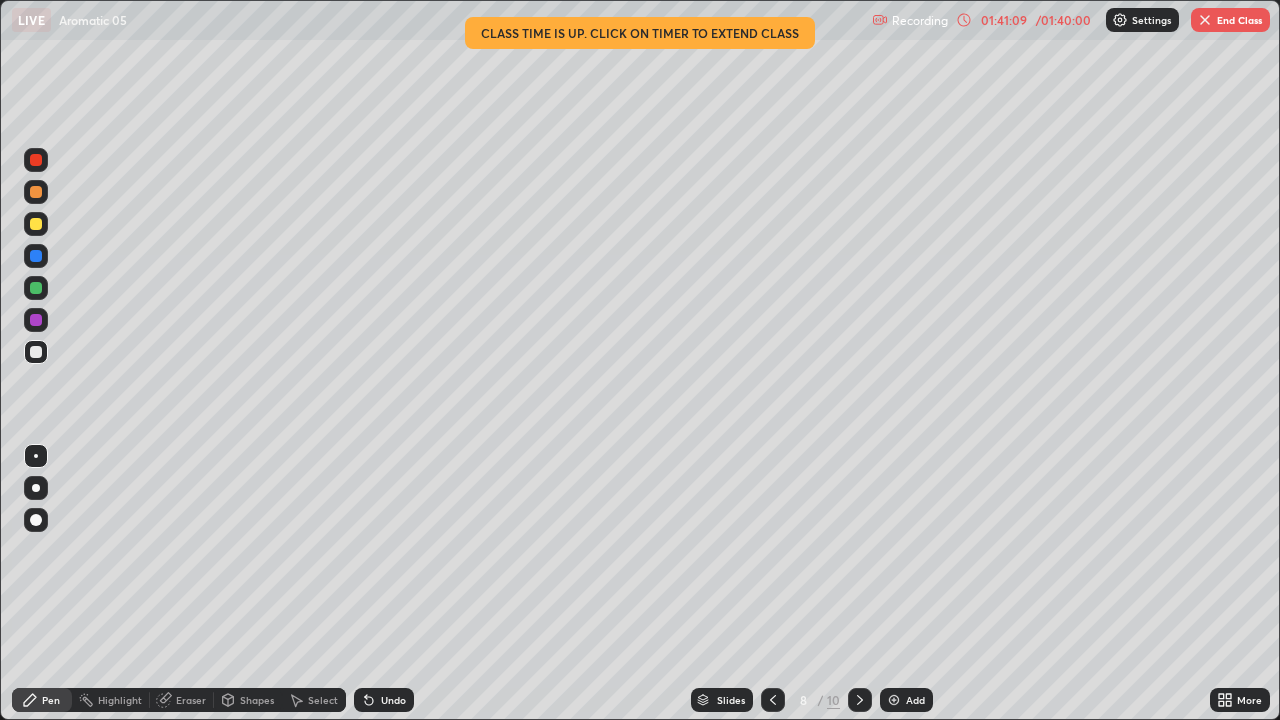 click 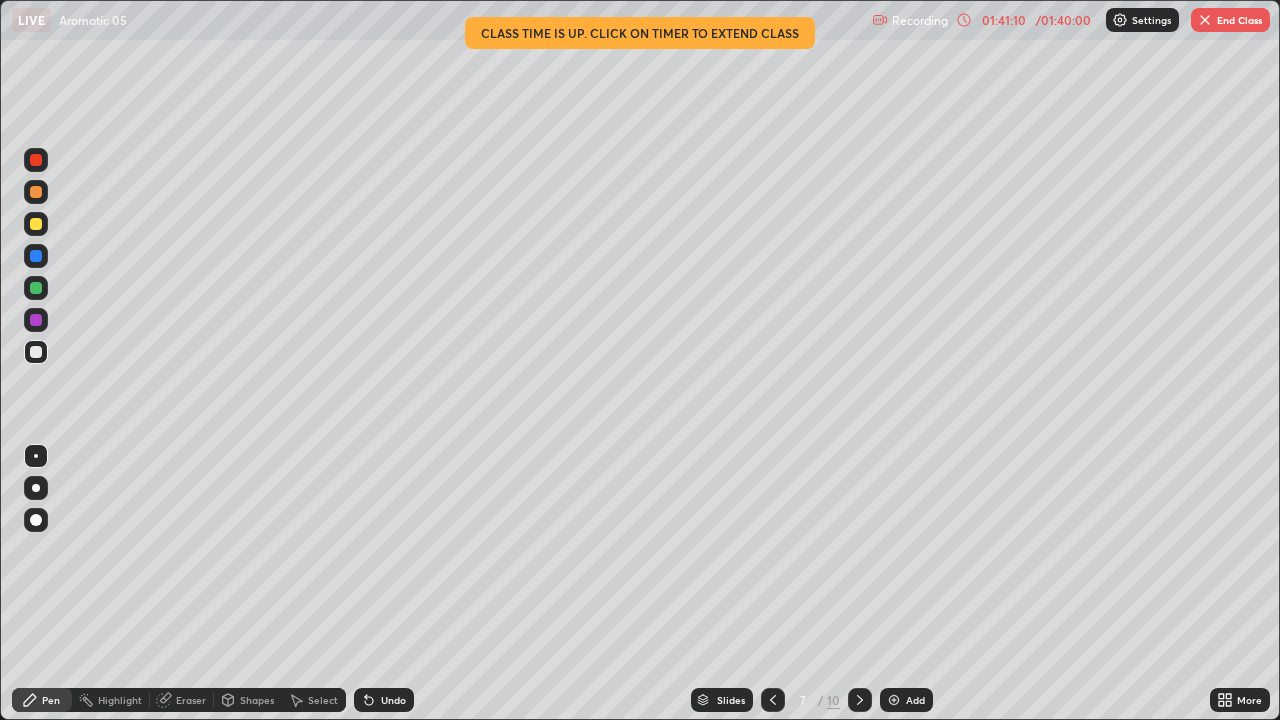 click 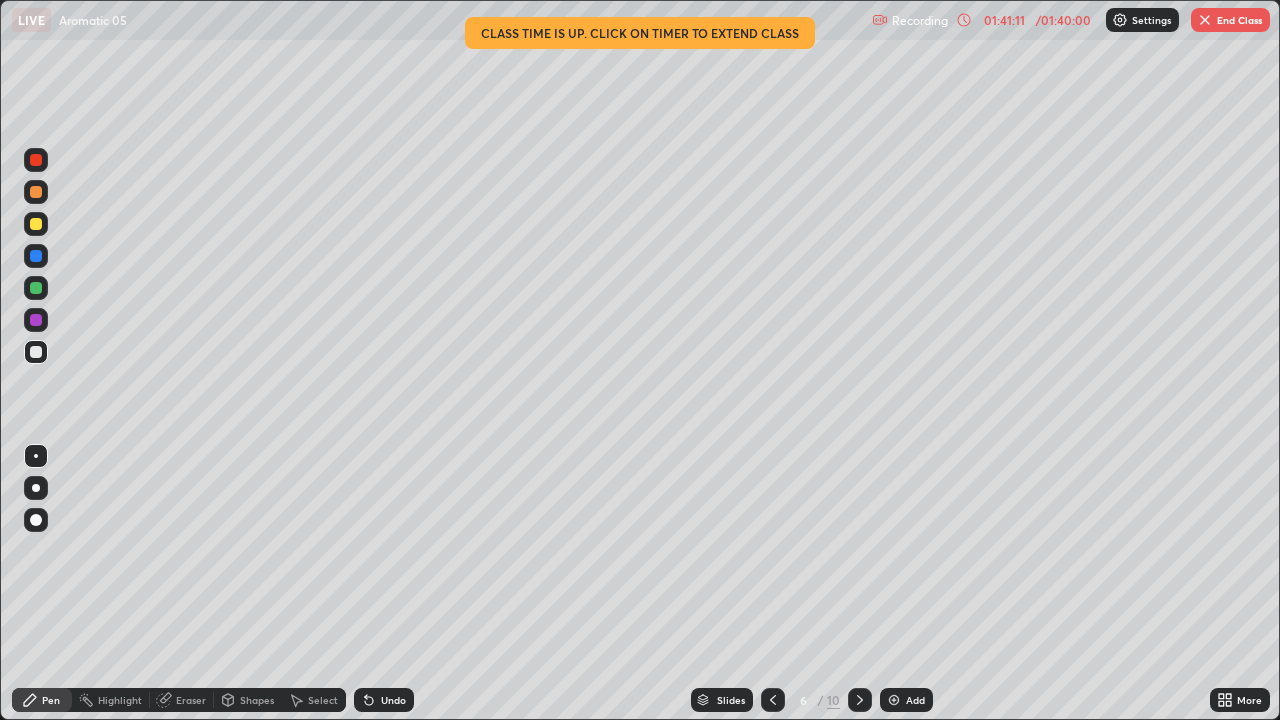 click 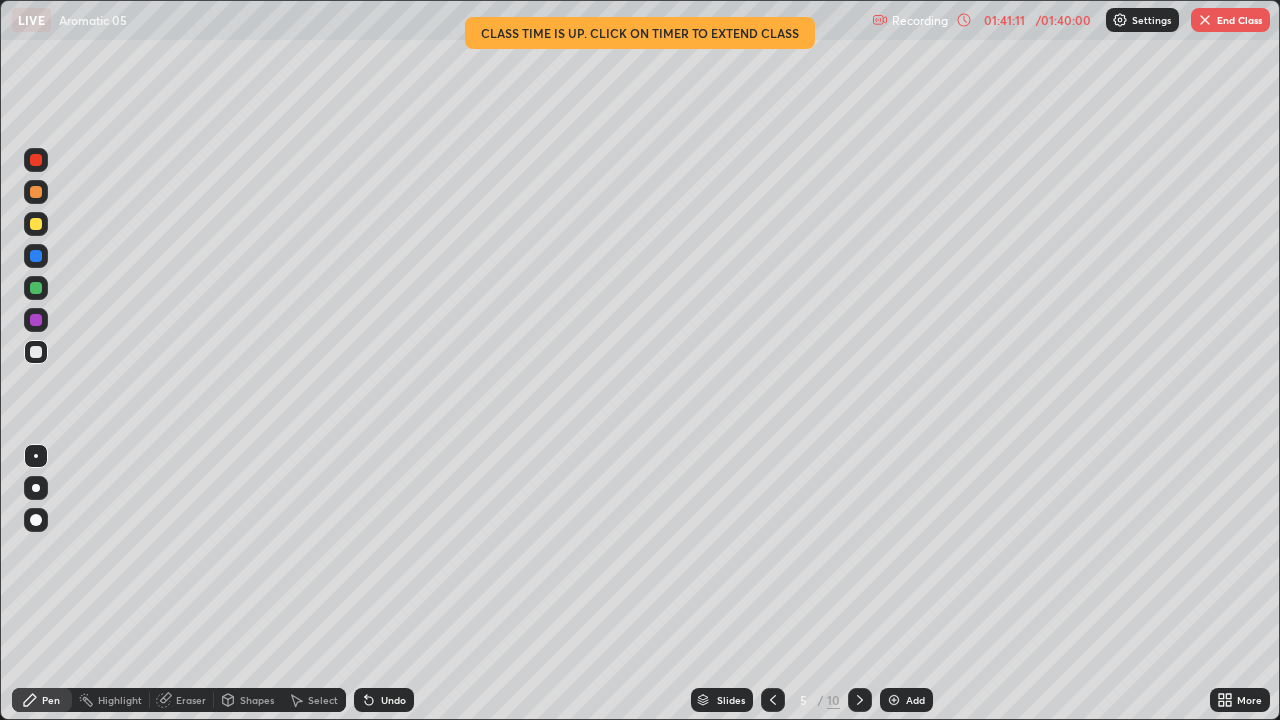 click 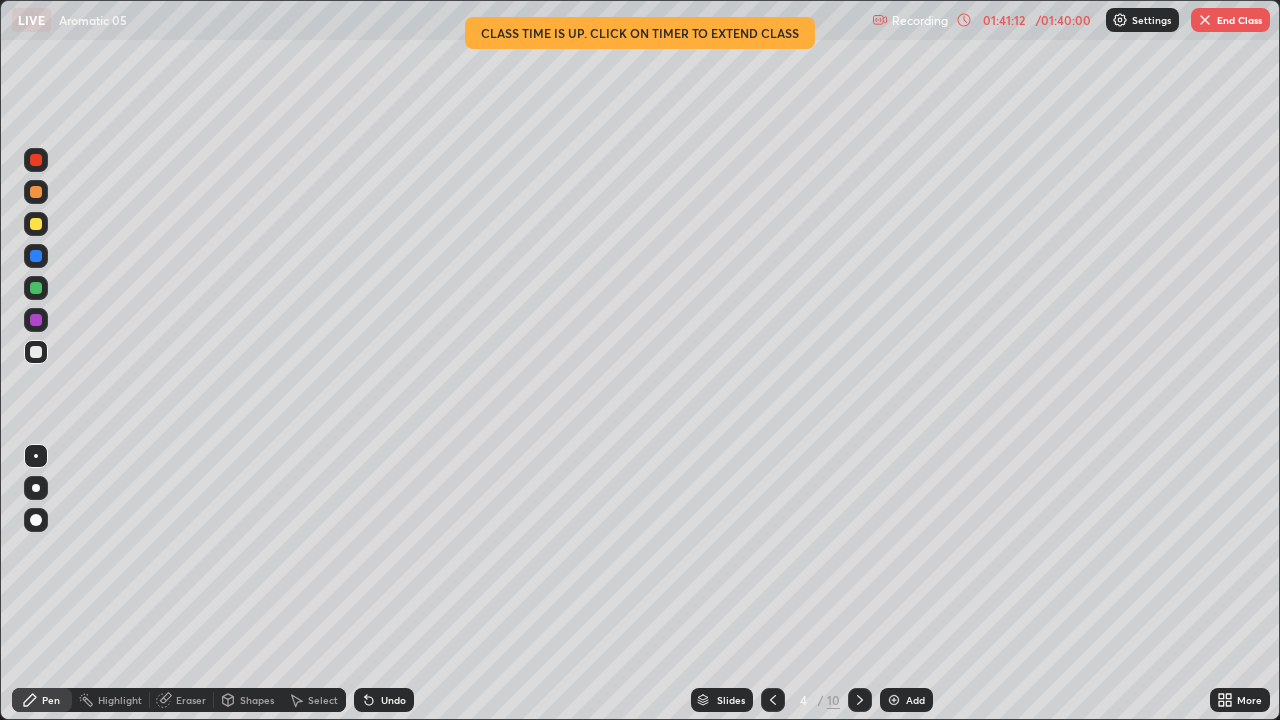 click 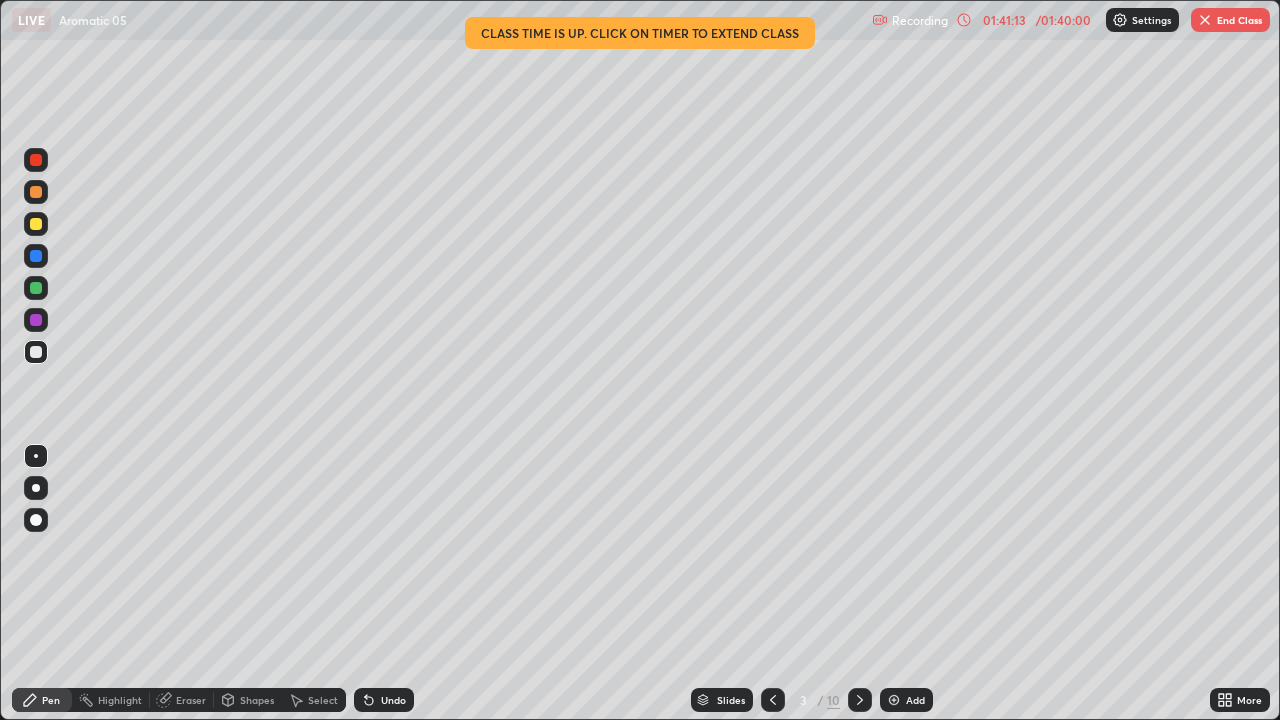 click 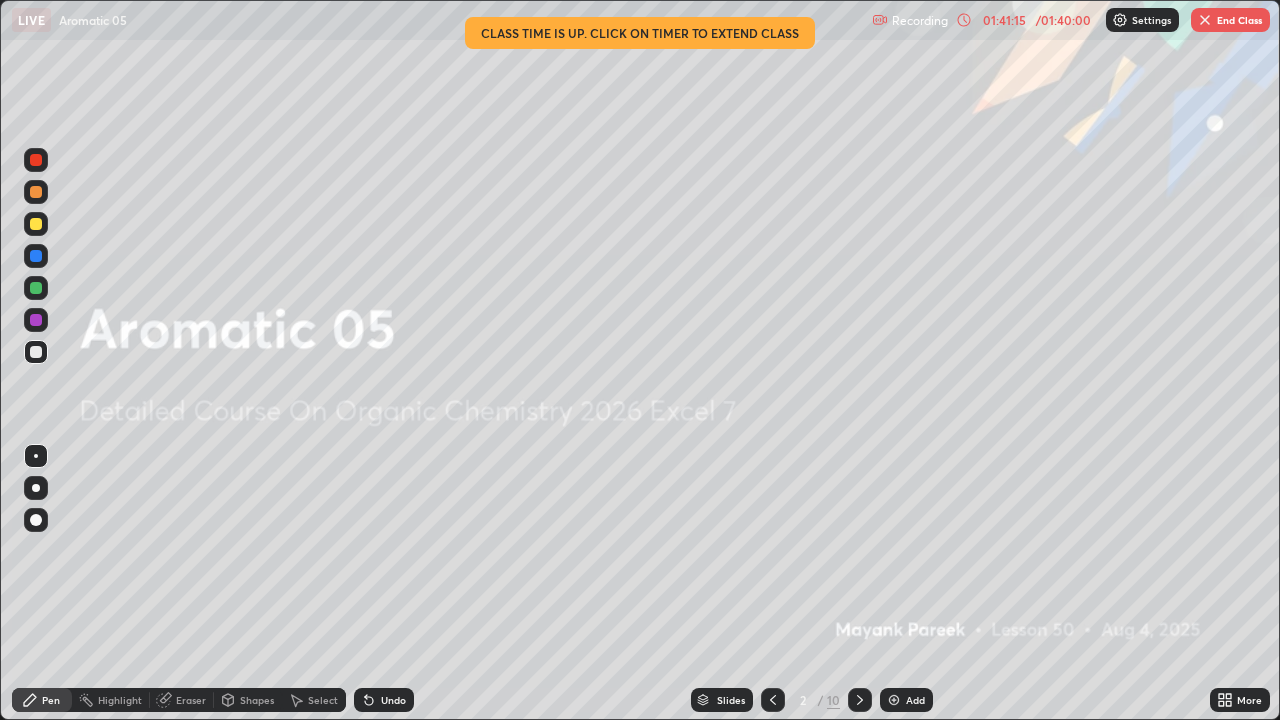 click 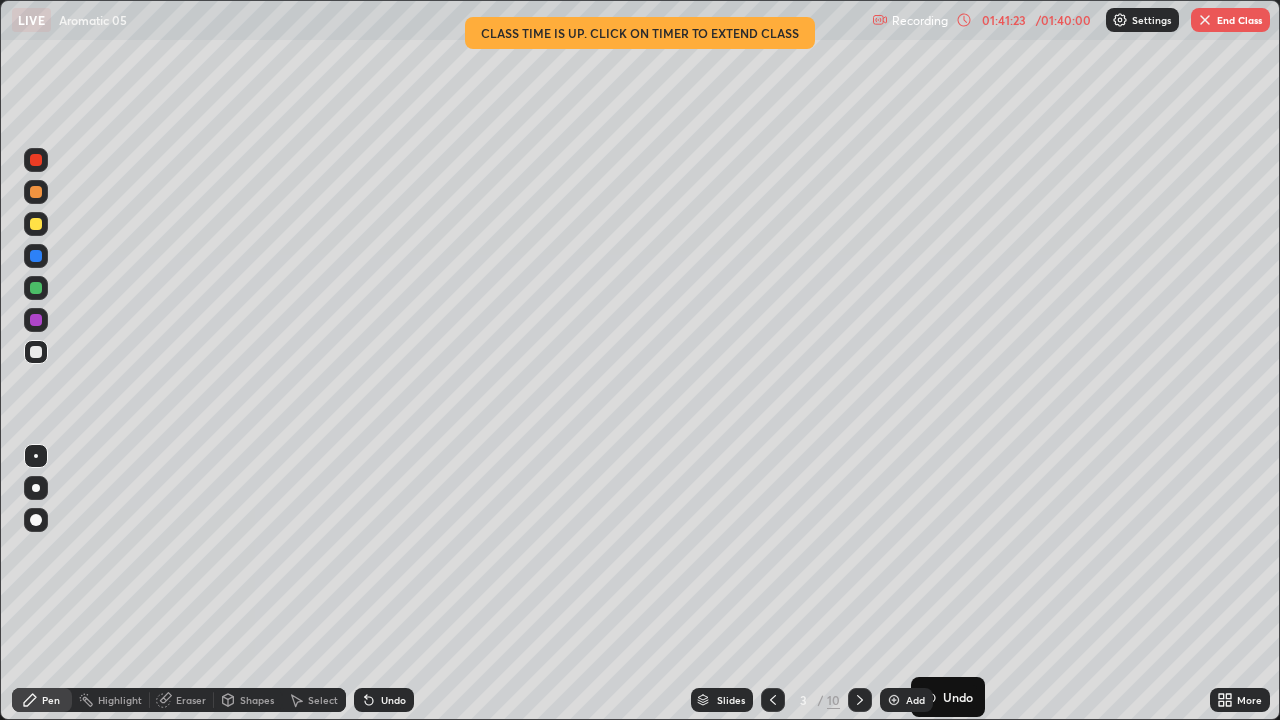 click 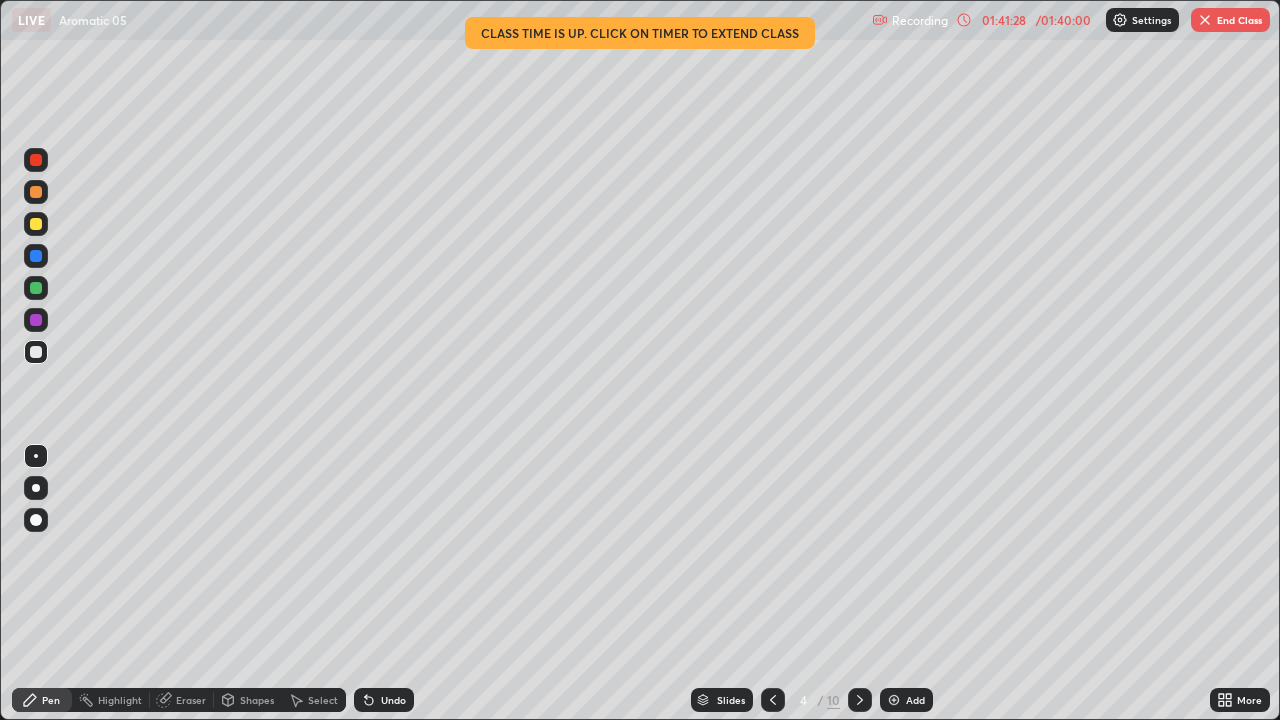 click 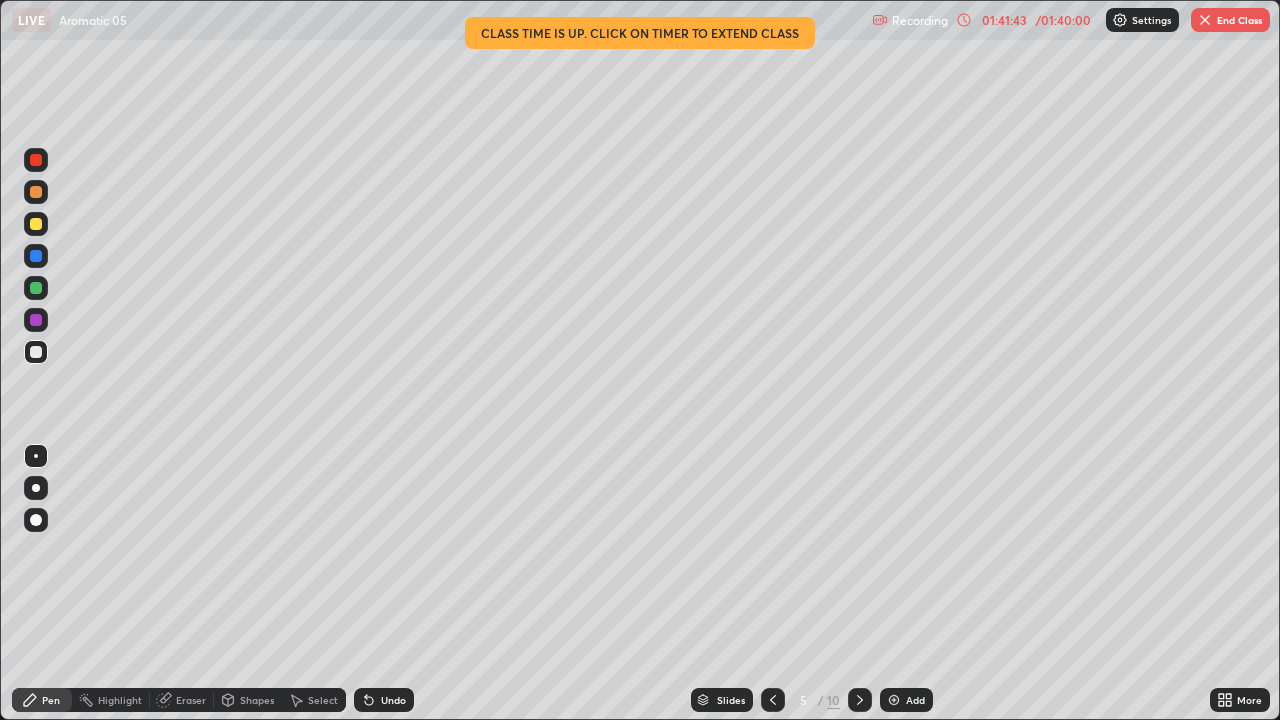 click 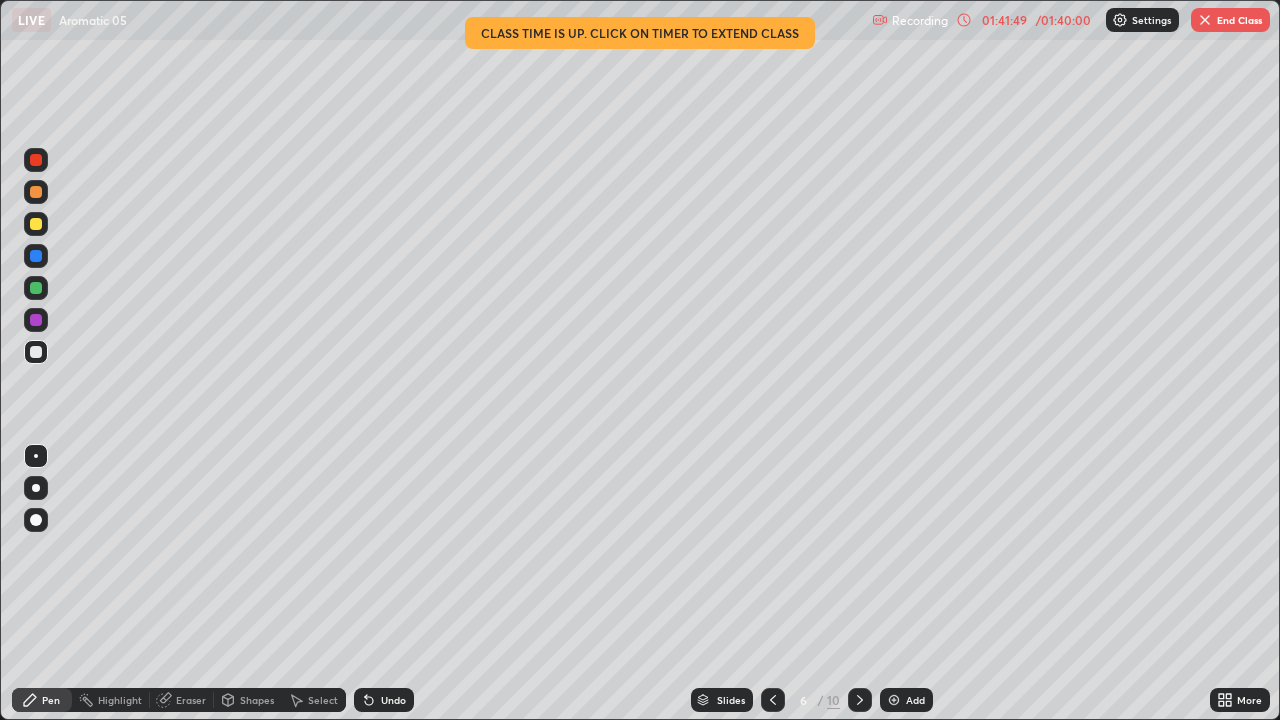 click 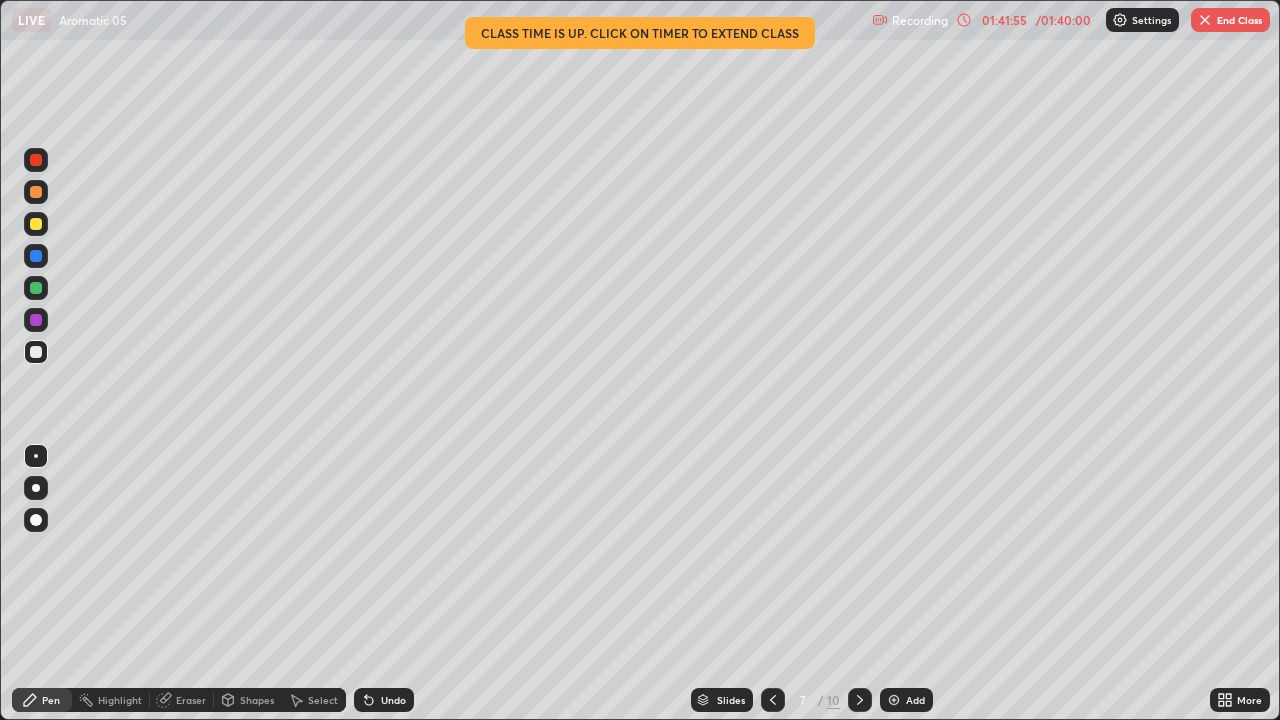 click 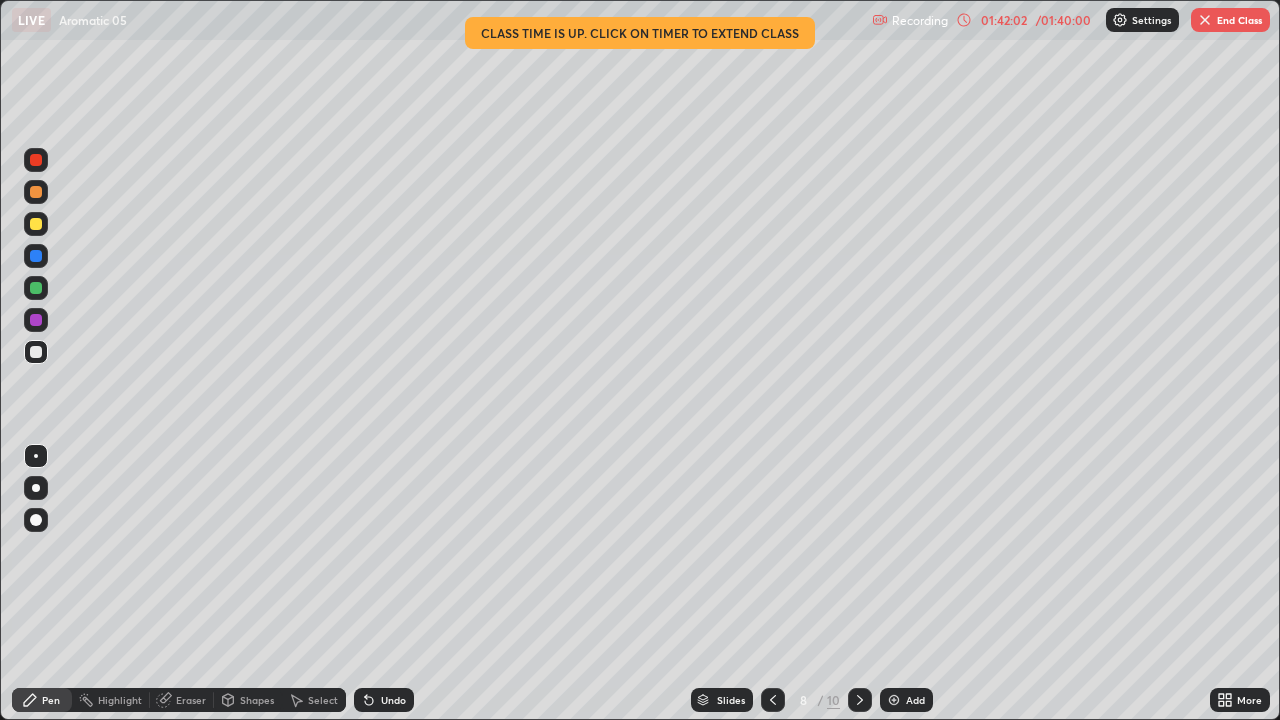 click 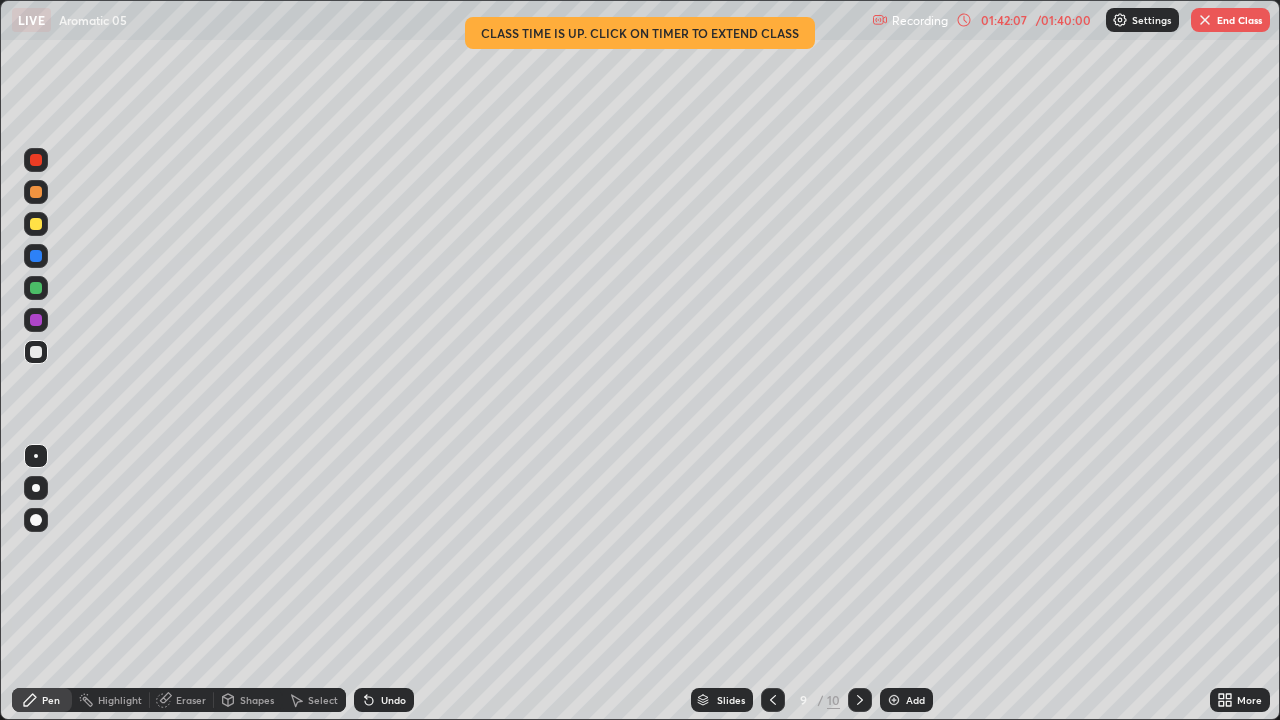 click at bounding box center (860, 700) 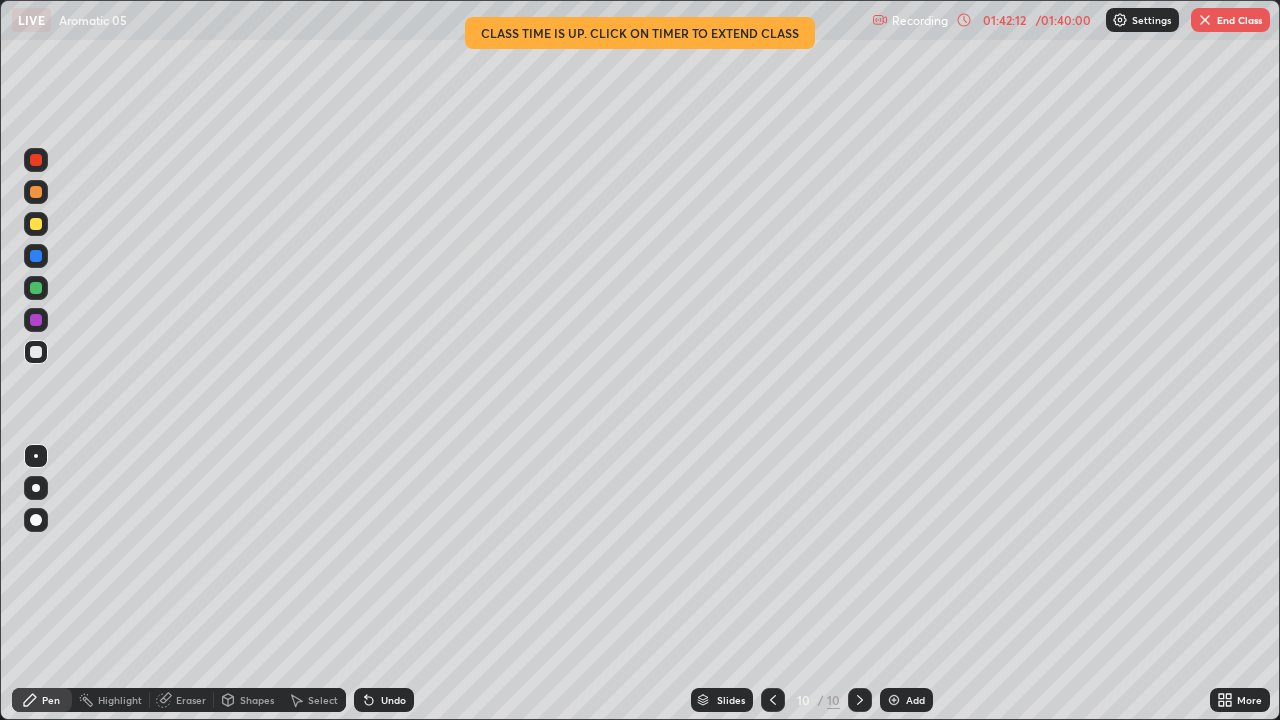 click 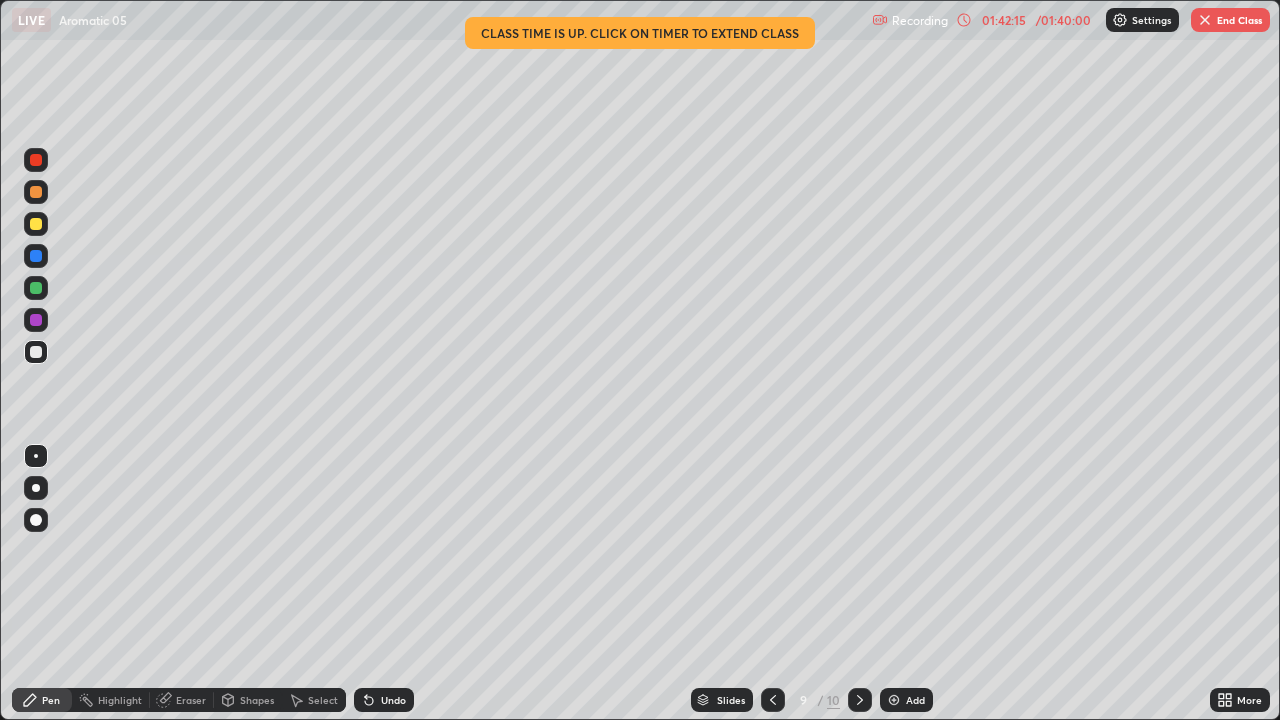 click 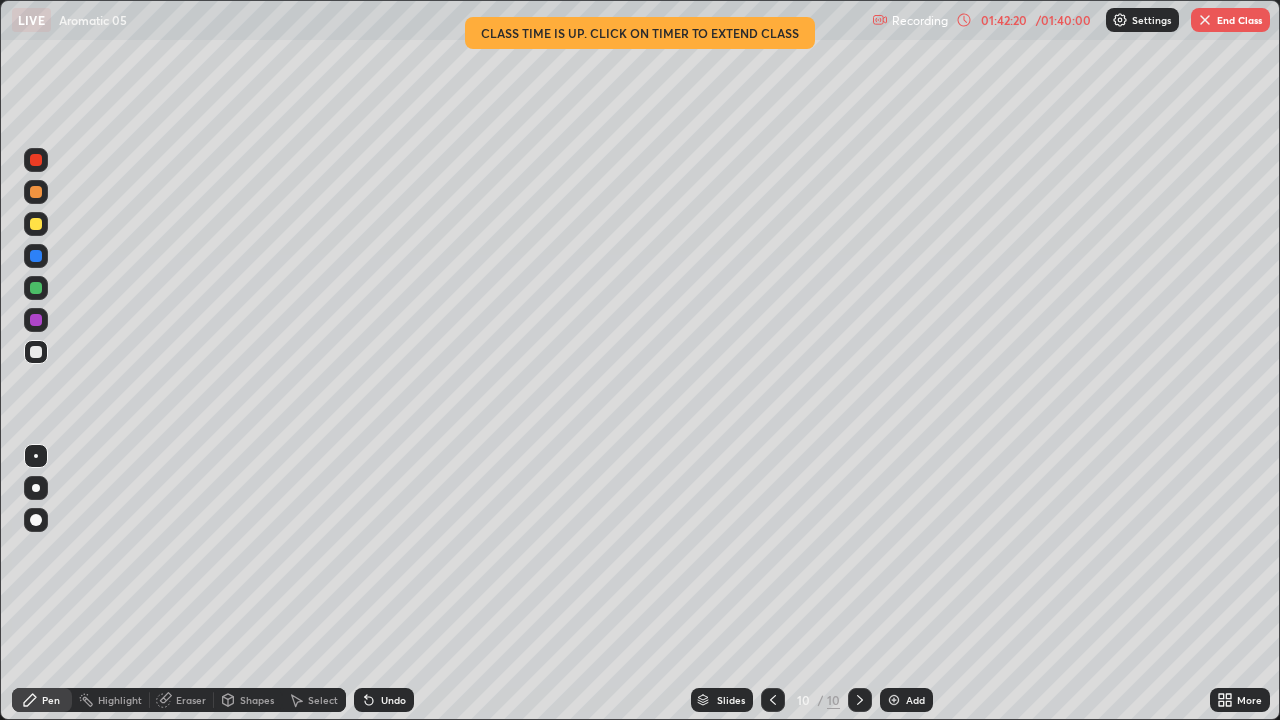 click 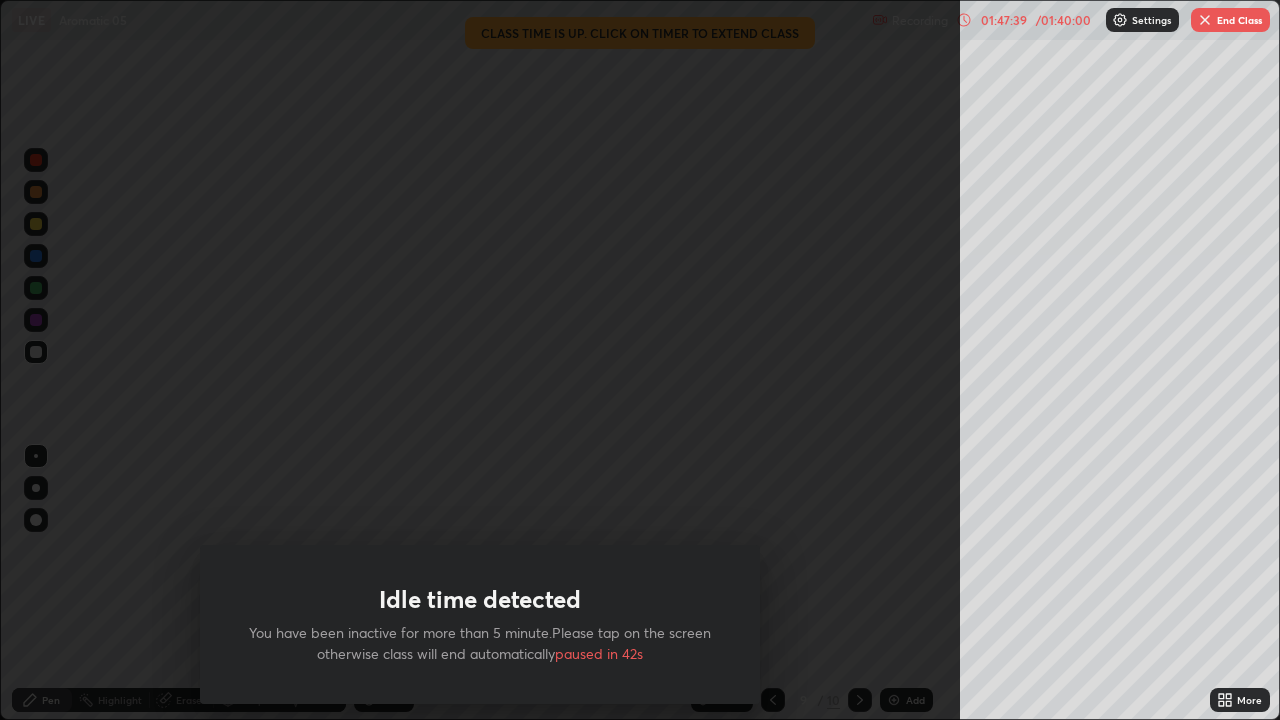 click on "End Class" at bounding box center [1230, 20] 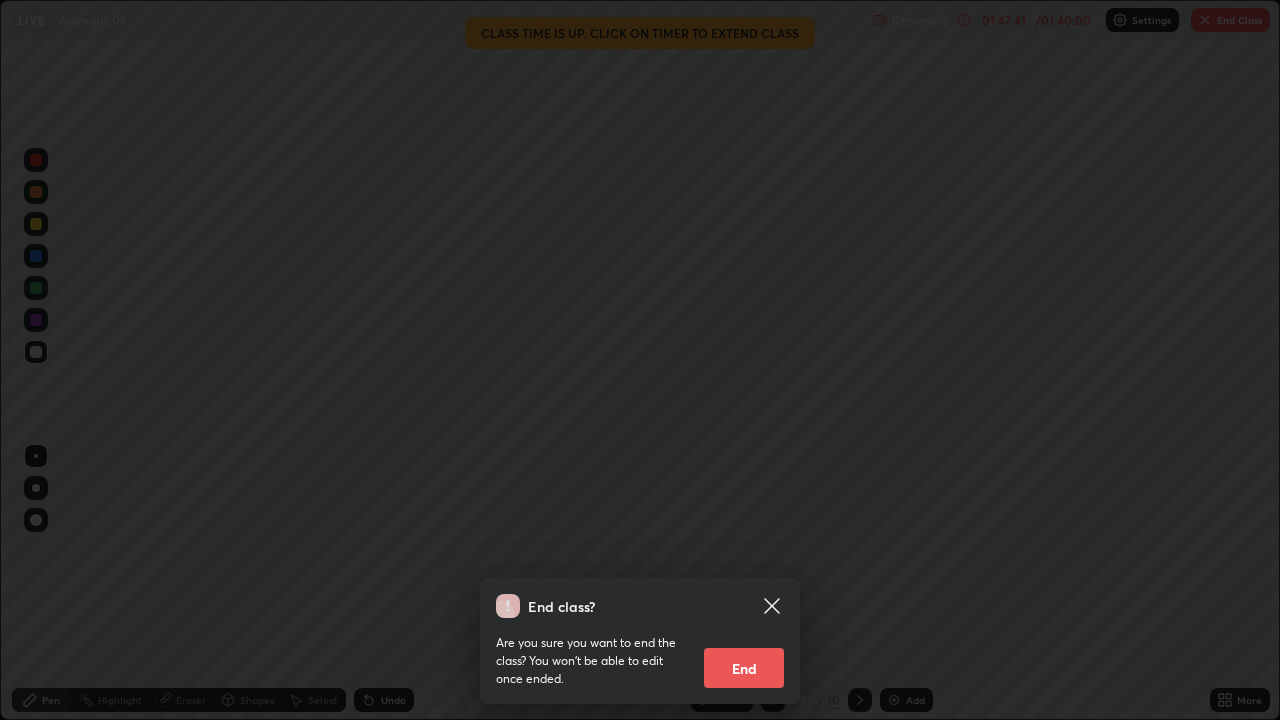 click on "End" at bounding box center (744, 668) 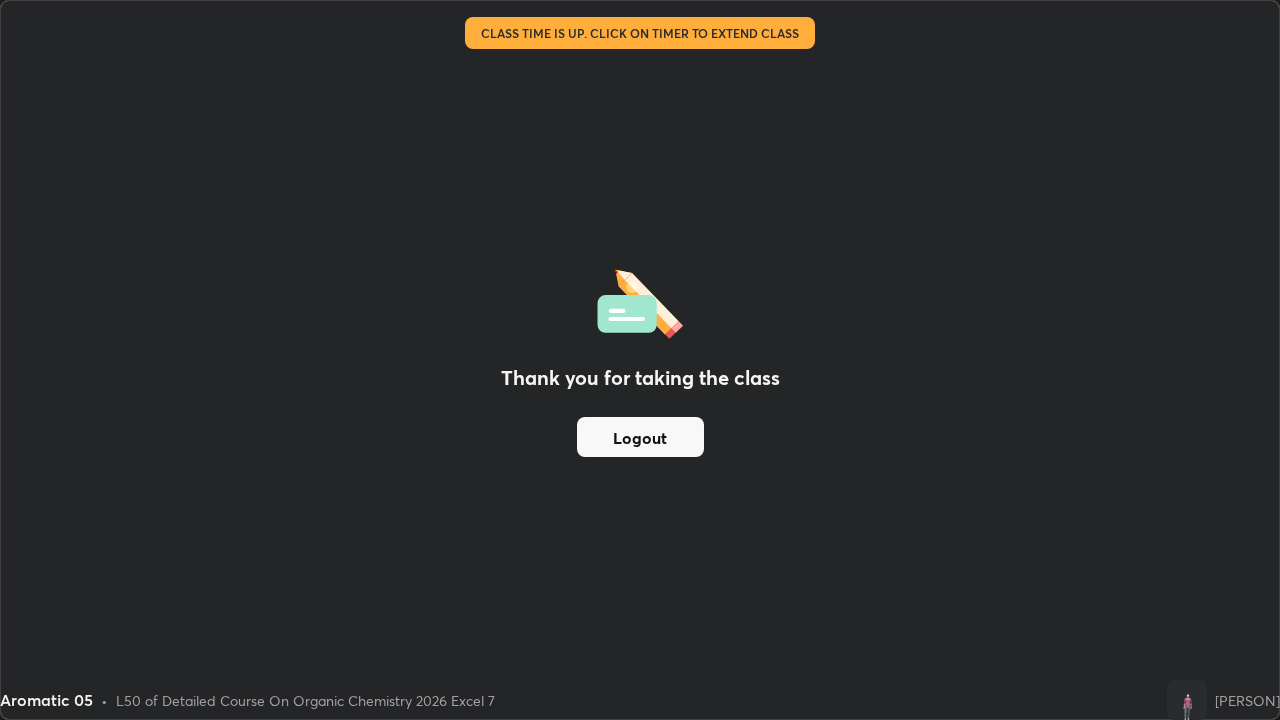 click on "Logout" at bounding box center (640, 437) 